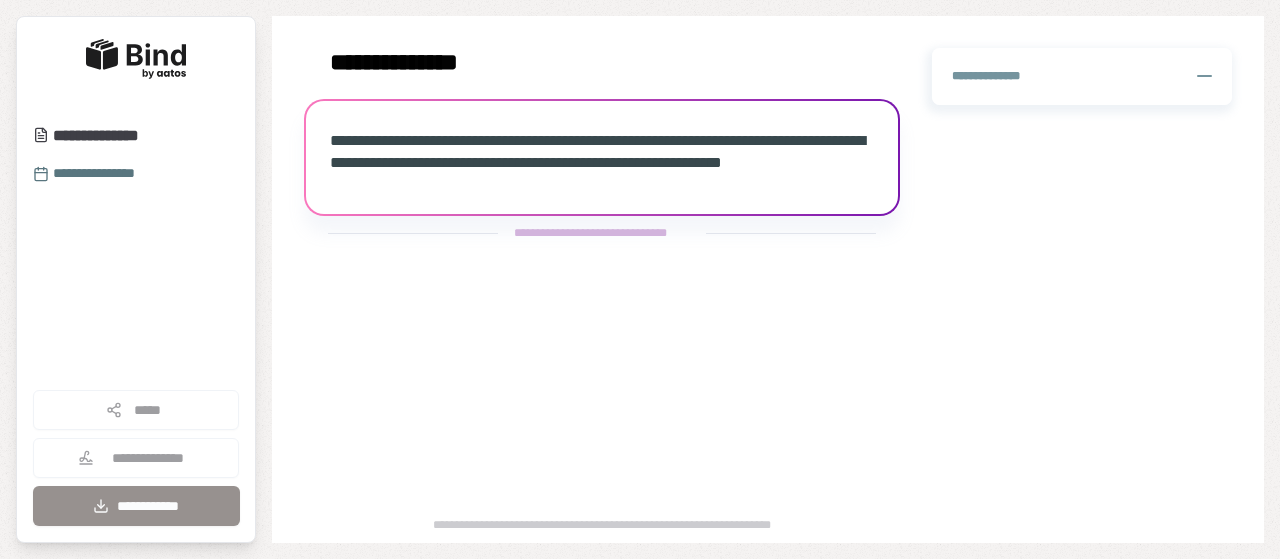 scroll, scrollTop: 0, scrollLeft: 0, axis: both 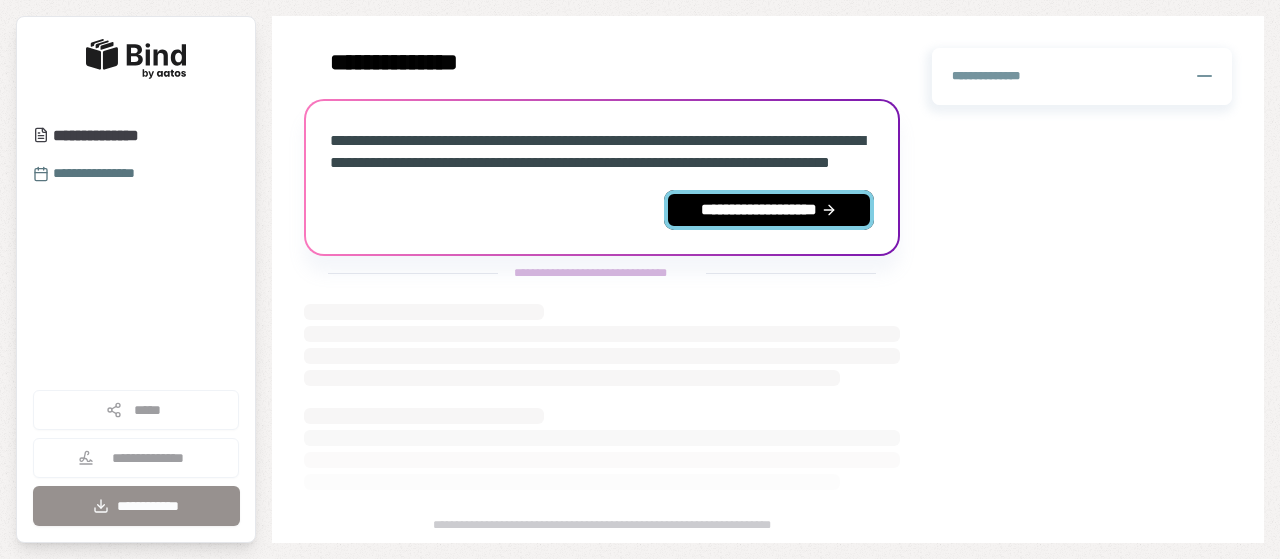 click on "**********" at bounding box center [769, 210] 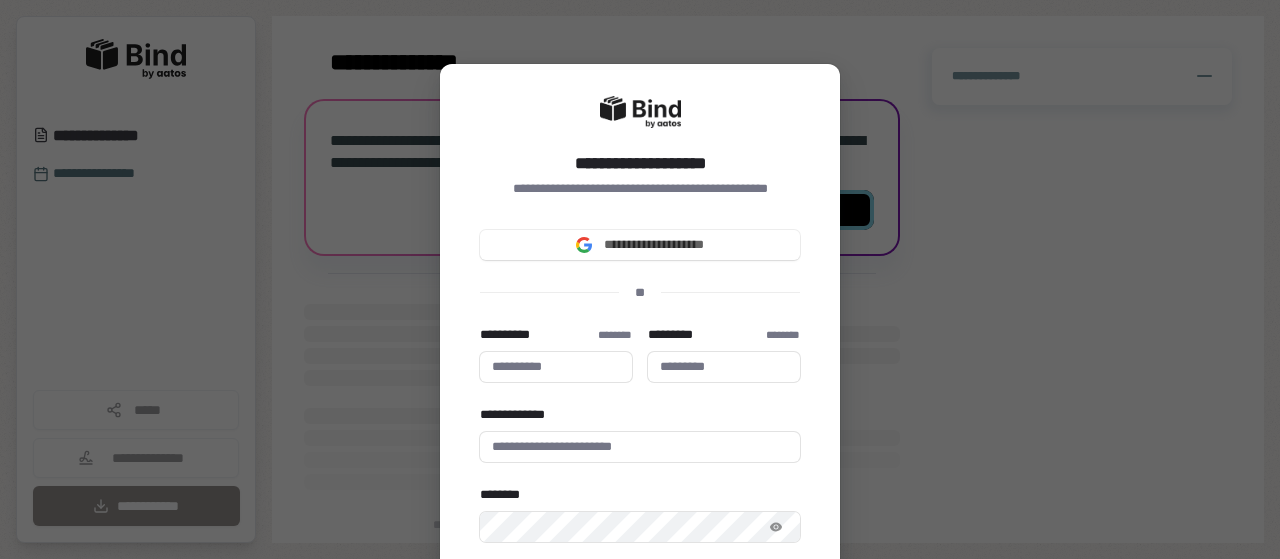 type 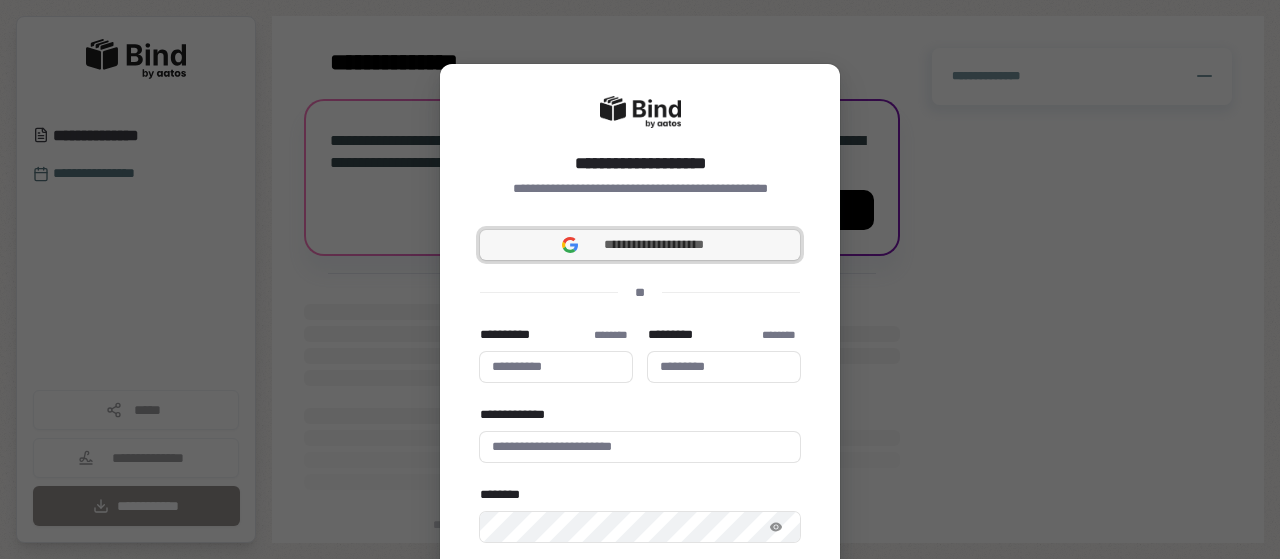 click on "**********" at bounding box center [654, 245] 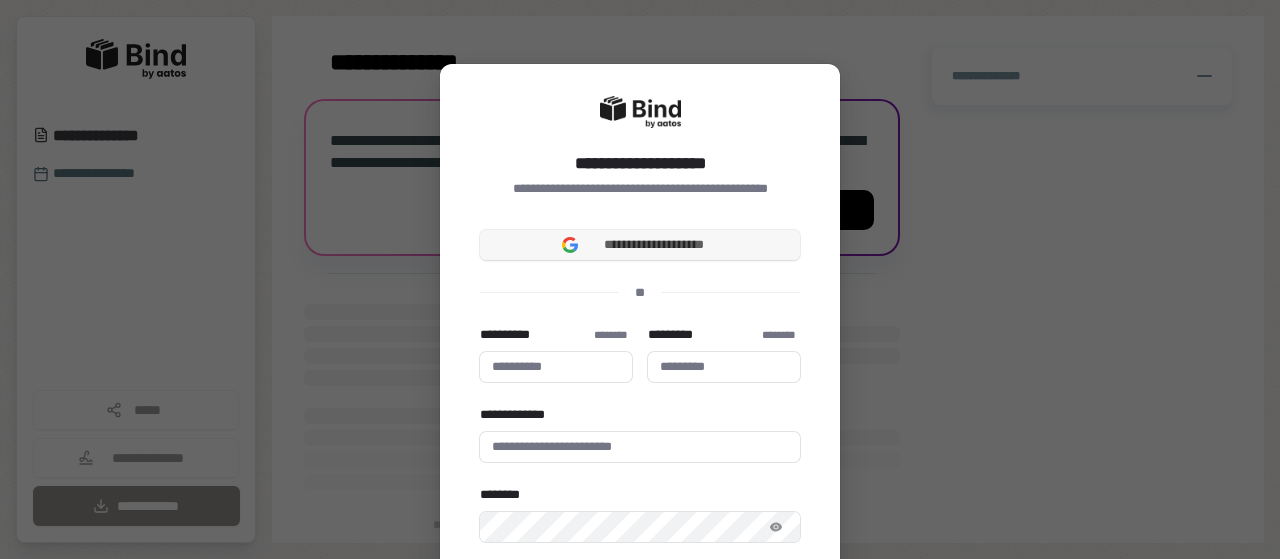type 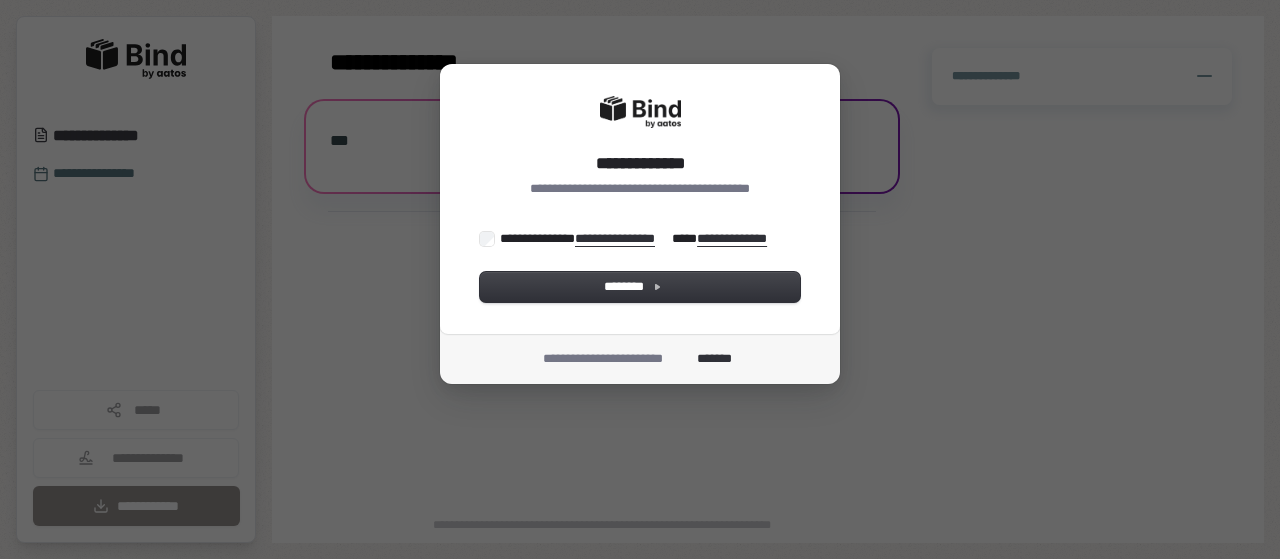 scroll, scrollTop: 0, scrollLeft: 0, axis: both 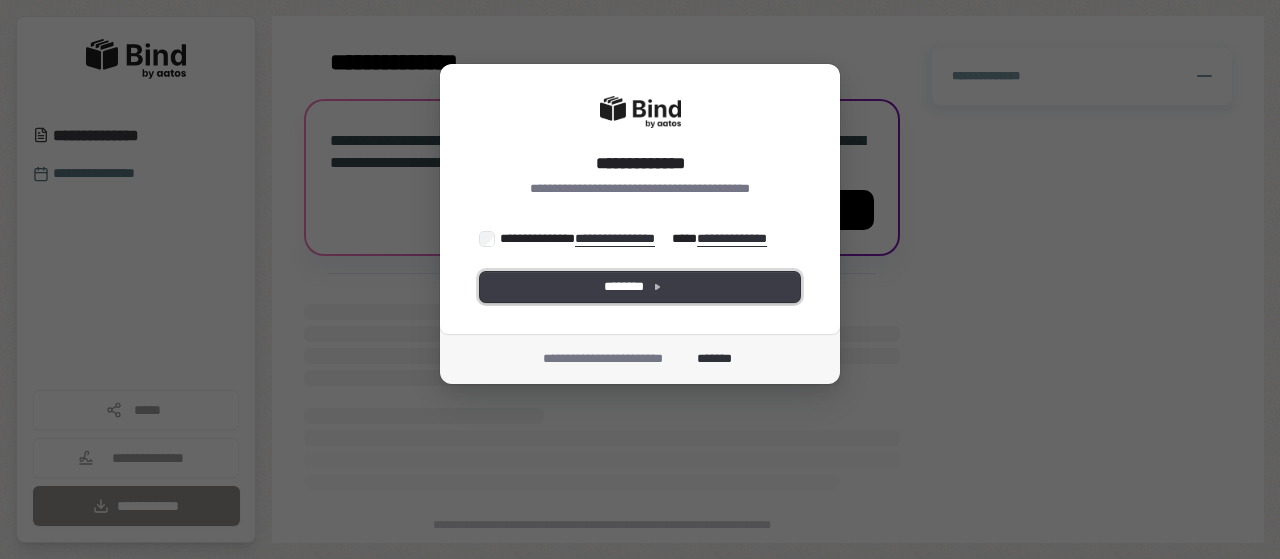 click on "********" at bounding box center (640, 287) 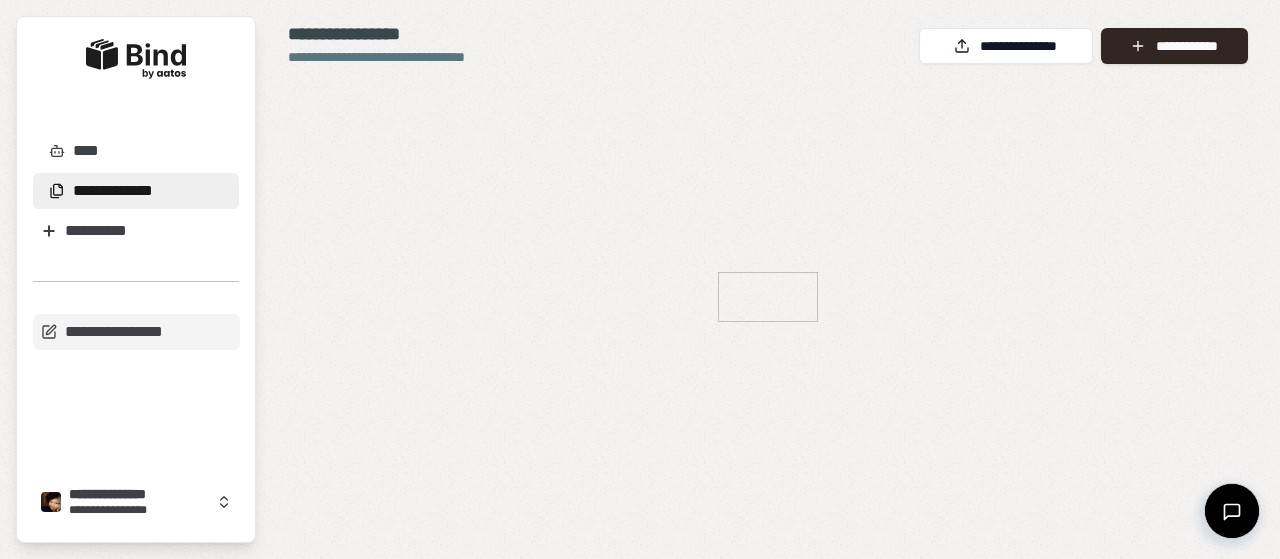 scroll, scrollTop: 0, scrollLeft: 0, axis: both 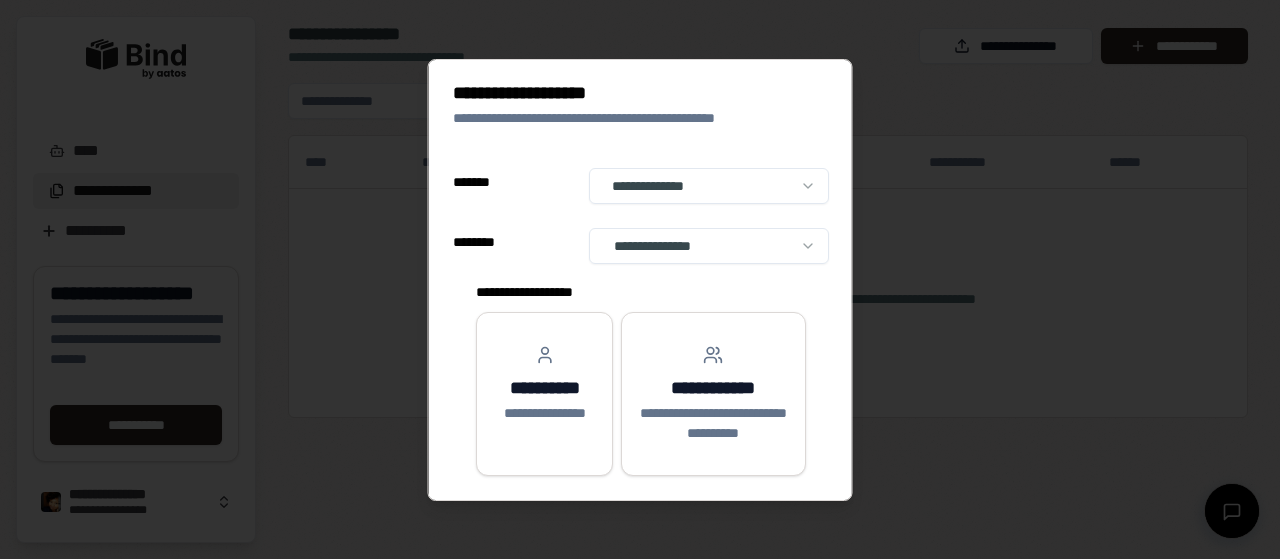select on "**" 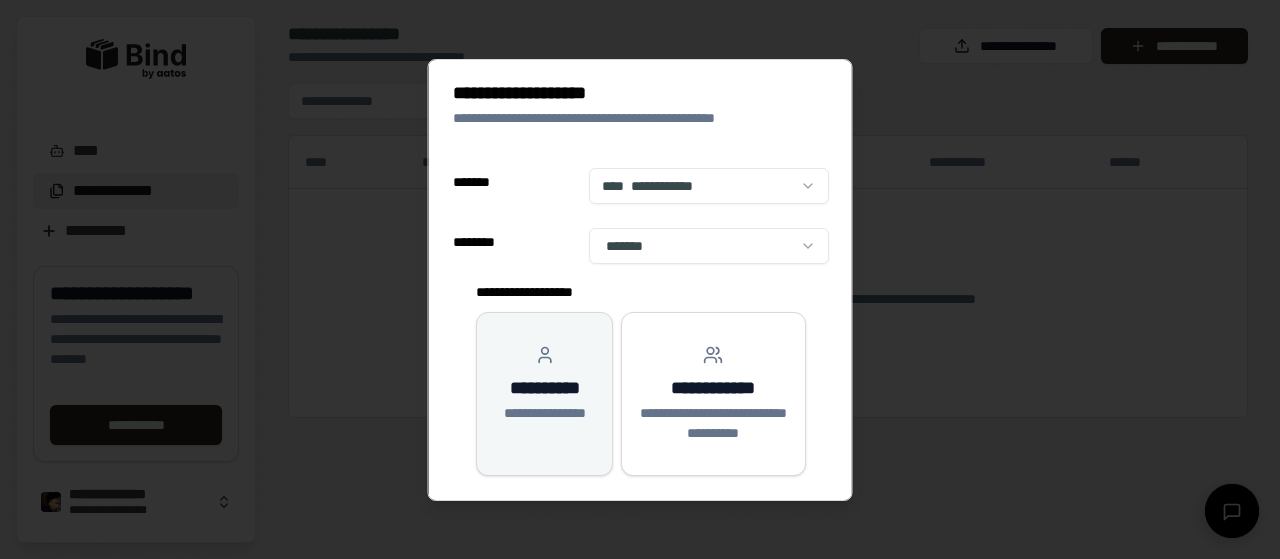 click on "**********" at bounding box center (543, 384) 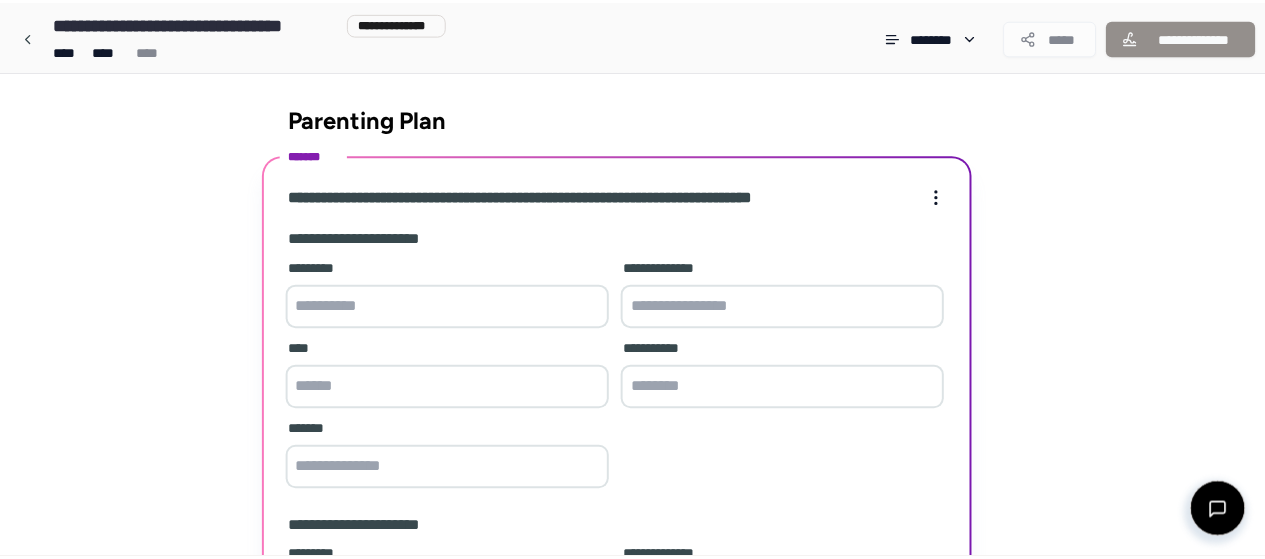 scroll, scrollTop: 386, scrollLeft: 0, axis: vertical 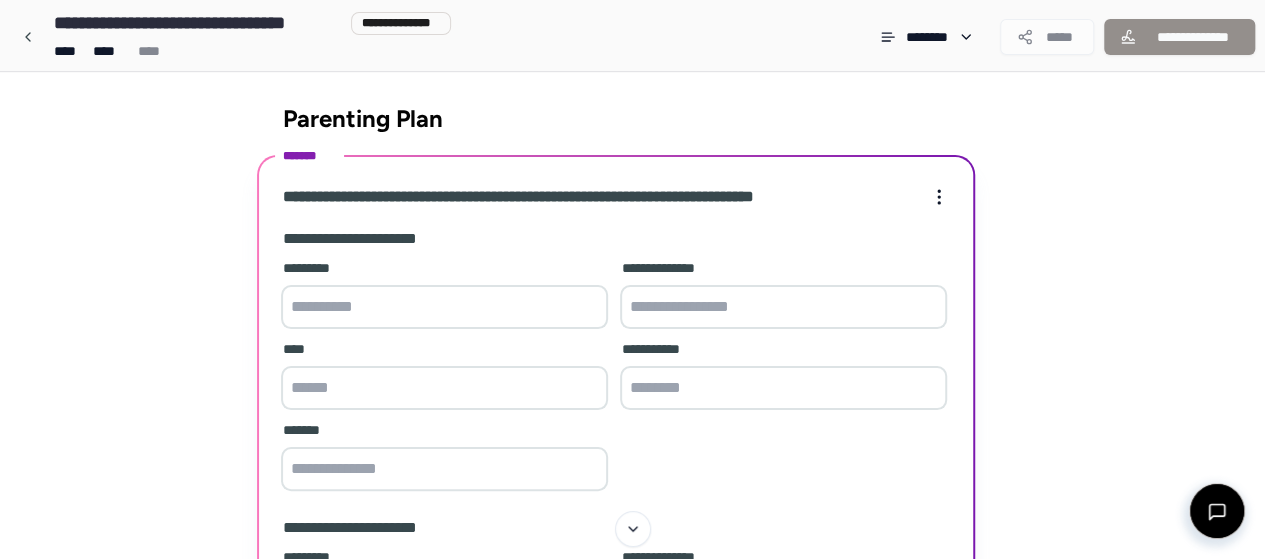 click at bounding box center [444, 307] 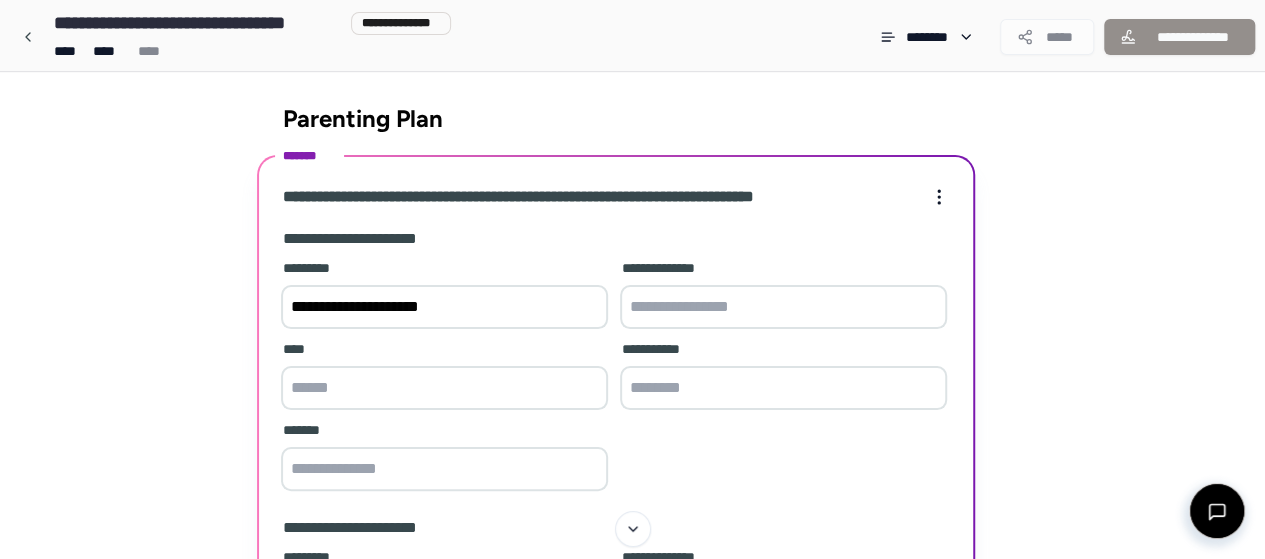 type on "**********" 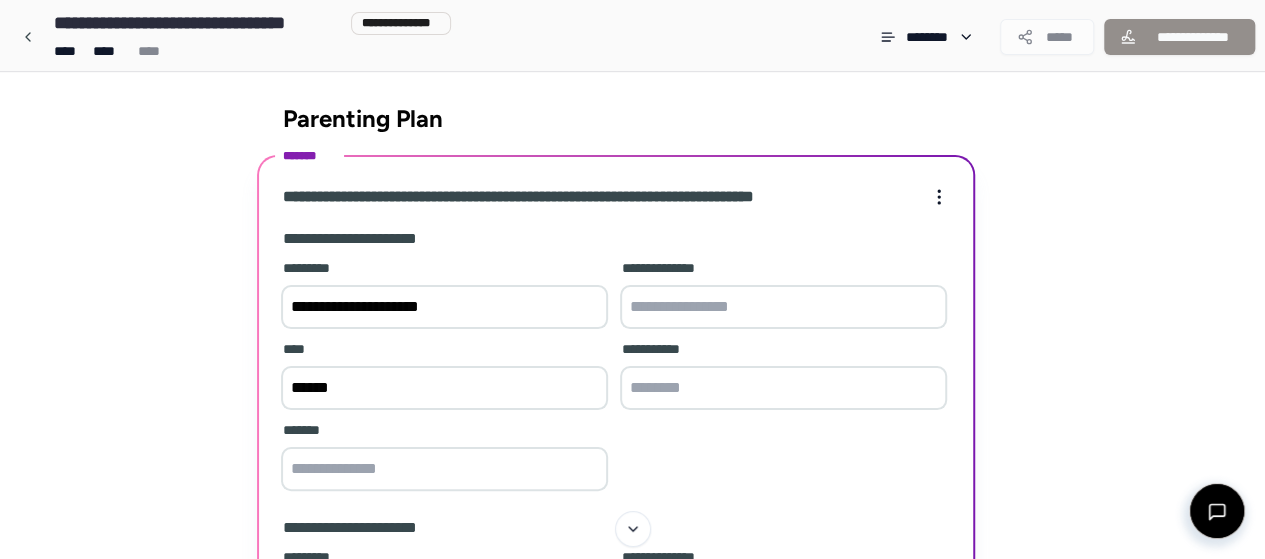 type on "******" 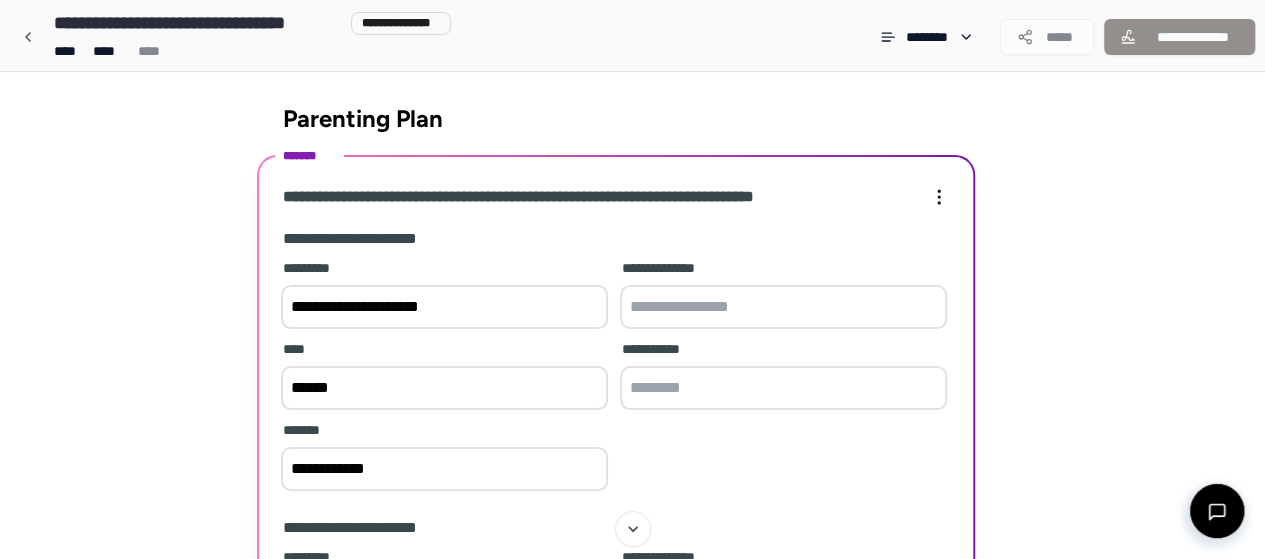 type on "**********" 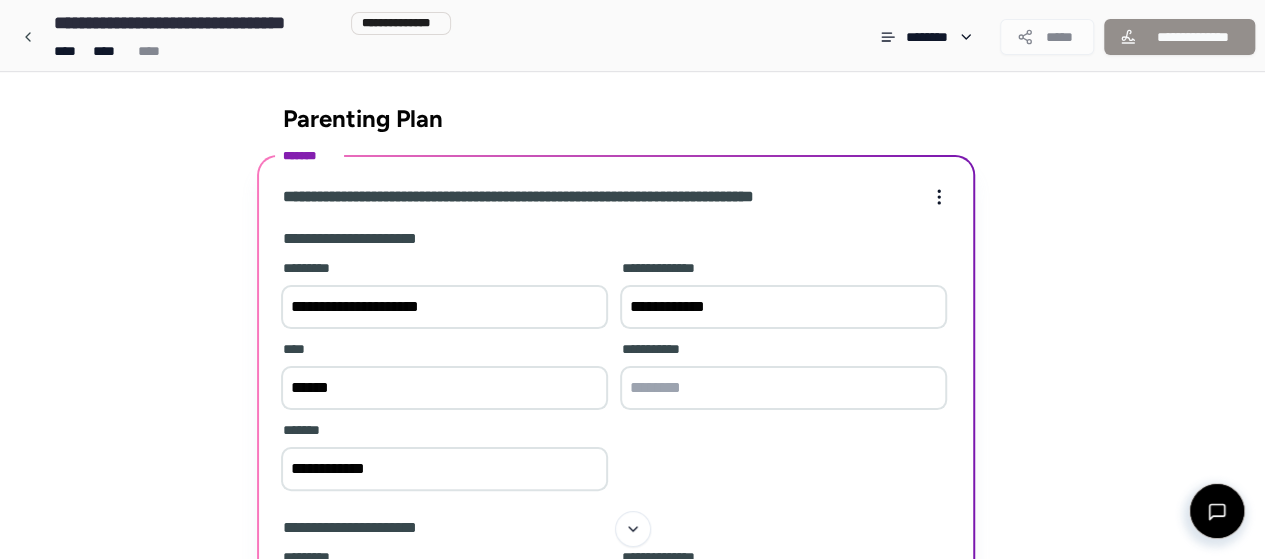 type on "****" 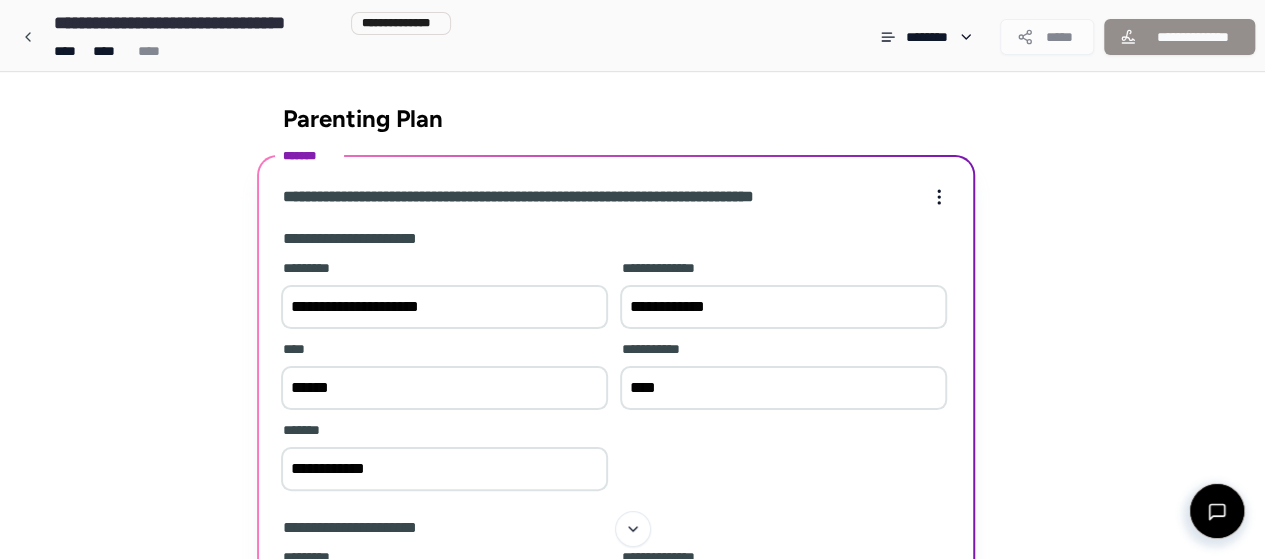 drag, startPoint x: 786, startPoint y: 305, endPoint x: 610, endPoint y: 327, distance: 177.36967 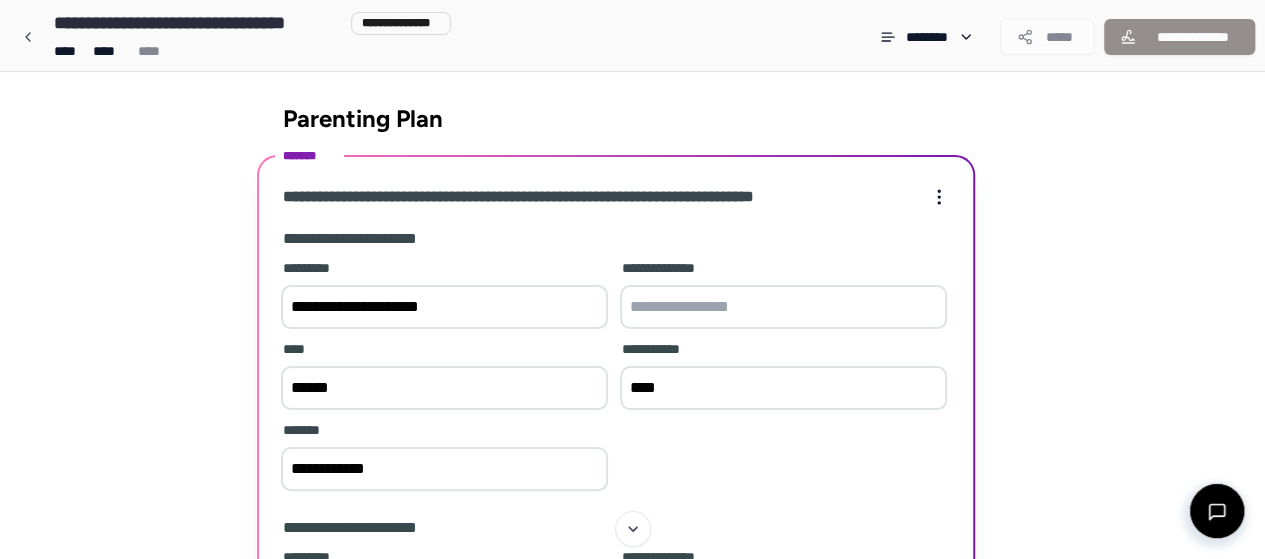 type 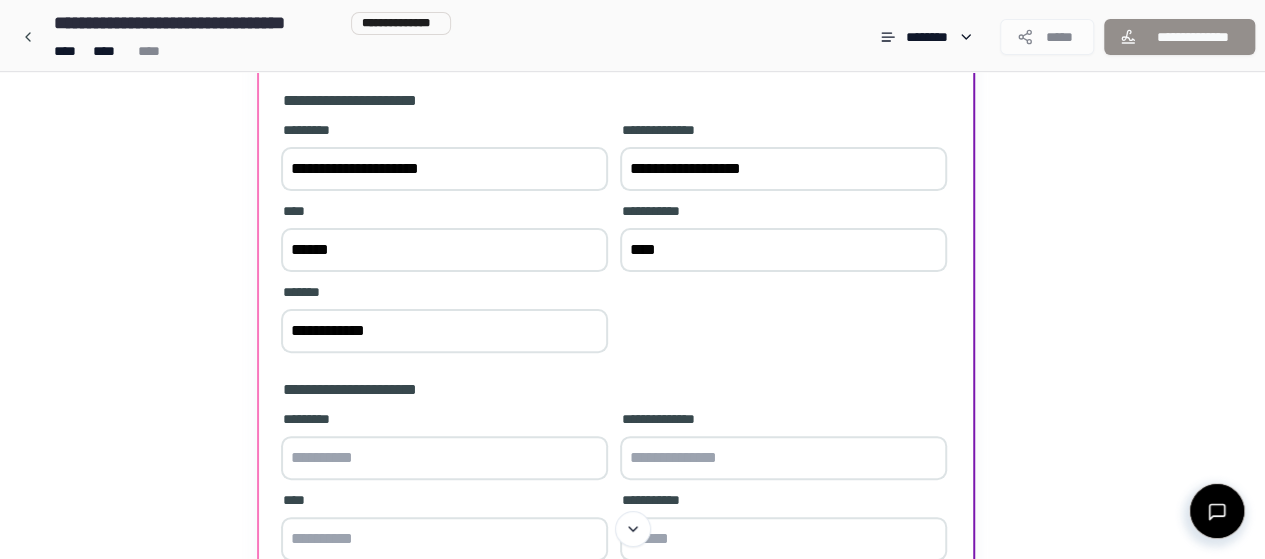 scroll, scrollTop: 139, scrollLeft: 0, axis: vertical 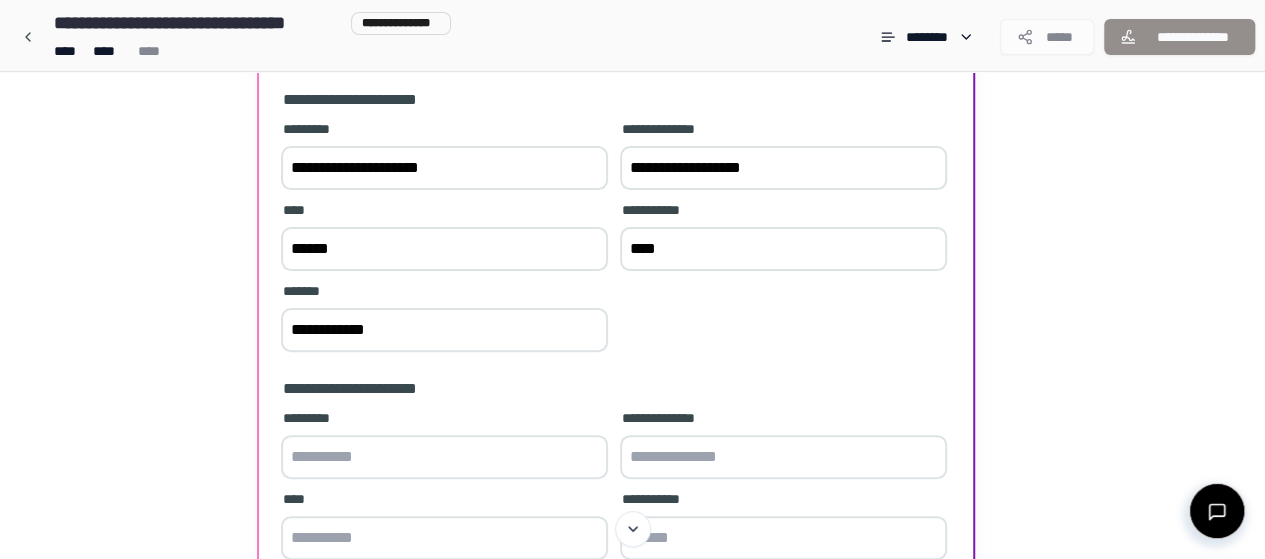 click on "****" at bounding box center [783, 249] 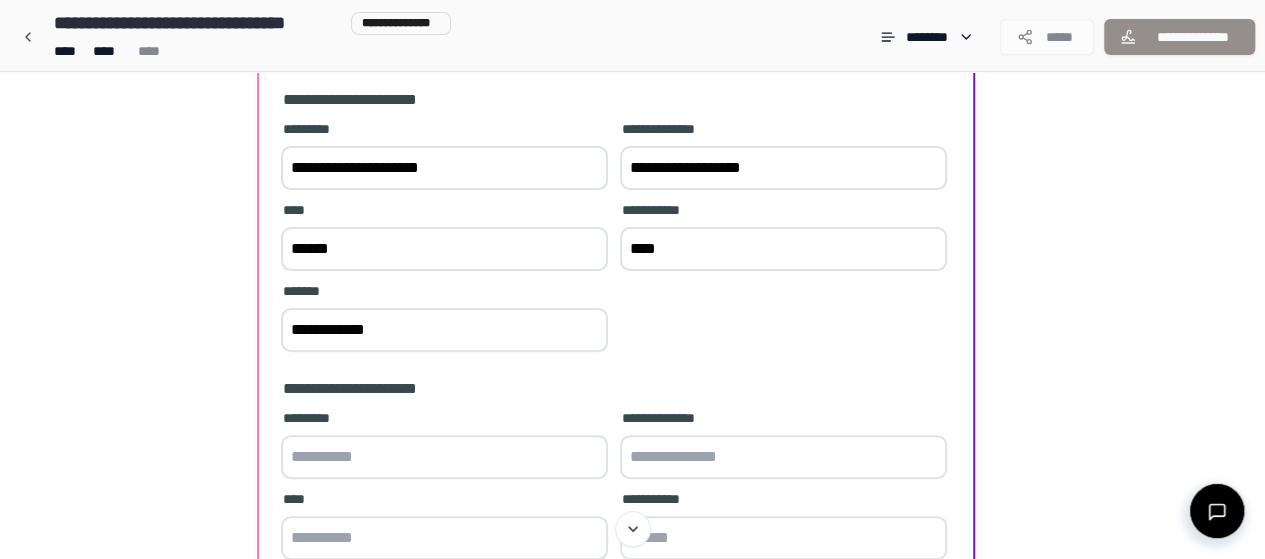 click at bounding box center (444, 457) 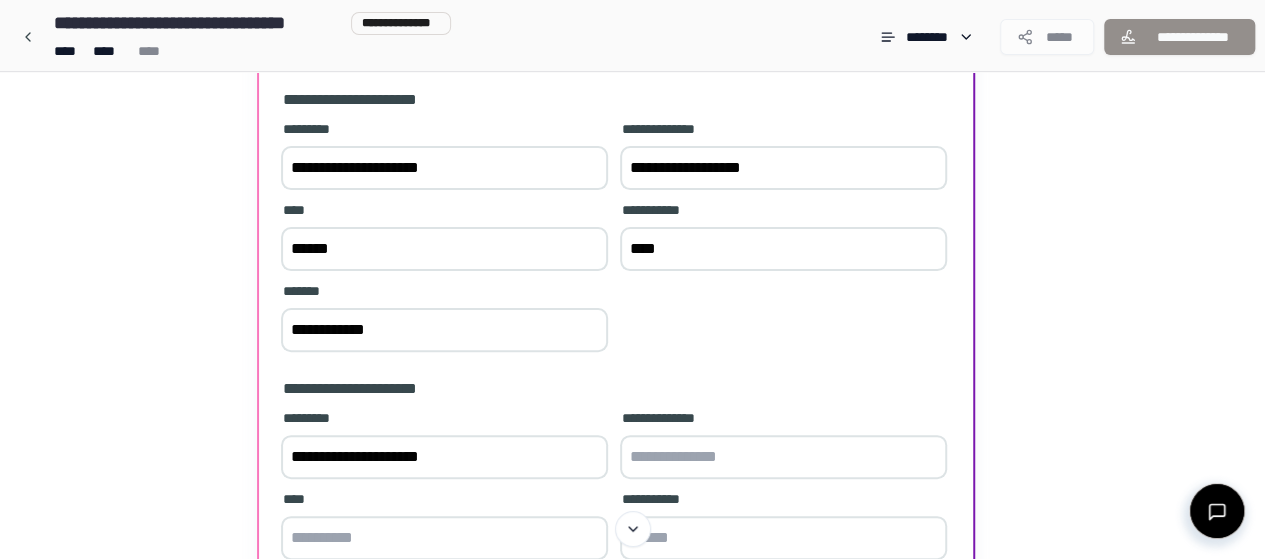 type on "**********" 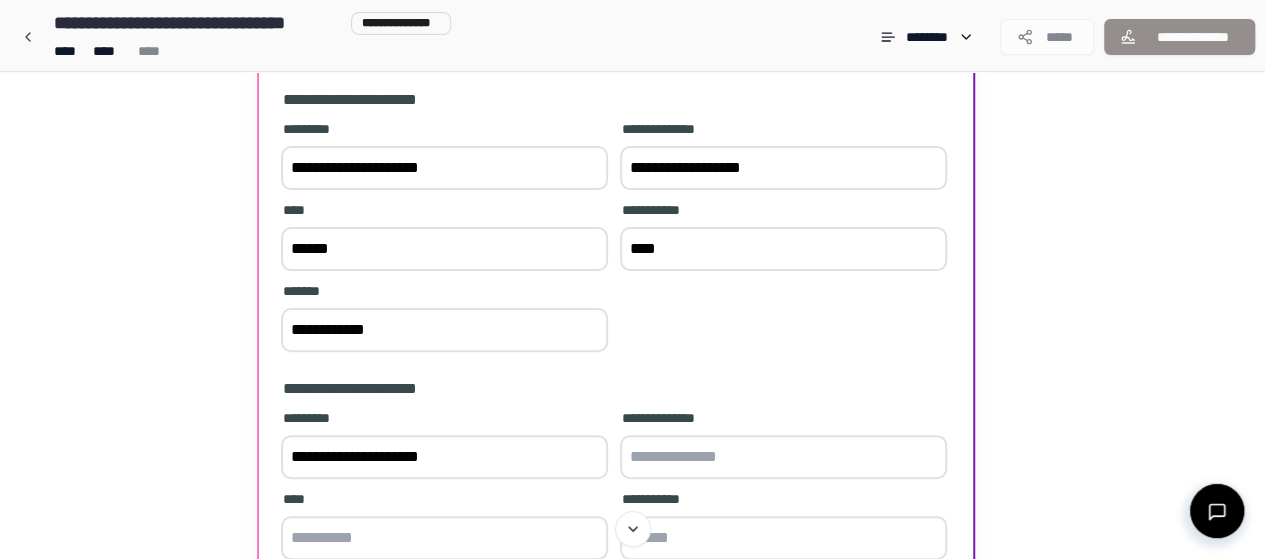 click at bounding box center [444, 538] 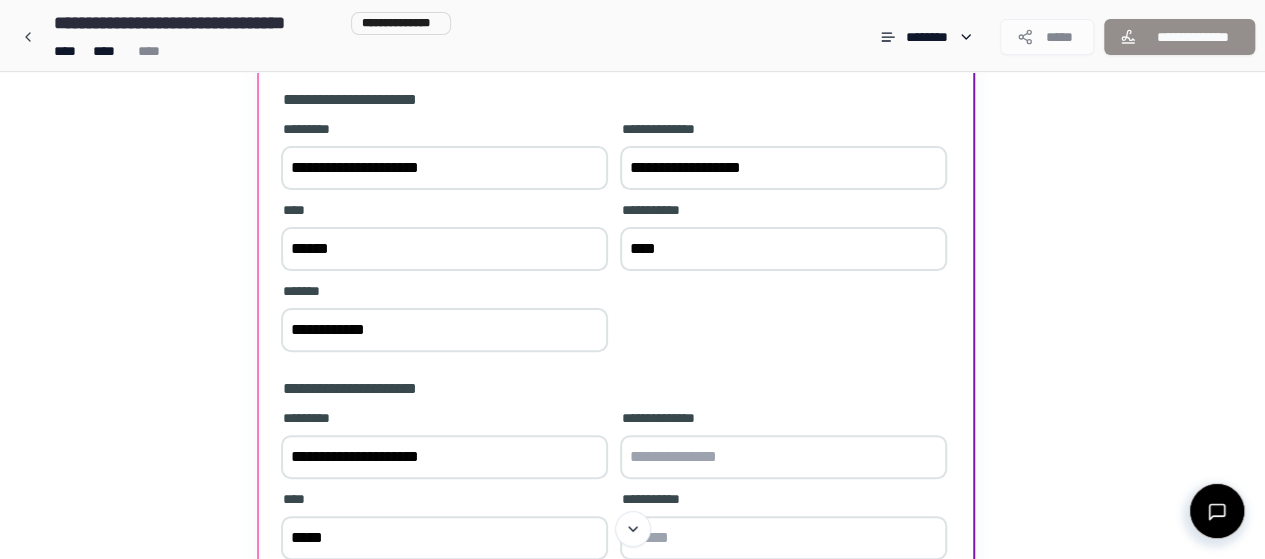 type on "******" 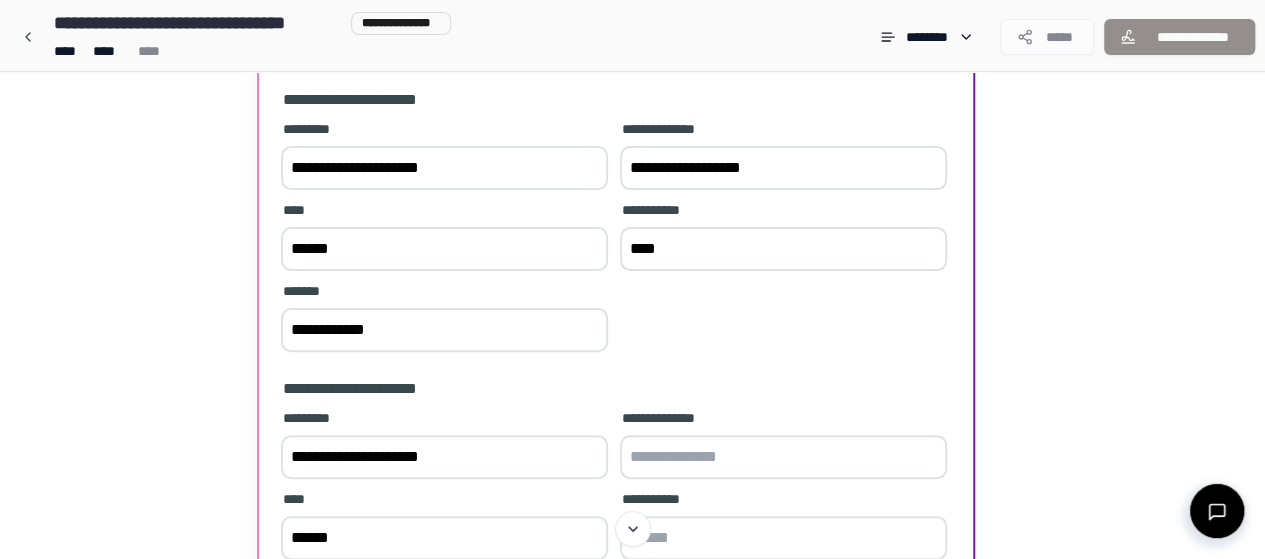 type on "****" 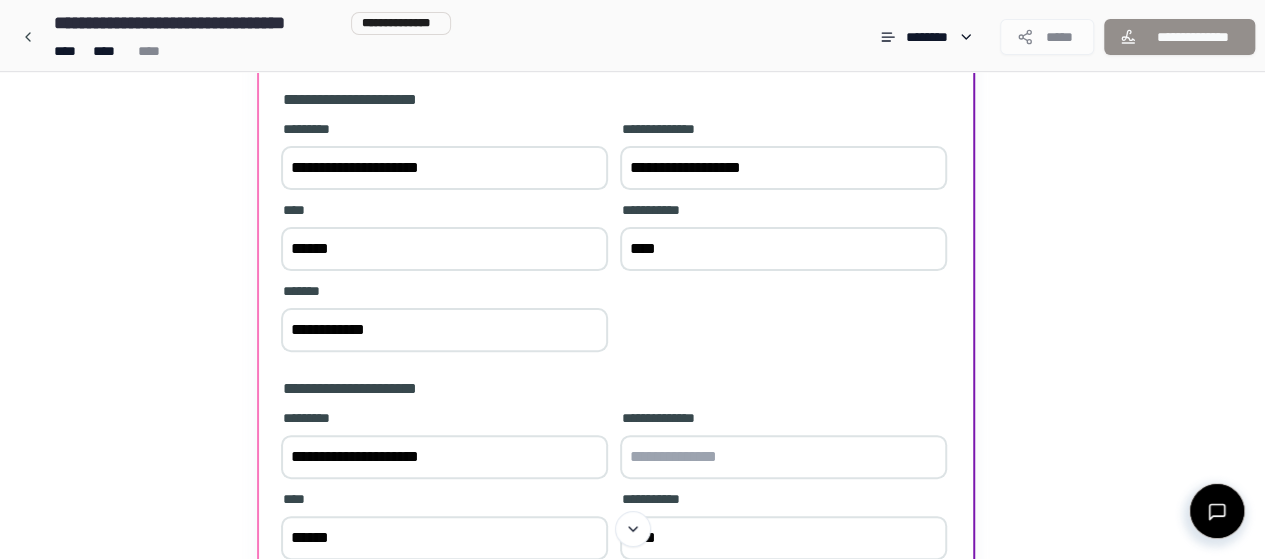type on "**********" 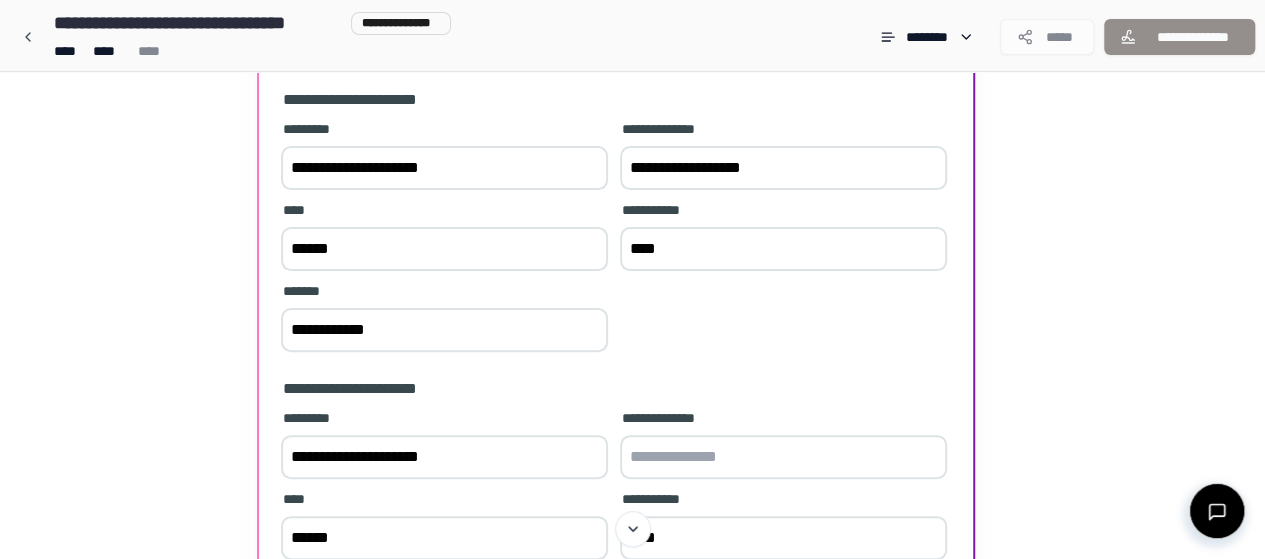 click at bounding box center (783, 457) 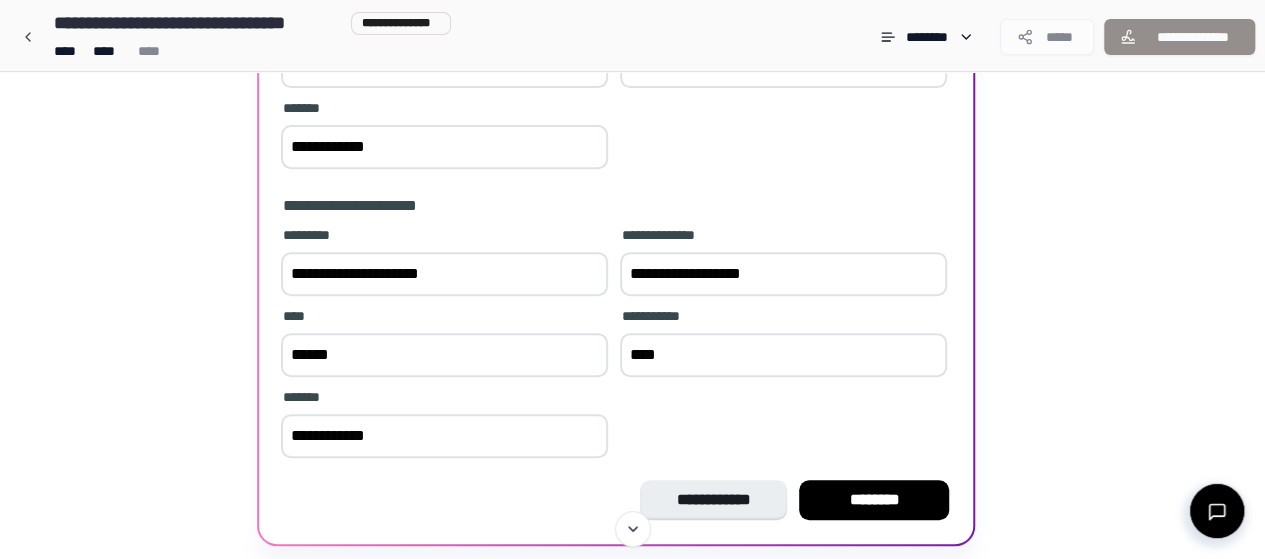 scroll, scrollTop: 331, scrollLeft: 0, axis: vertical 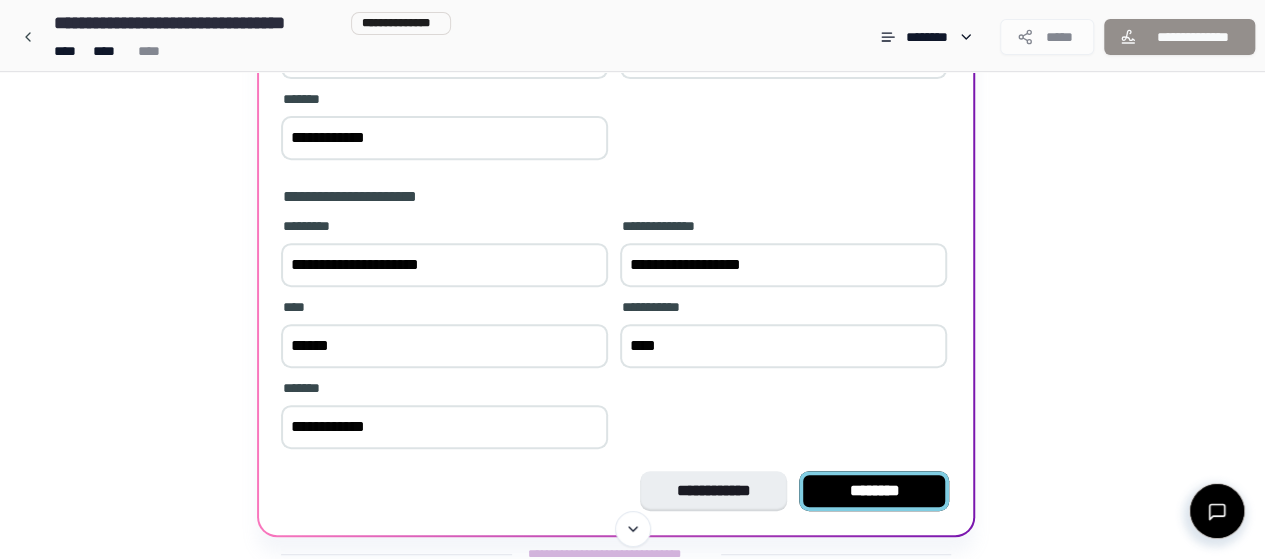 type on "**********" 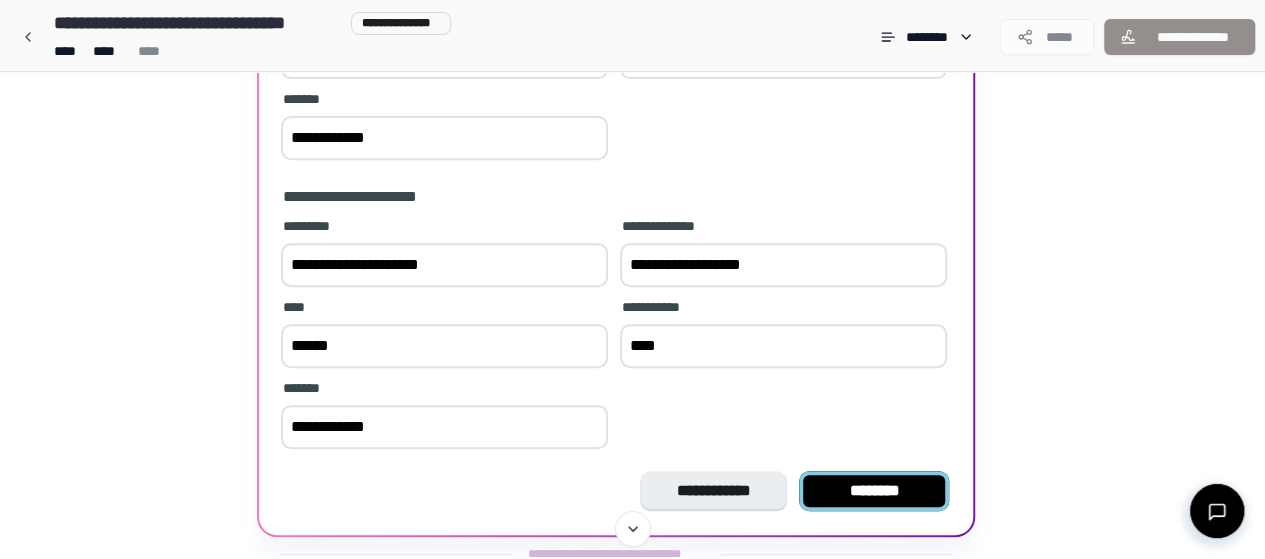 click on "********" at bounding box center (874, 491) 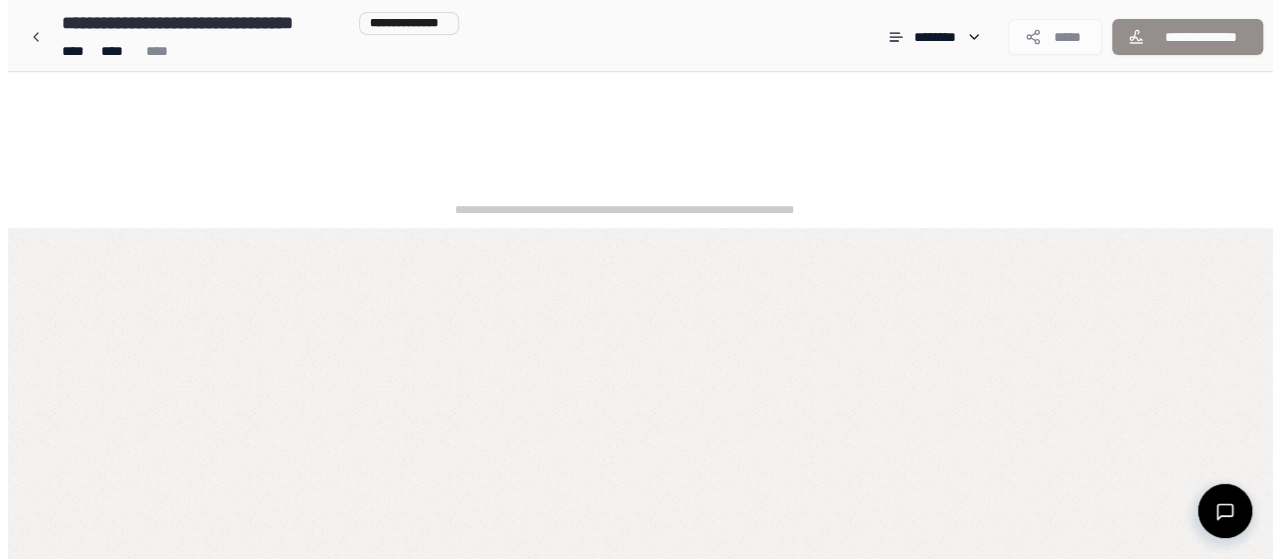 scroll, scrollTop: 0, scrollLeft: 0, axis: both 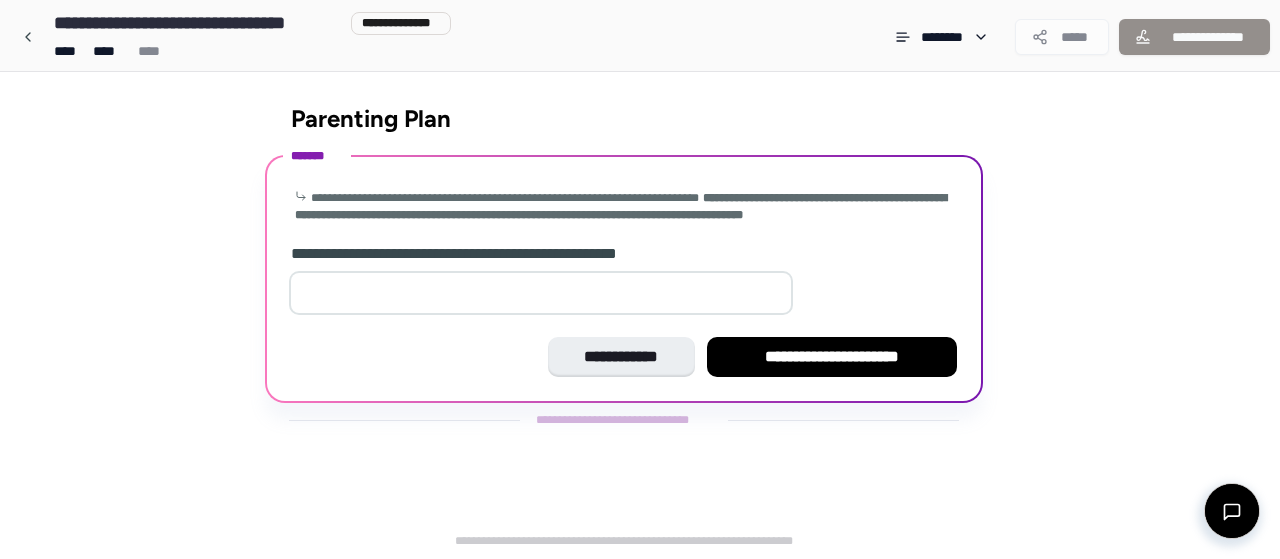 click on "**********" at bounding box center [624, 282] 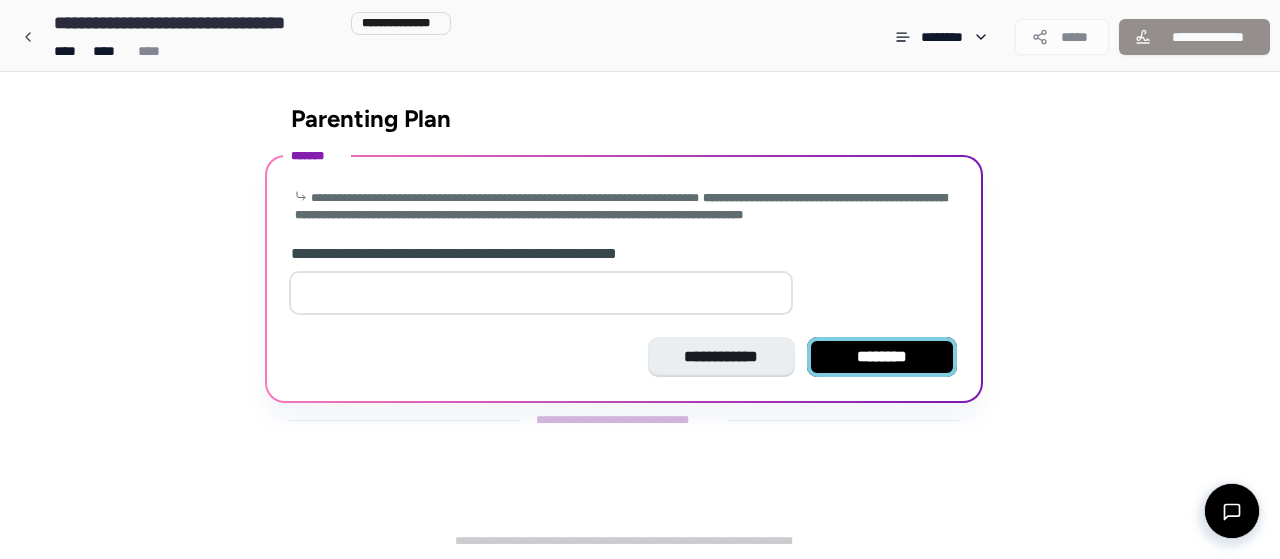 type on "*" 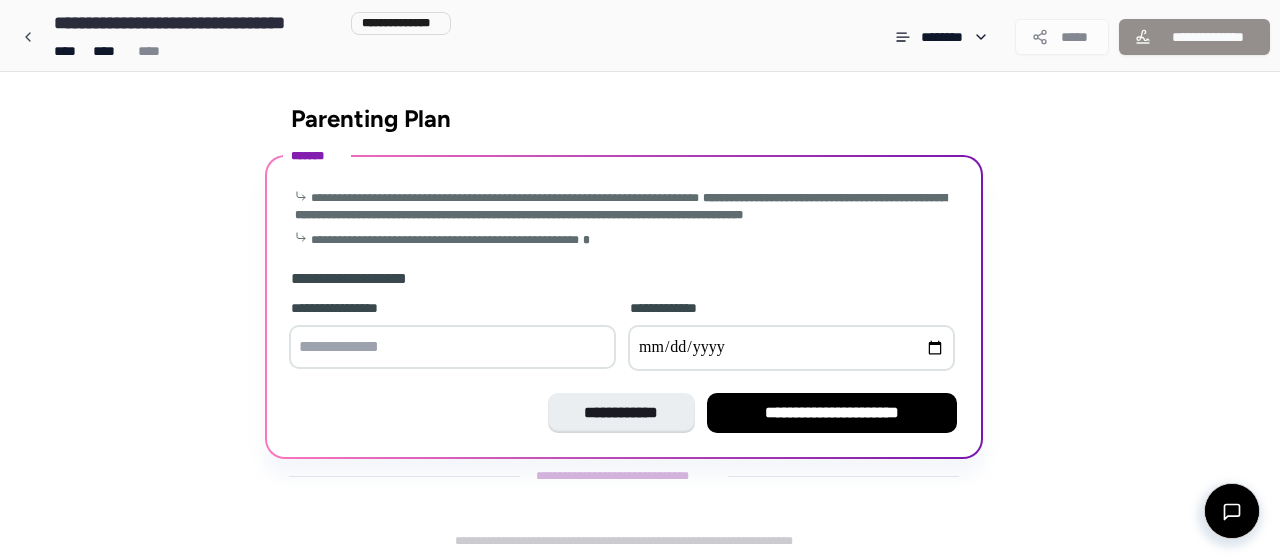 click at bounding box center [452, 347] 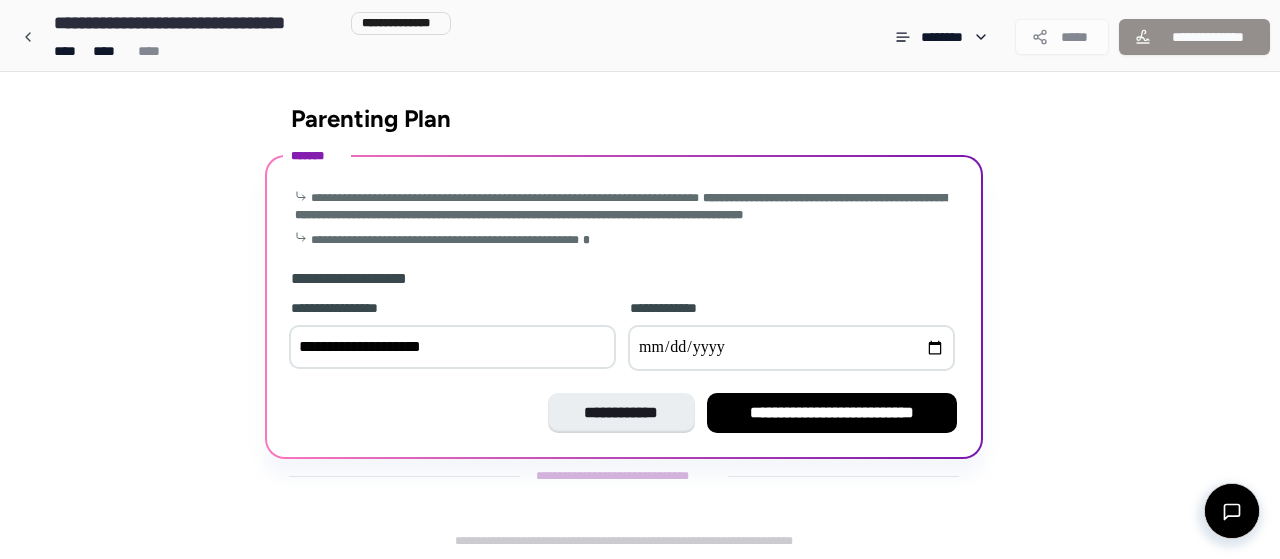 type on "**********" 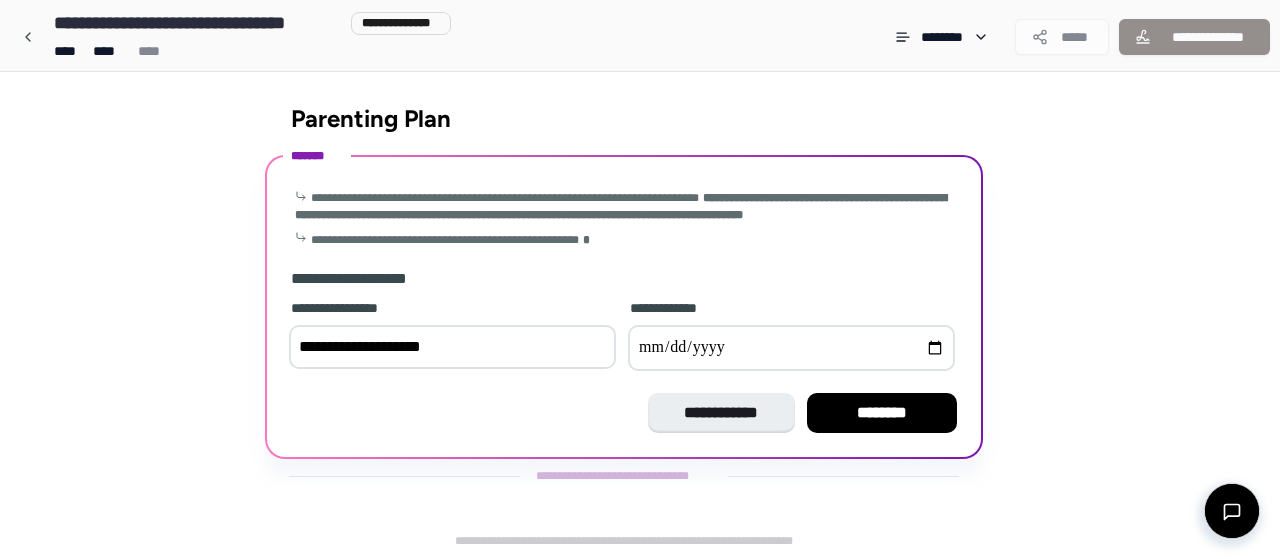 type on "**********" 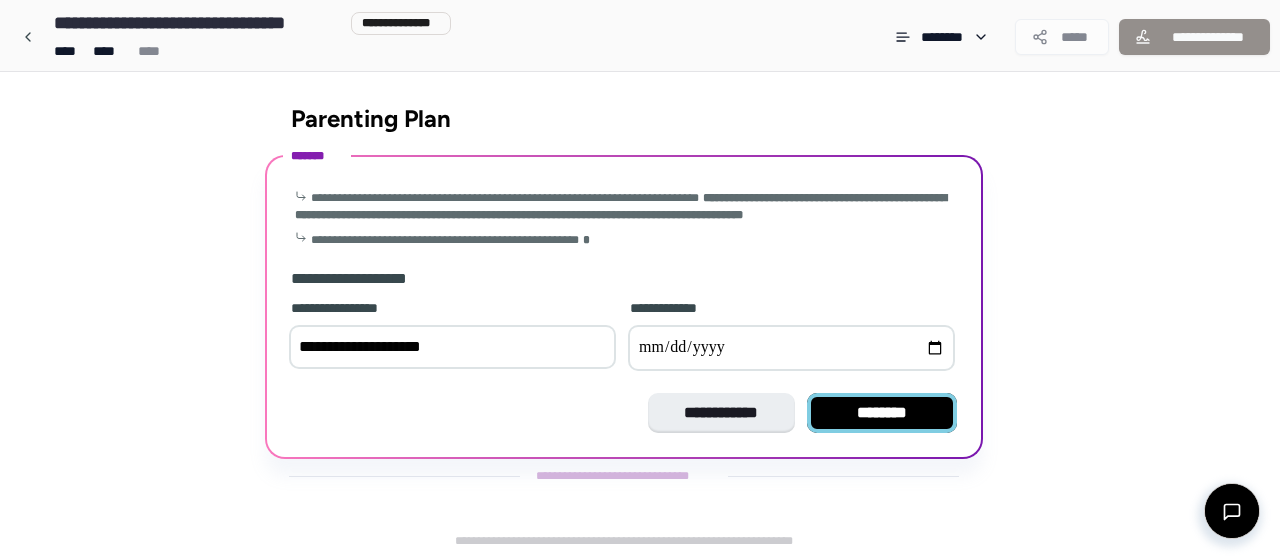 click on "********" at bounding box center (882, 413) 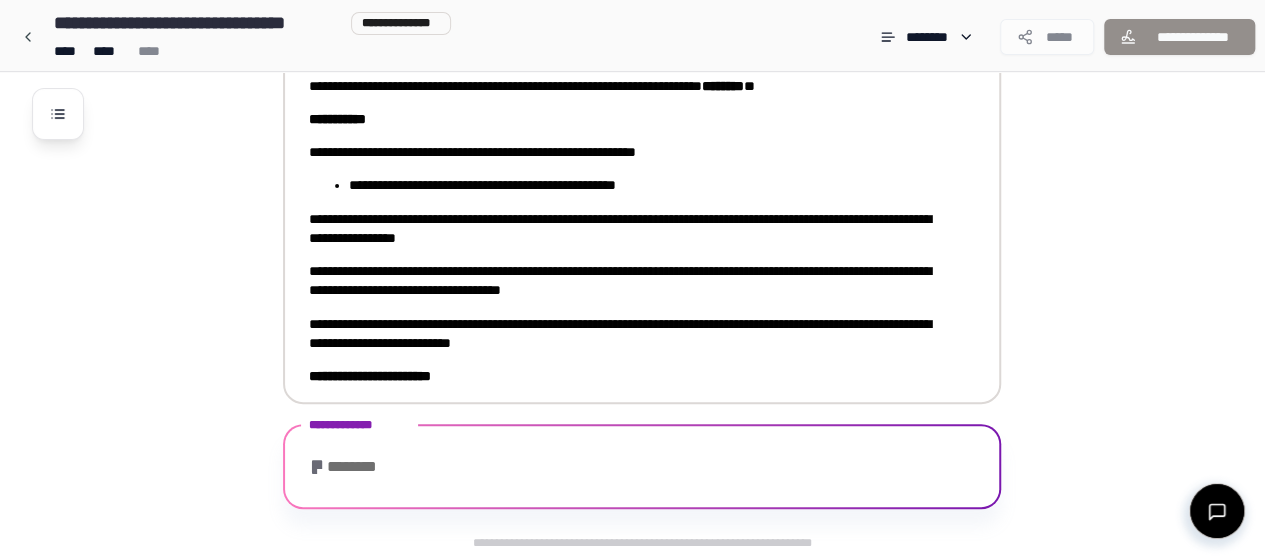 scroll, scrollTop: 300, scrollLeft: 0, axis: vertical 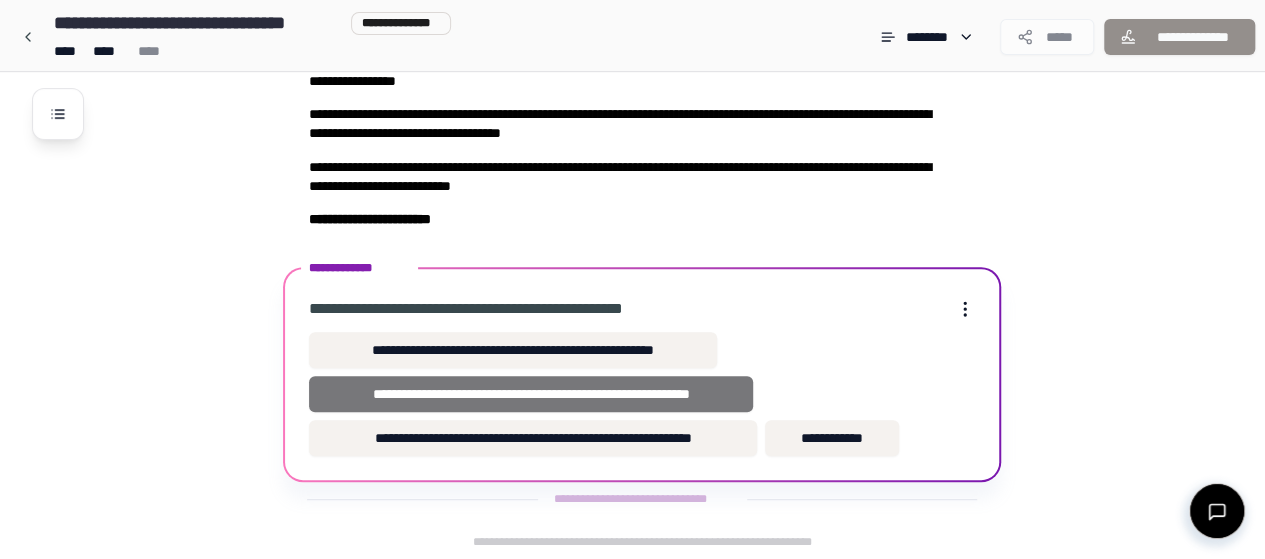 click on "**********" at bounding box center (530, 394) 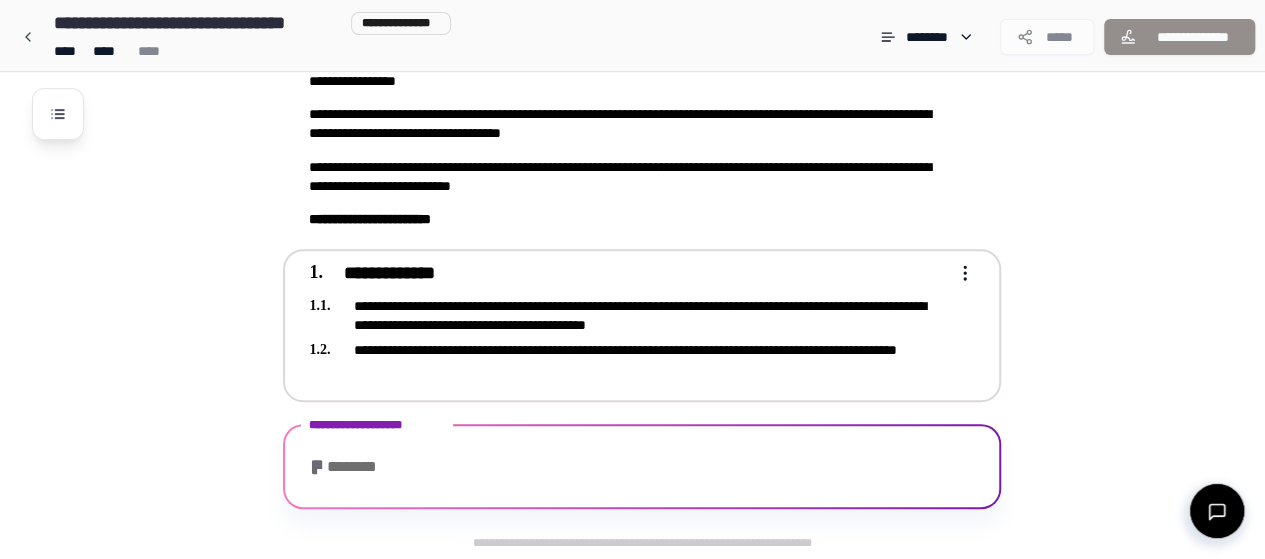scroll, scrollTop: 414, scrollLeft: 0, axis: vertical 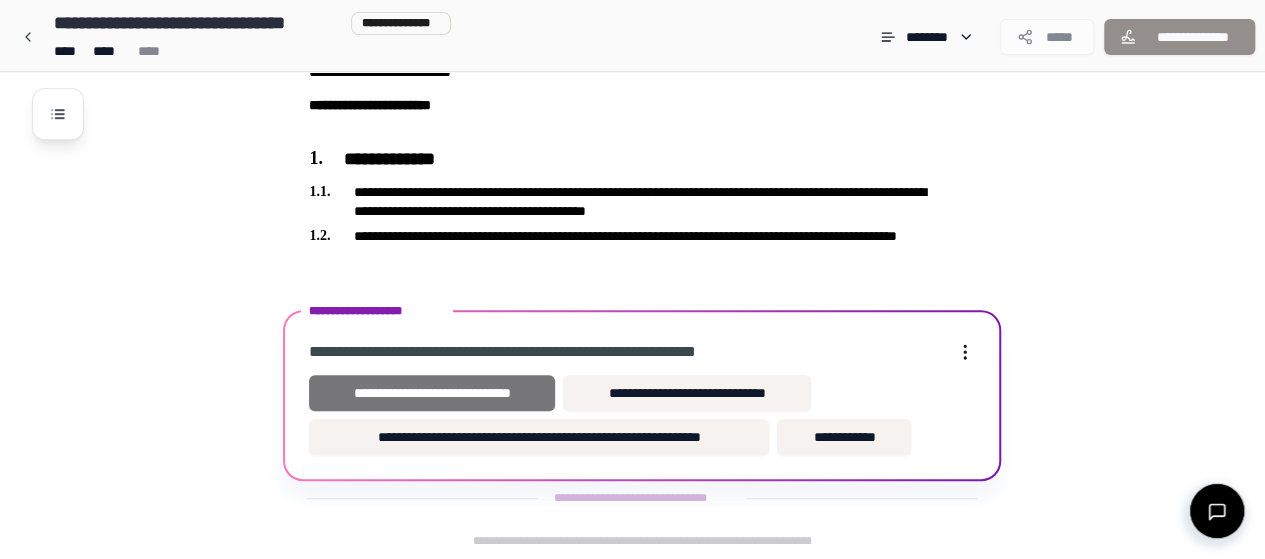 click on "**********" at bounding box center (432, 393) 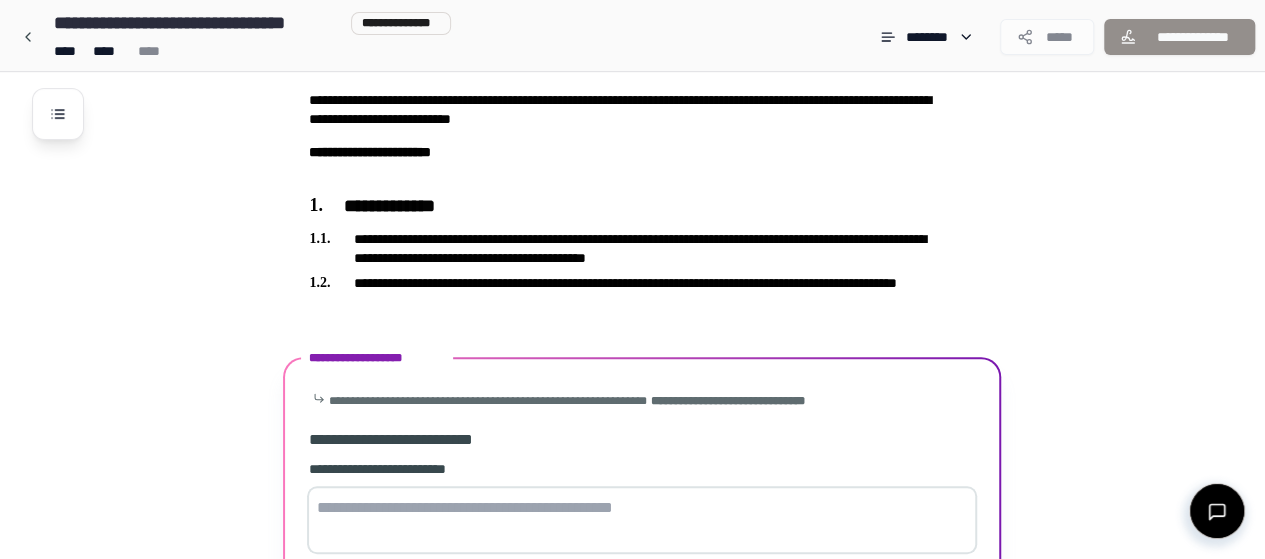 scroll, scrollTop: 714, scrollLeft: 0, axis: vertical 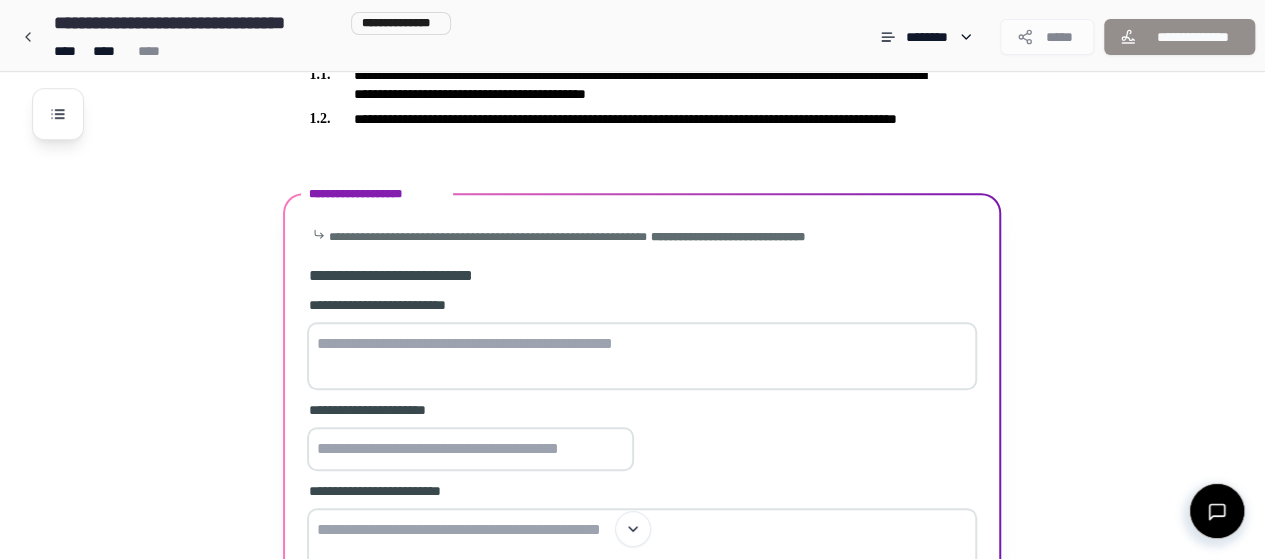 click at bounding box center (642, 356) 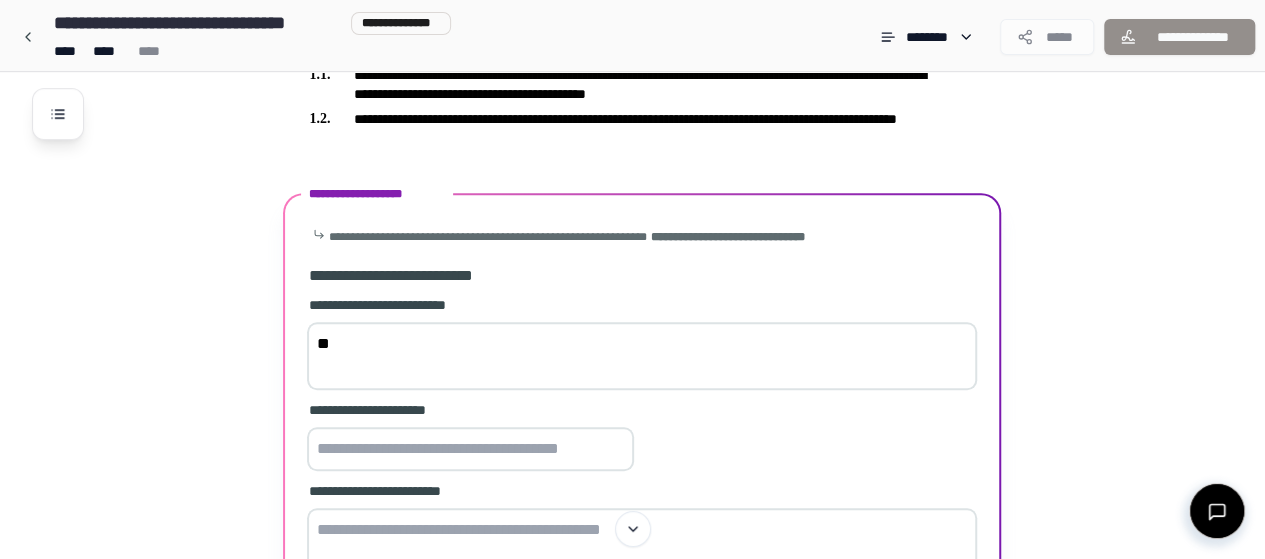 type on "*" 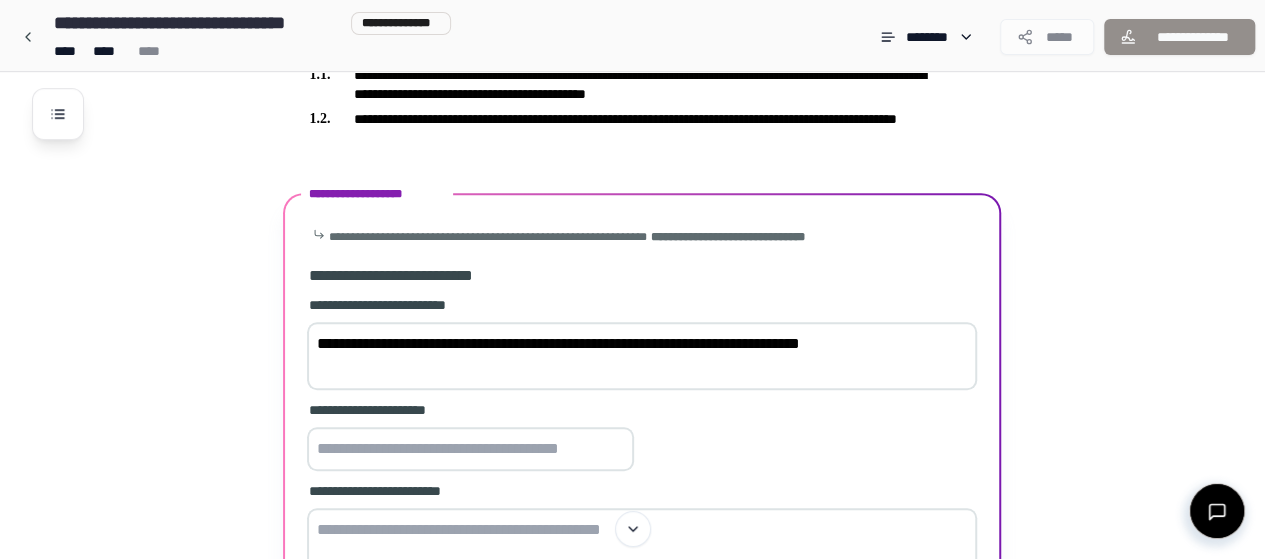 click on "**********" at bounding box center [642, 356] 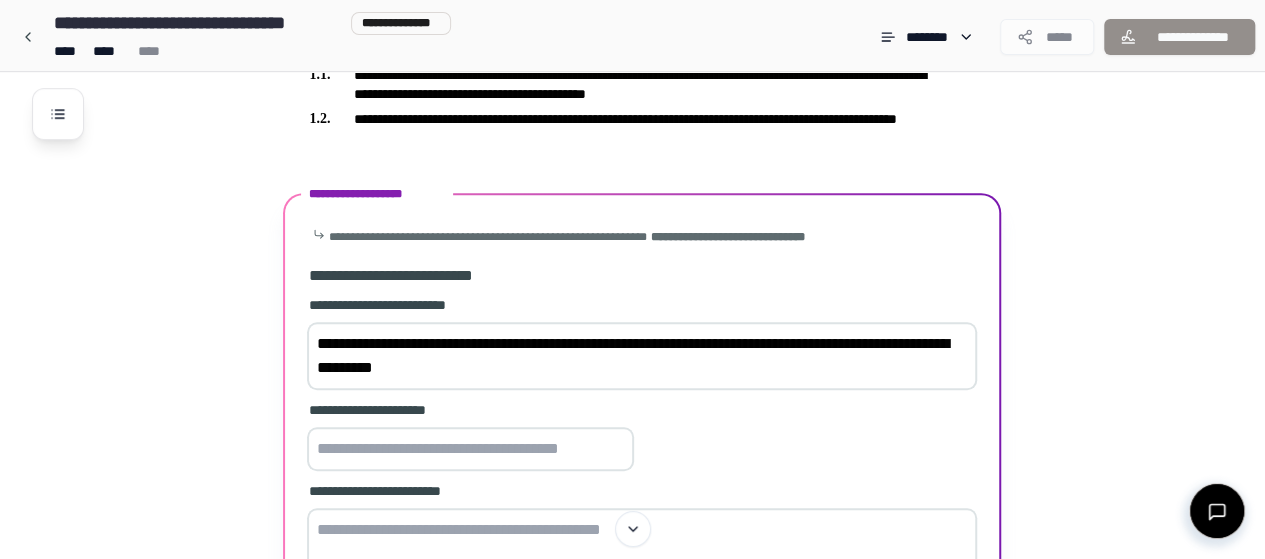 click on "**********" at bounding box center [642, 356] 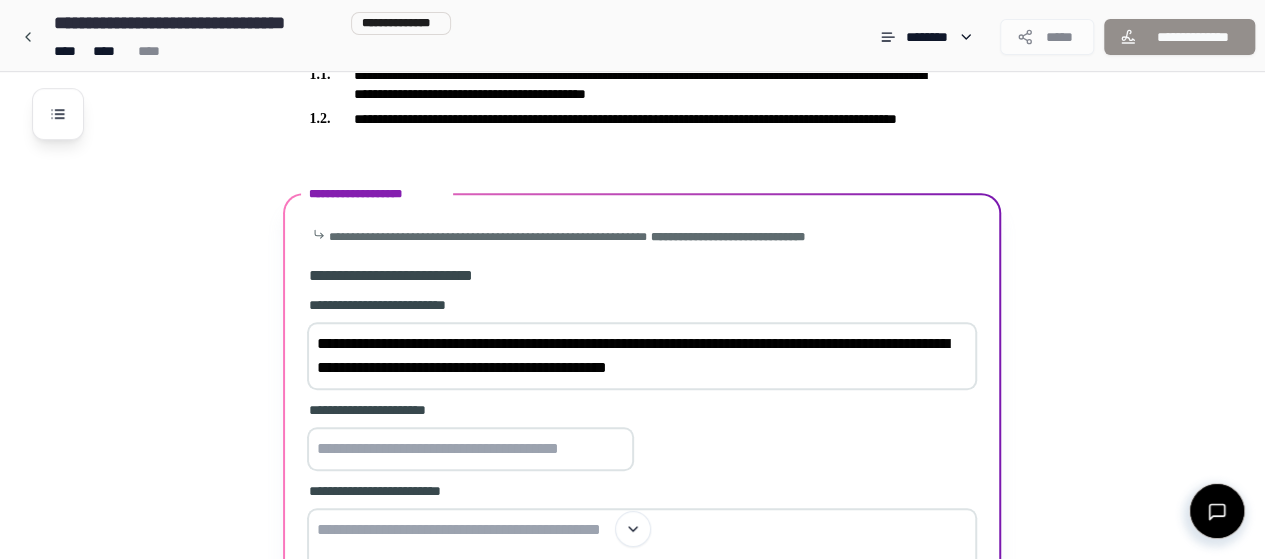 type on "**********" 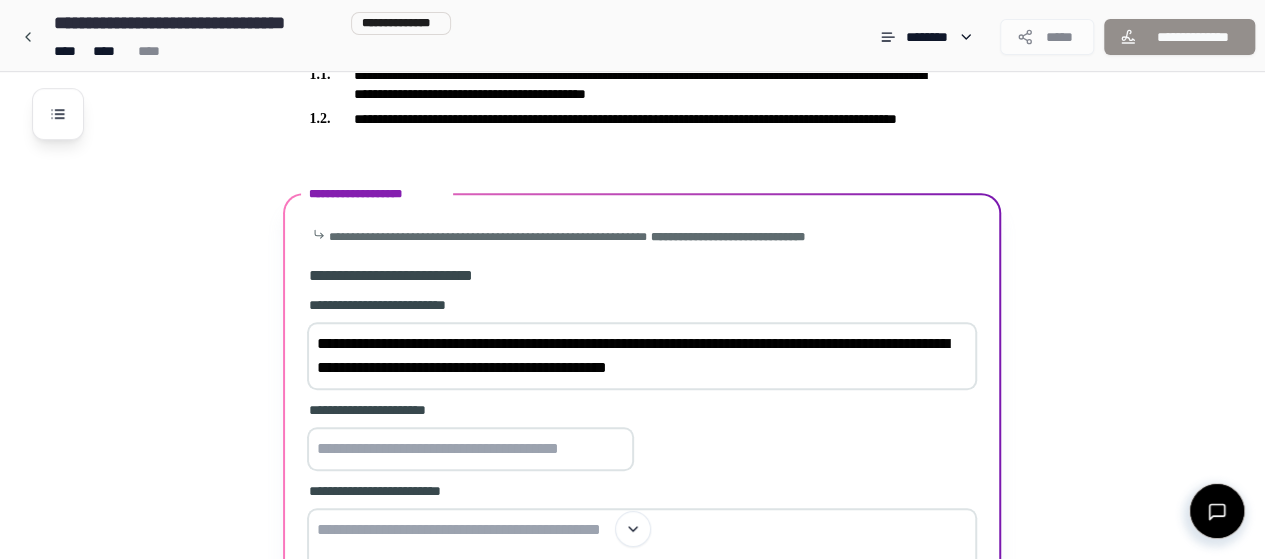 click at bounding box center [470, 449] 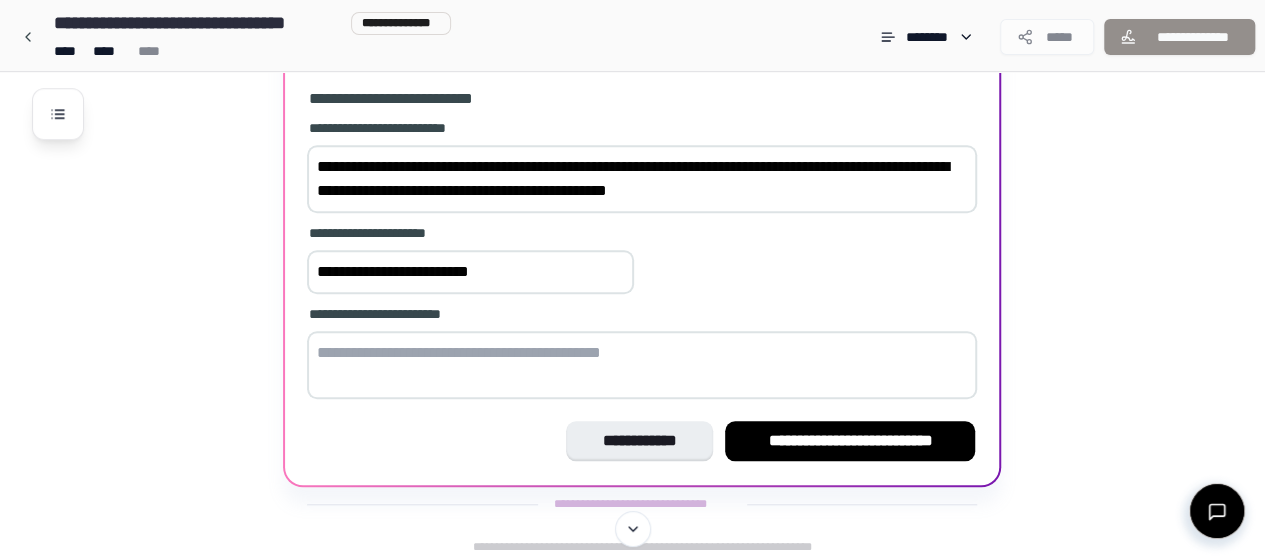 scroll, scrollTop: 714, scrollLeft: 0, axis: vertical 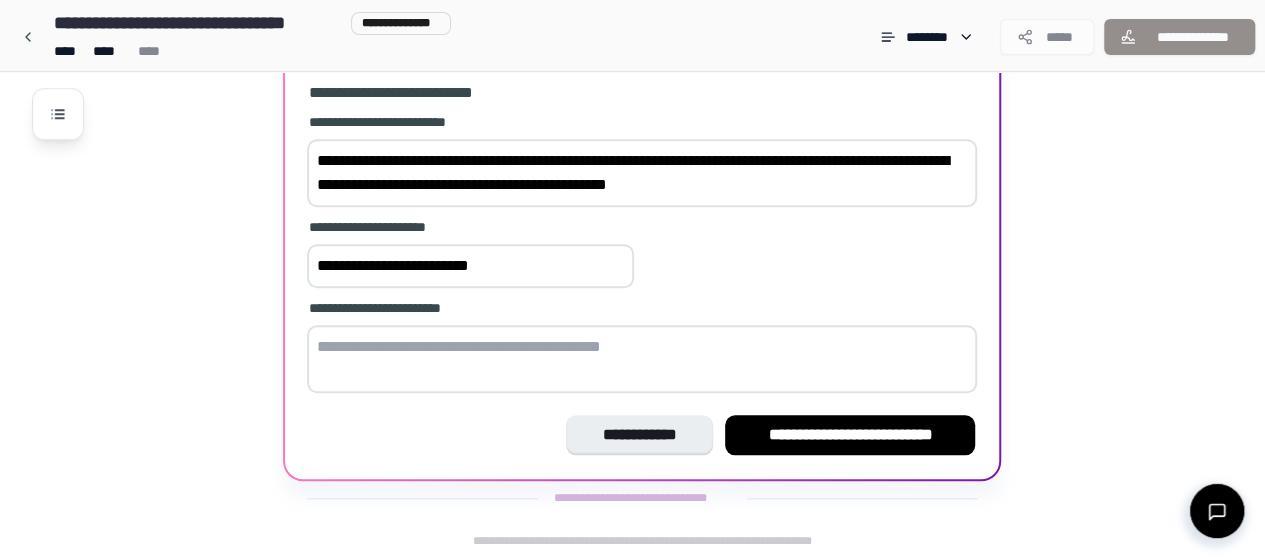 type on "**********" 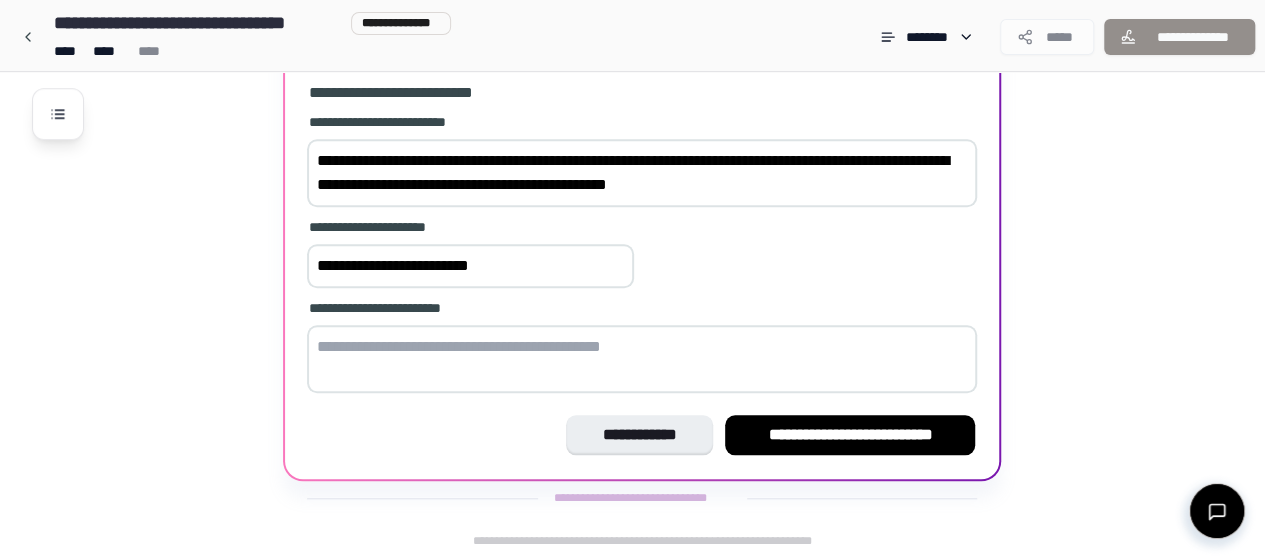 click at bounding box center (642, 359) 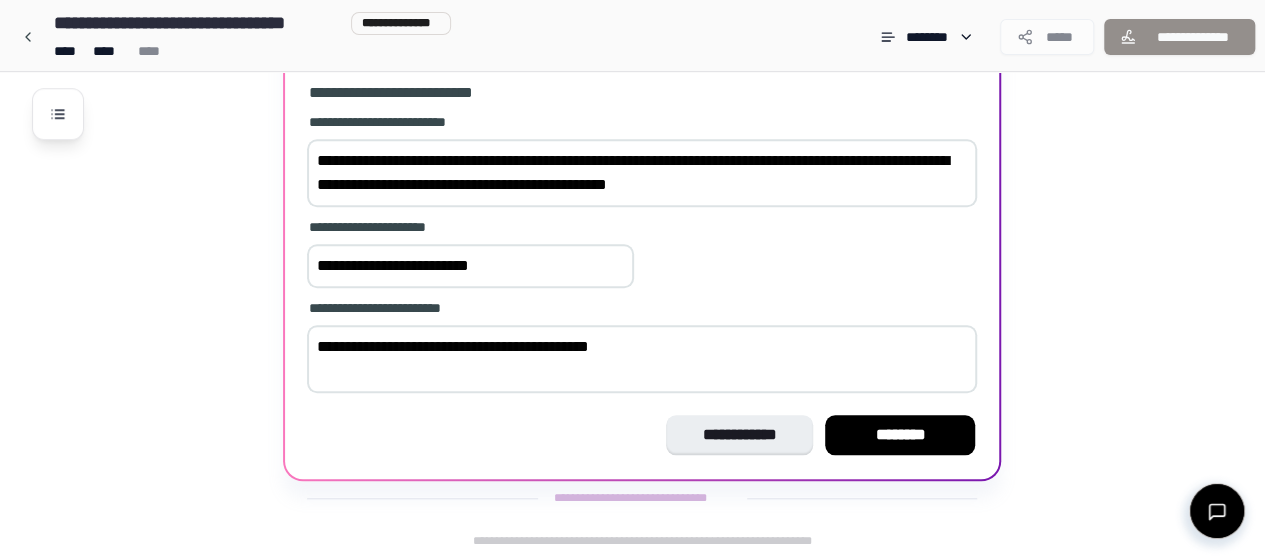 type on "**********" 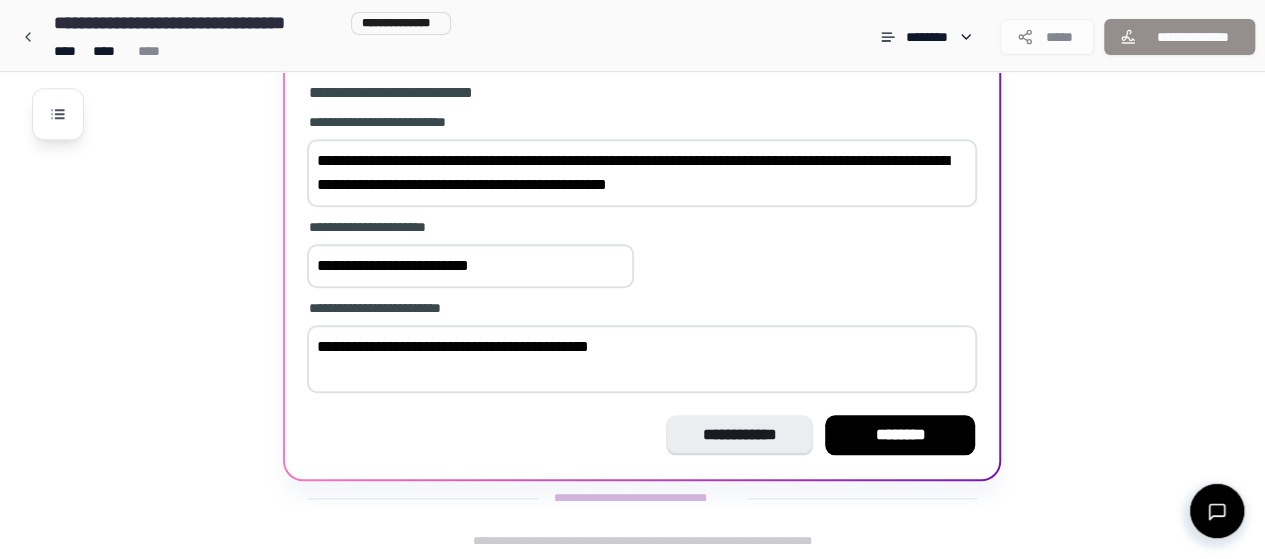 click on "**********" at bounding box center (470, 266) 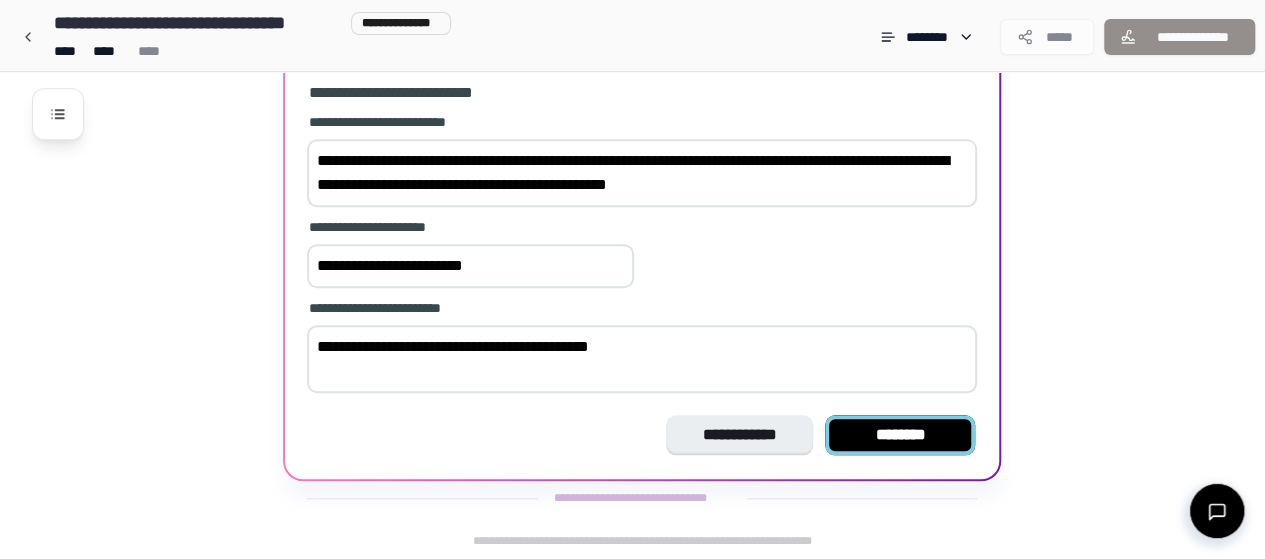 type on "**********" 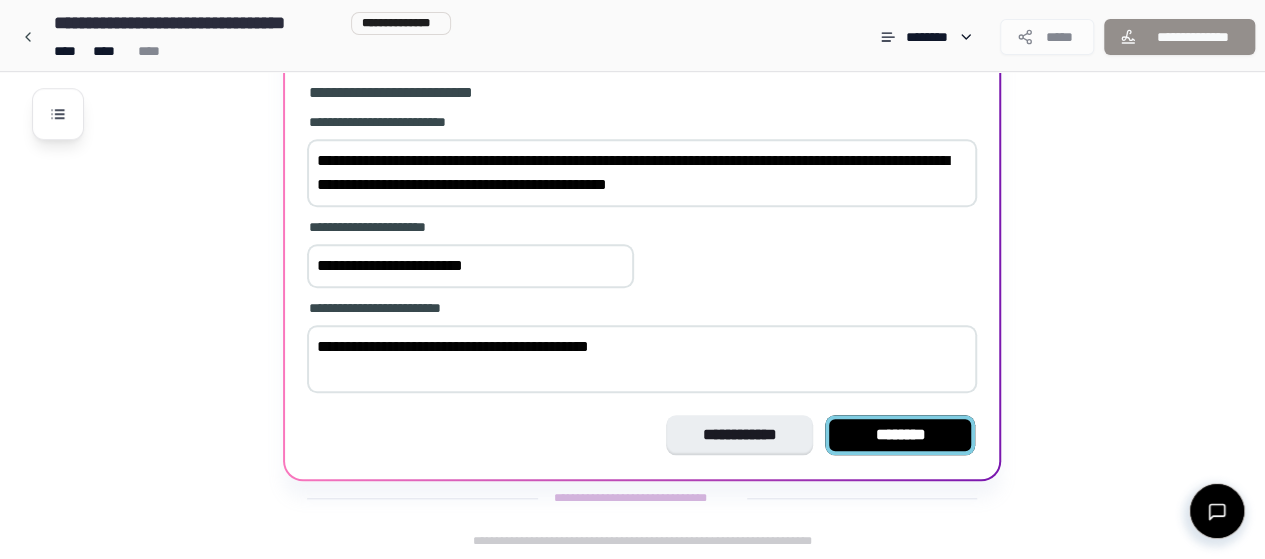 click on "********" at bounding box center [900, 435] 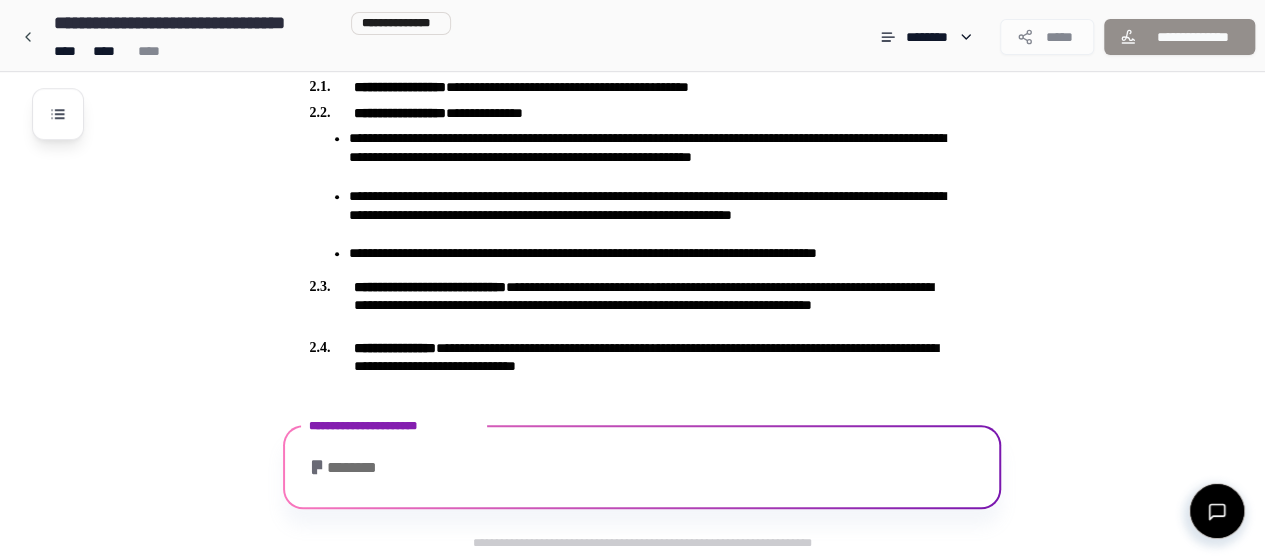 scroll, scrollTop: 814, scrollLeft: 0, axis: vertical 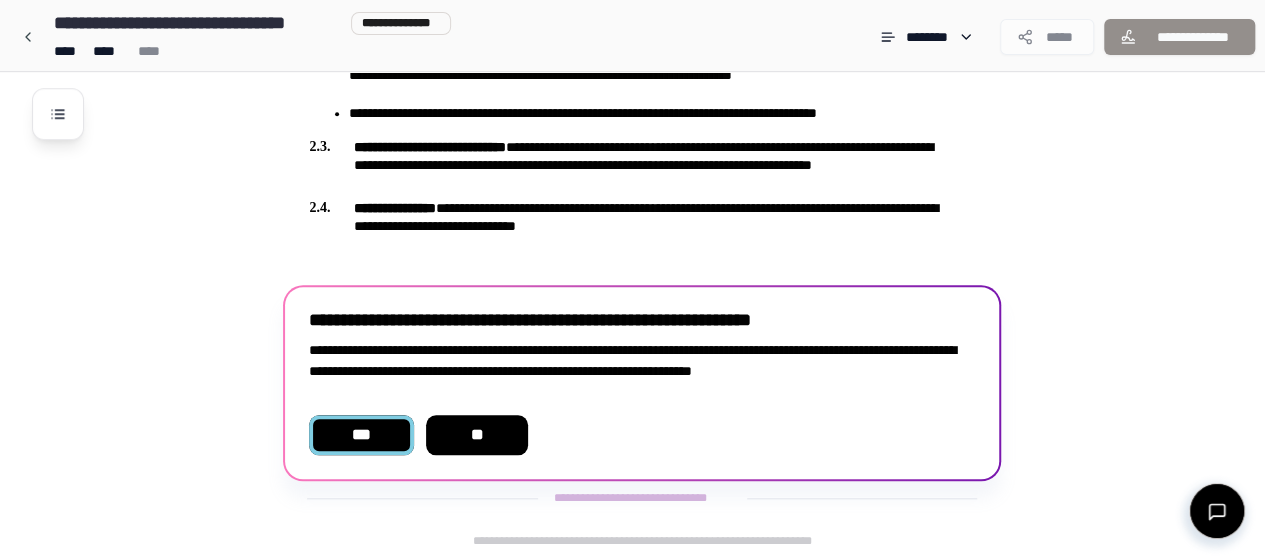 click on "***" at bounding box center [361, 435] 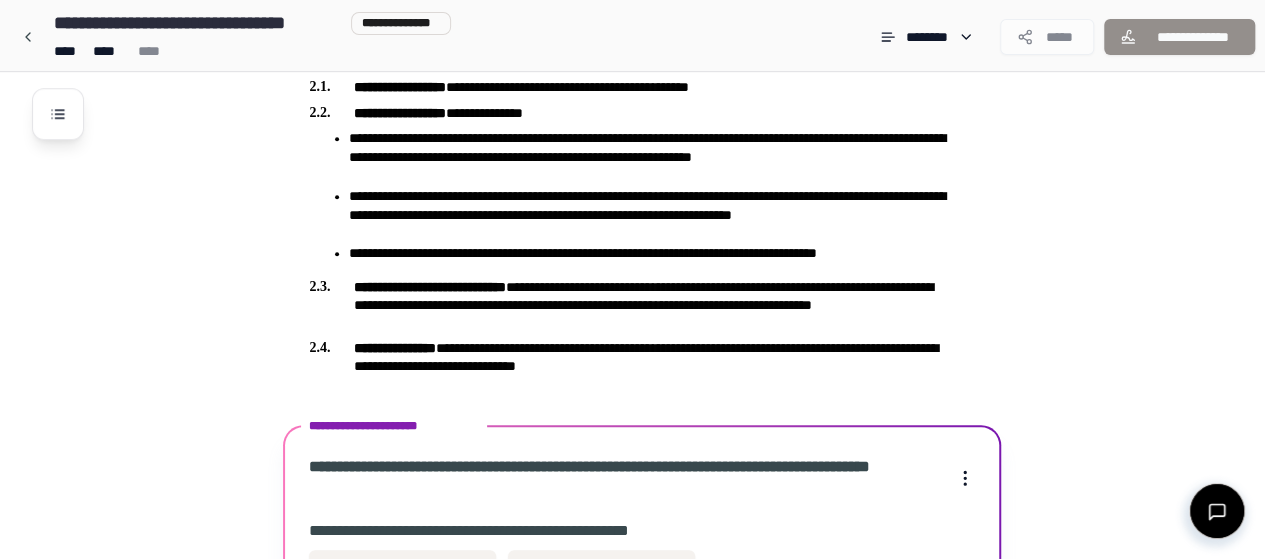 scroll, scrollTop: 1203, scrollLeft: 0, axis: vertical 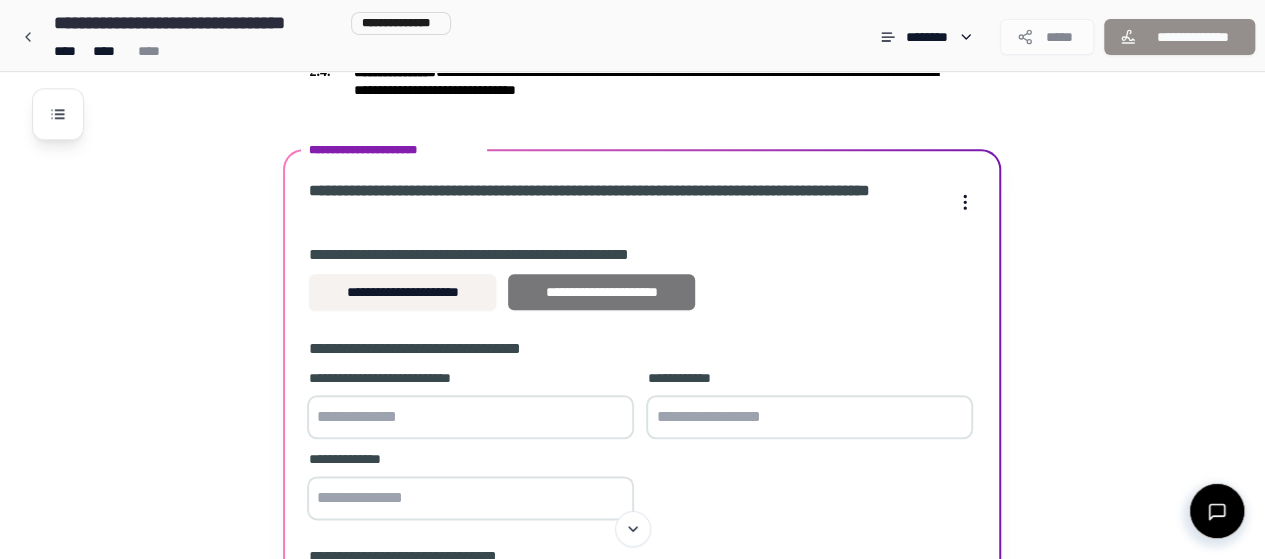 click on "**********" at bounding box center [601, 292] 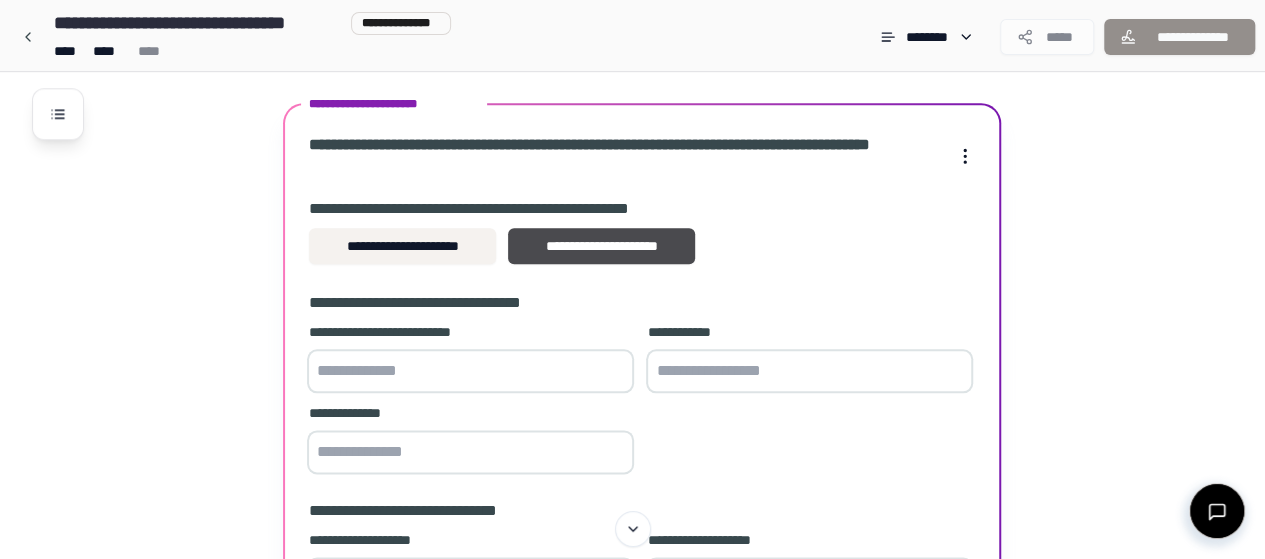 scroll, scrollTop: 1003, scrollLeft: 0, axis: vertical 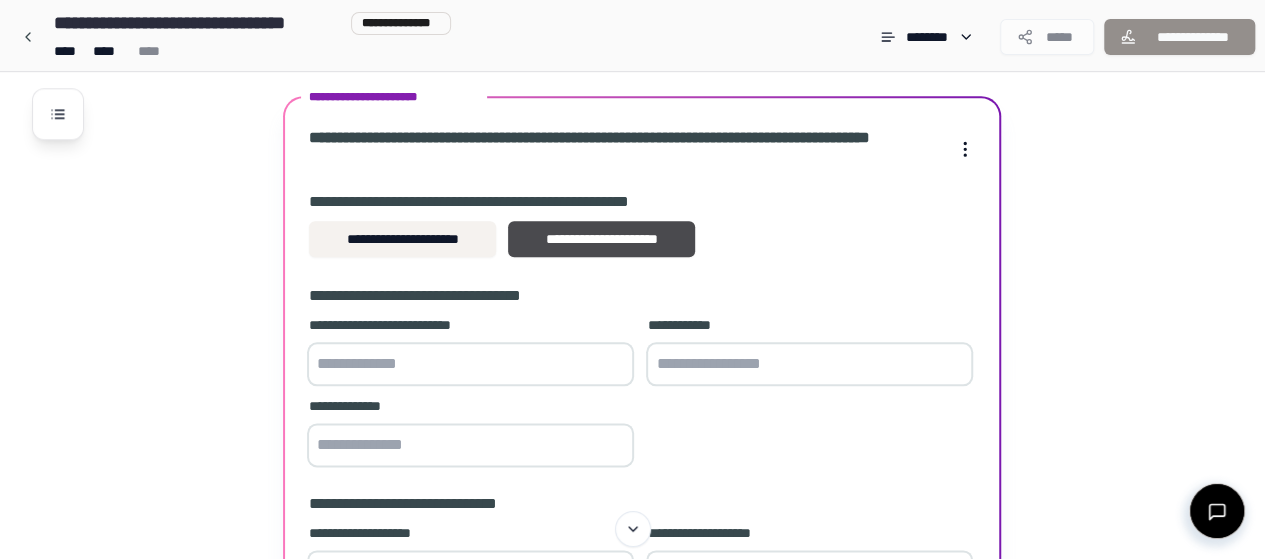 click at bounding box center [470, 364] 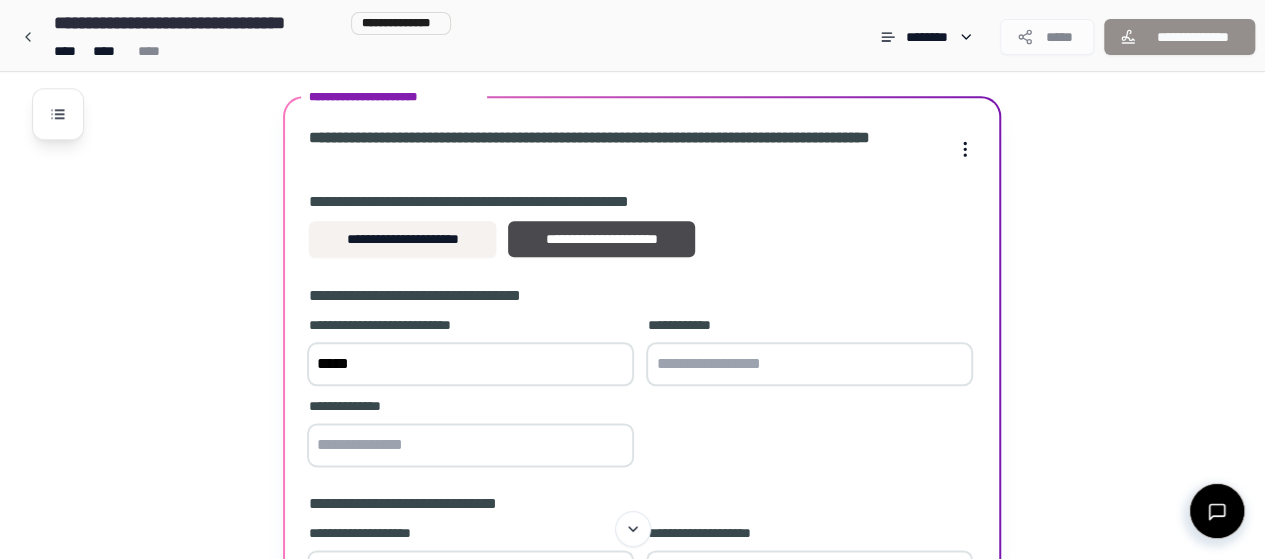 click on "*****" at bounding box center [470, 364] 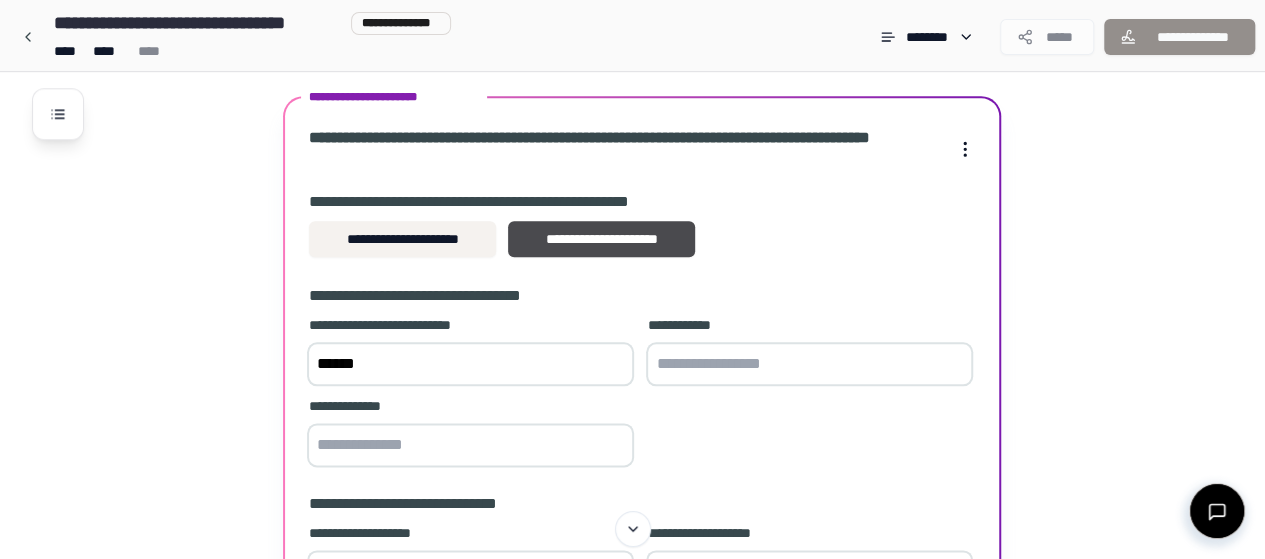 type on "******" 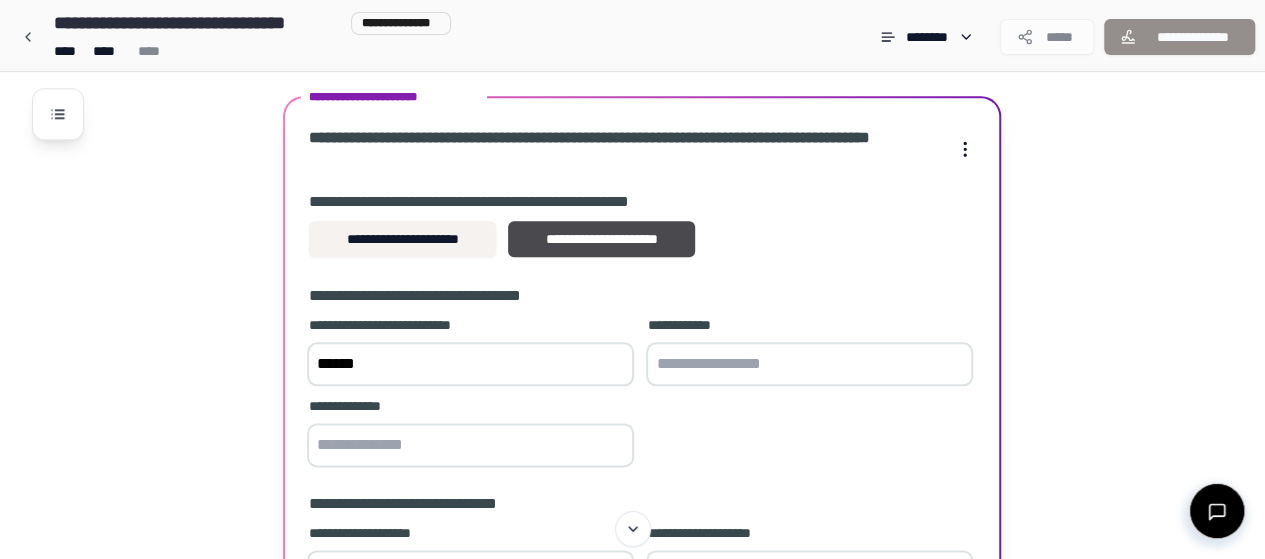click at bounding box center [809, 364] 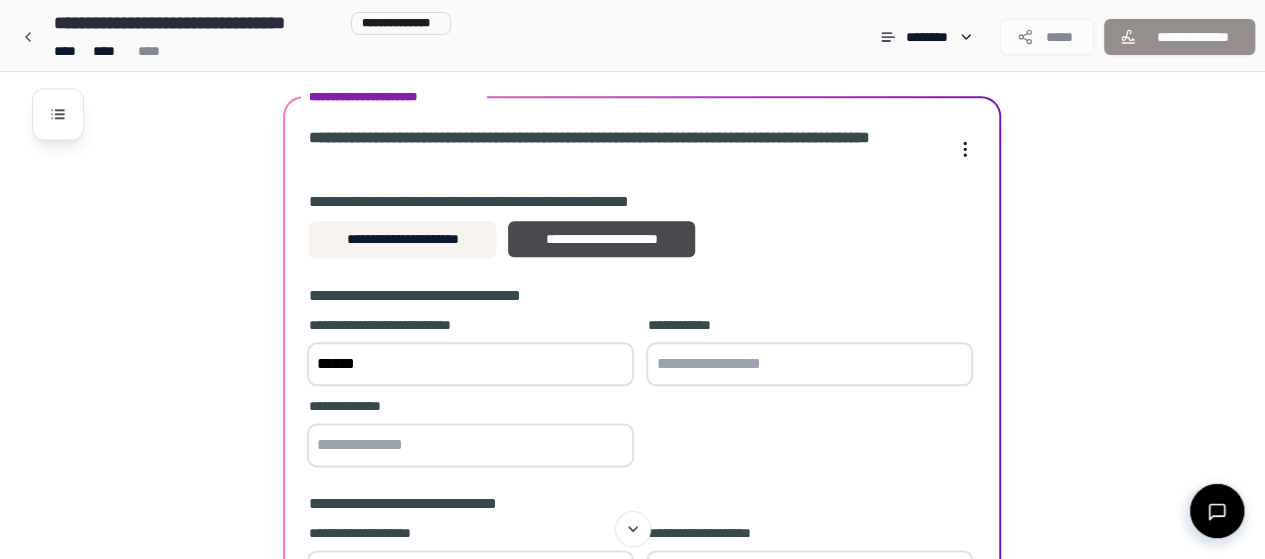 type on "*" 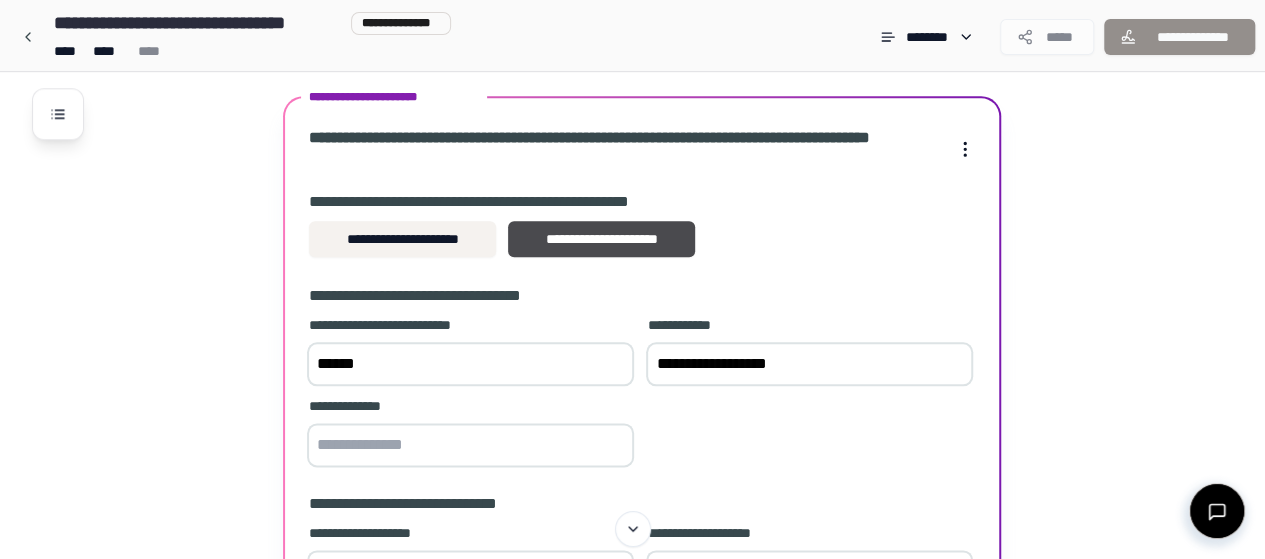 type on "**********" 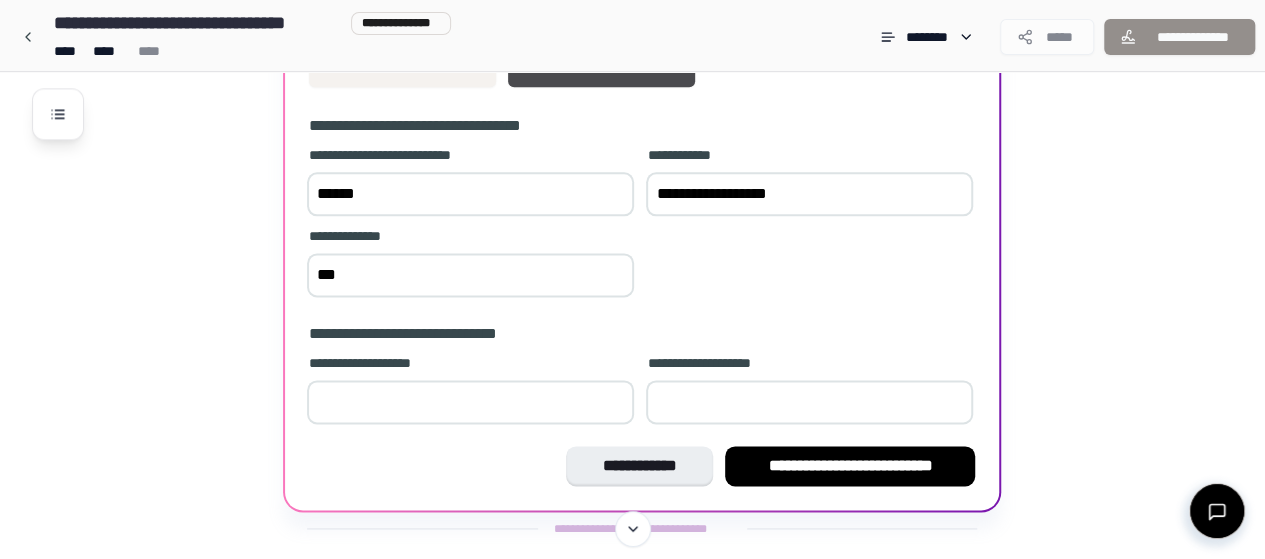 scroll, scrollTop: 1203, scrollLeft: 0, axis: vertical 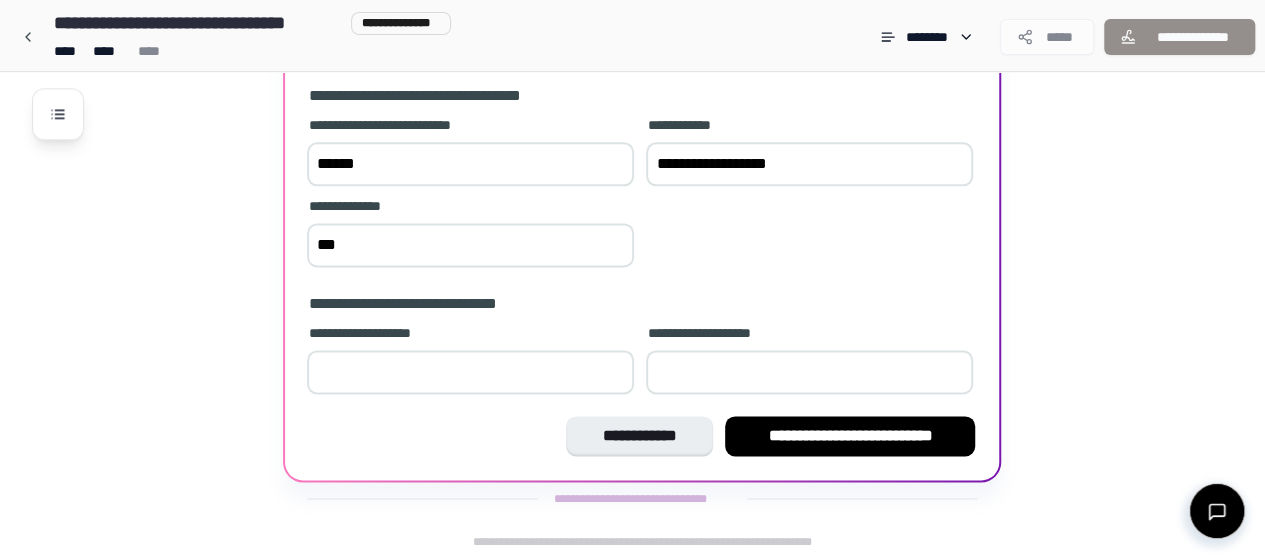 type on "***" 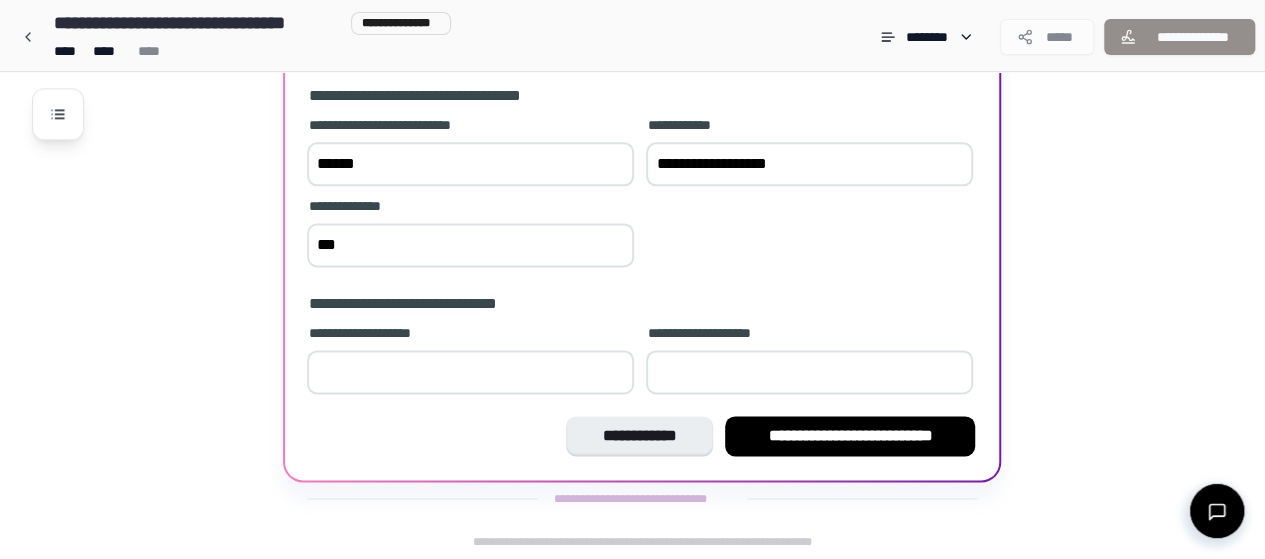 click at bounding box center [470, 372] 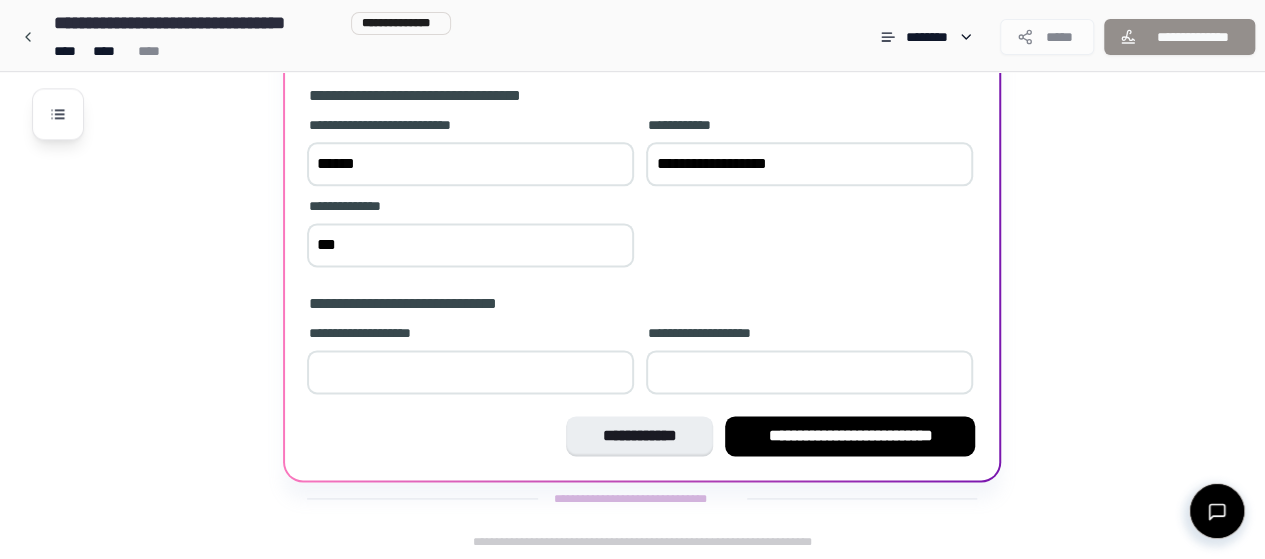 click on "*" at bounding box center (470, 372) 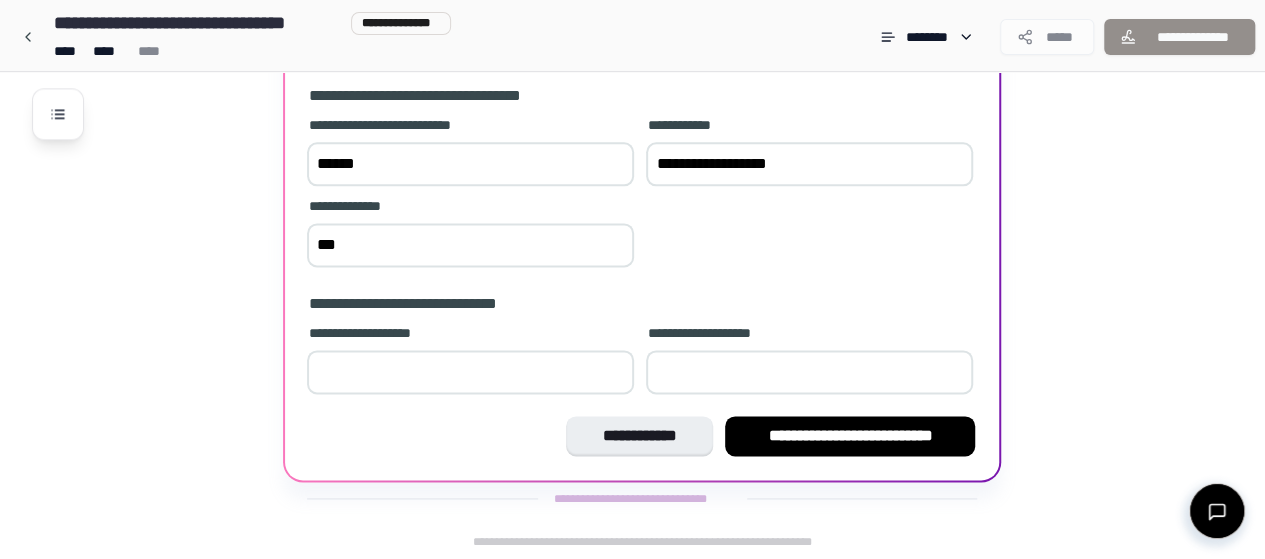 click on "*" at bounding box center [470, 372] 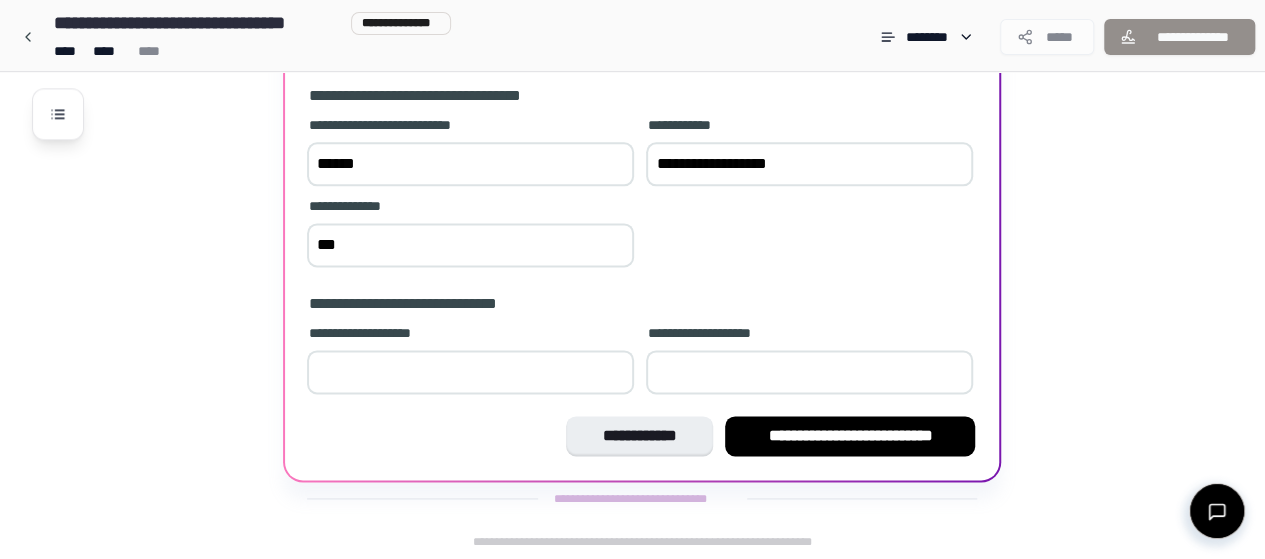 click on "**" at bounding box center (470, 372) 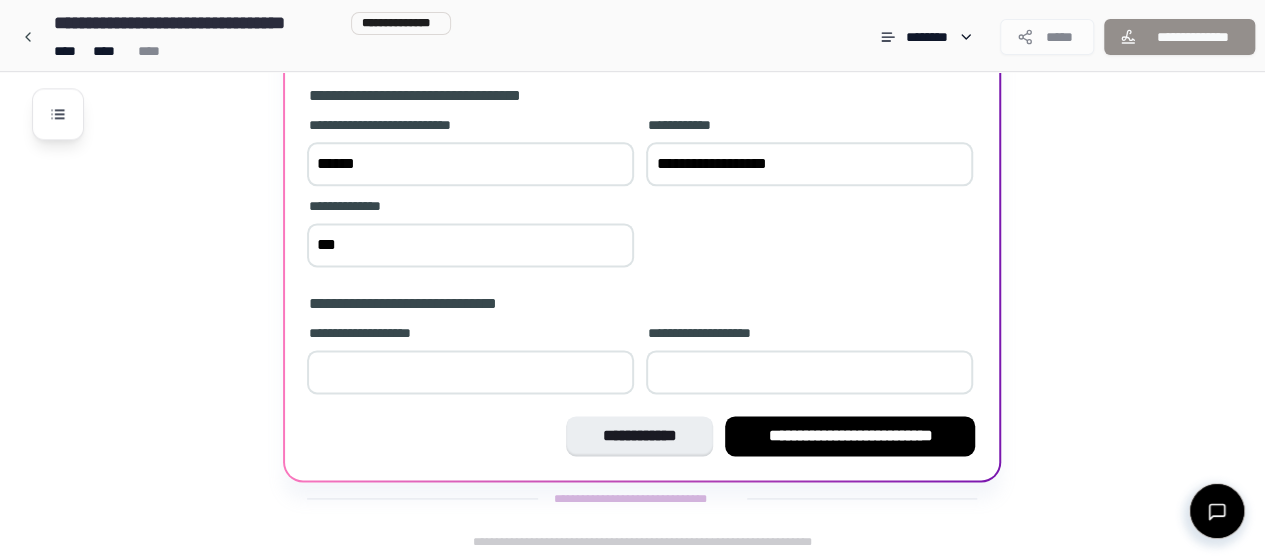 click on "**" at bounding box center (470, 372) 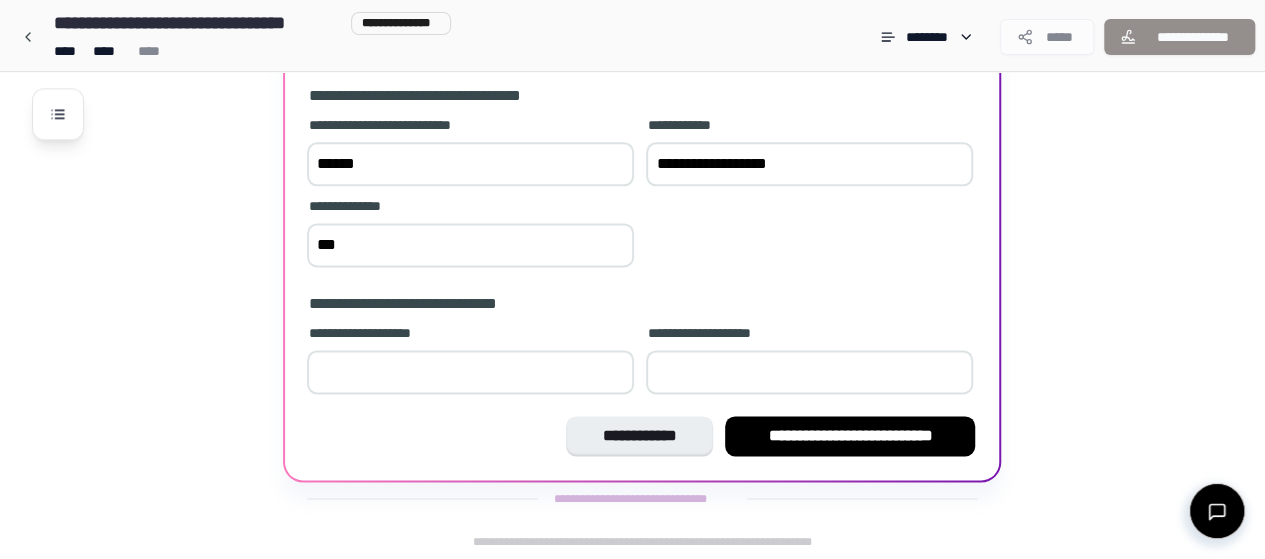 click on "**" at bounding box center (470, 372) 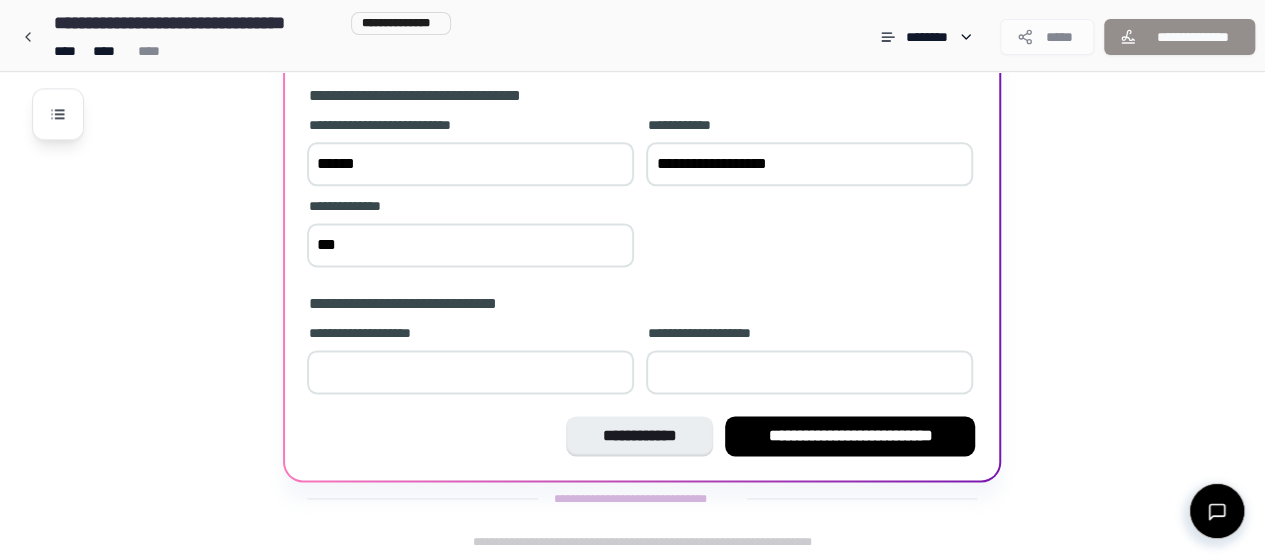 click on "**" at bounding box center [470, 372] 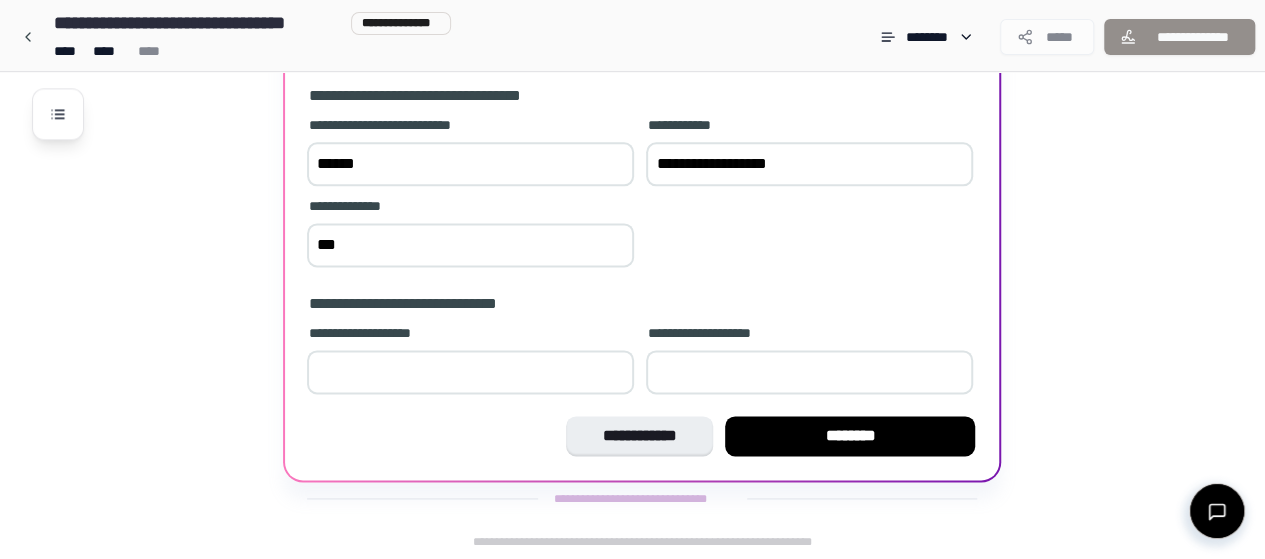click on "*" at bounding box center (809, 372) 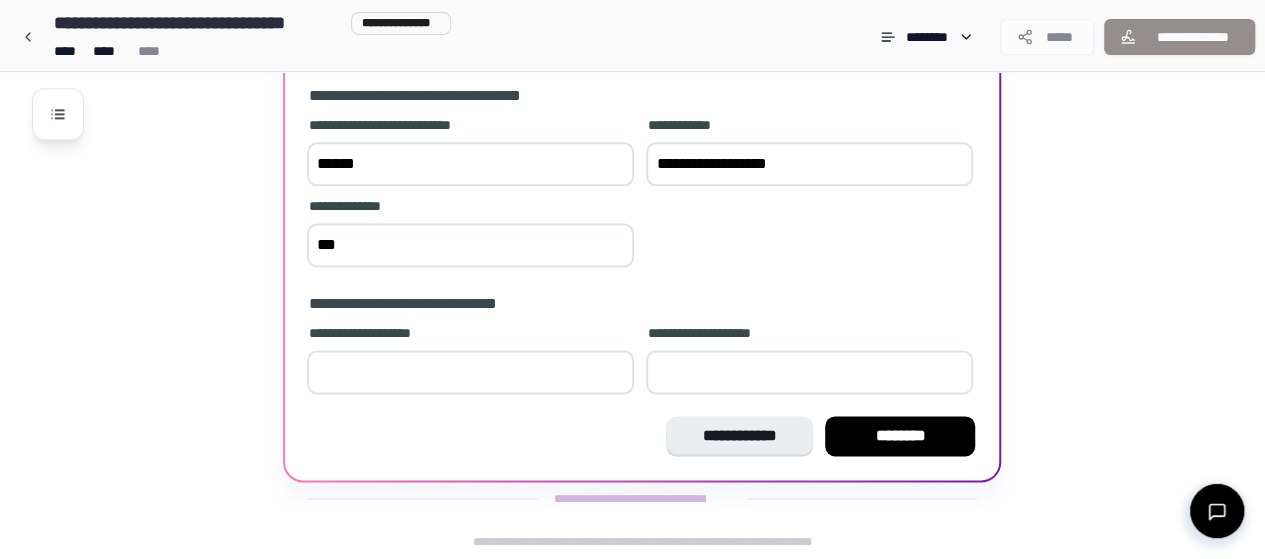 click on "*" at bounding box center (809, 372) 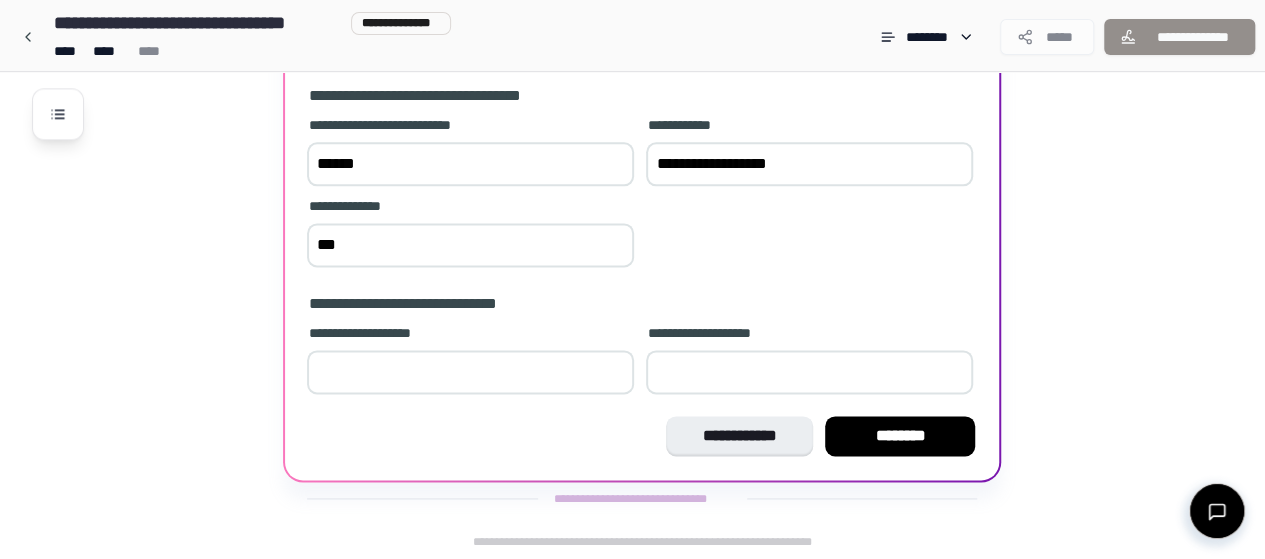 click on "**" at bounding box center (809, 372) 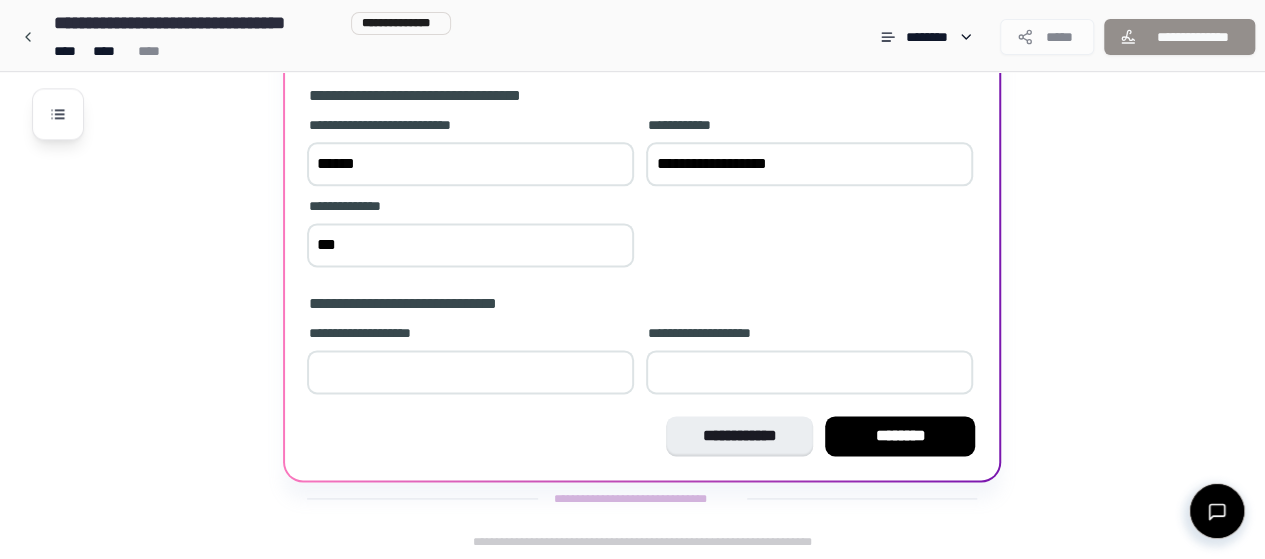 click on "**" at bounding box center [809, 372] 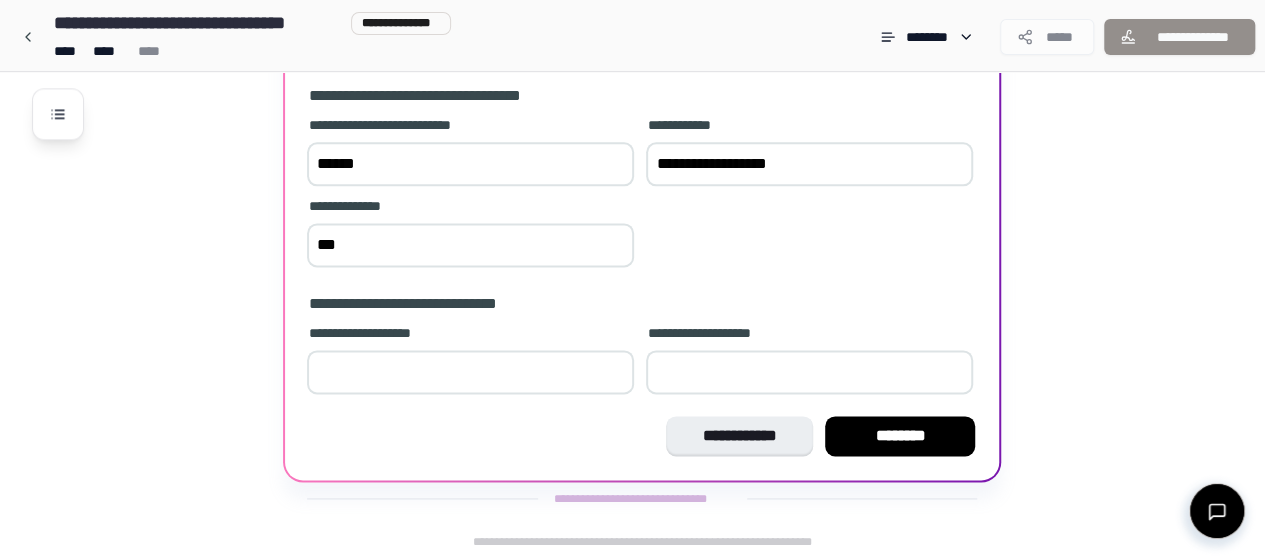 click on "**" at bounding box center [470, 372] 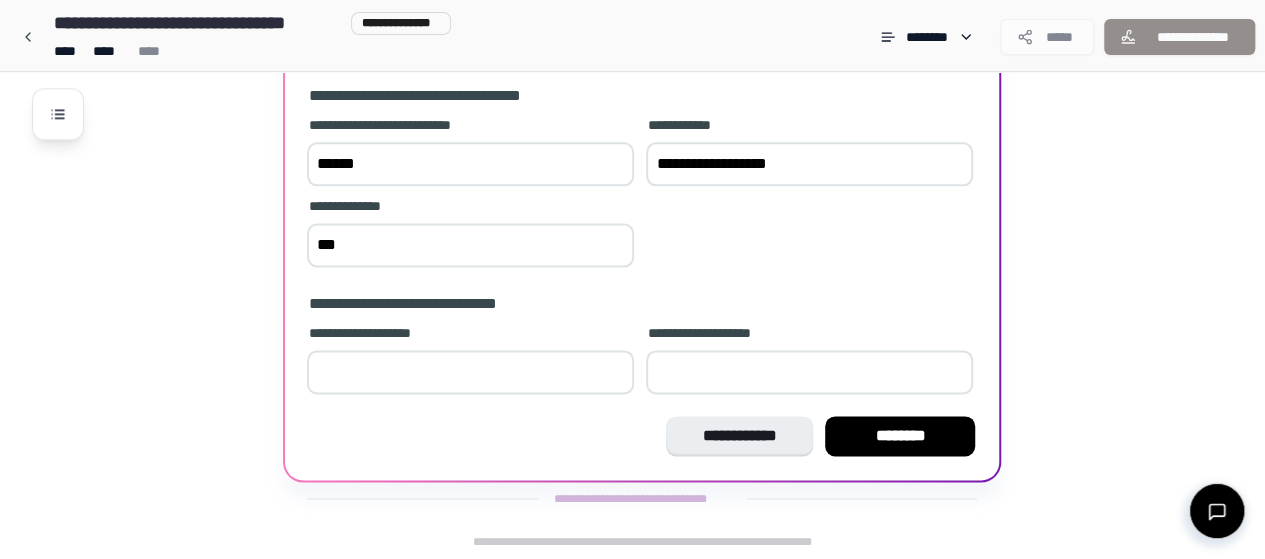 click on "**" at bounding box center [470, 372] 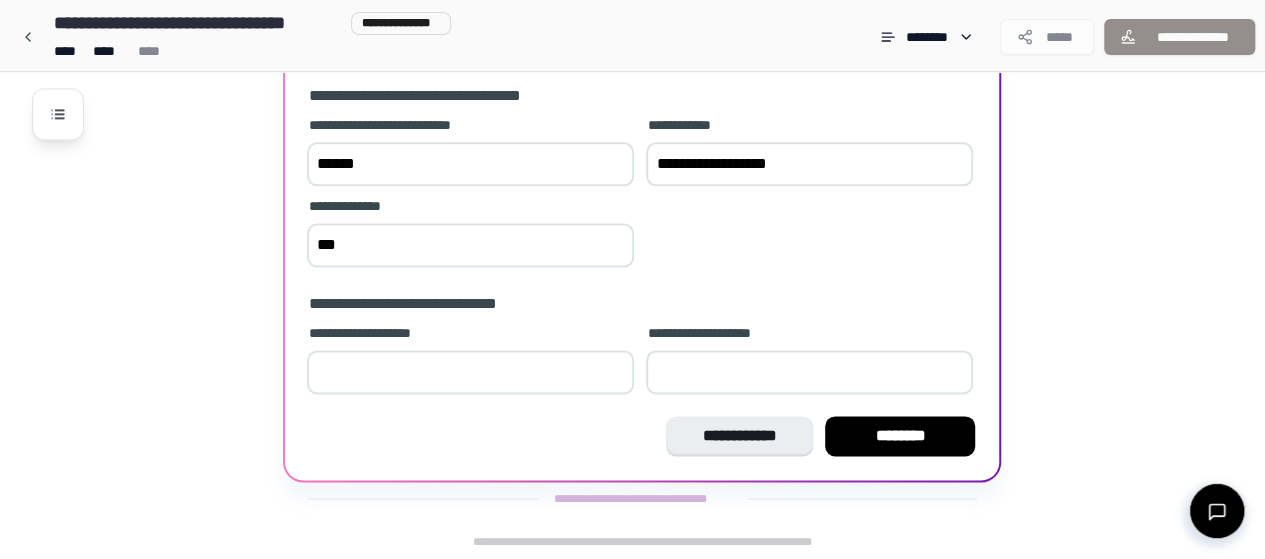 type on "*" 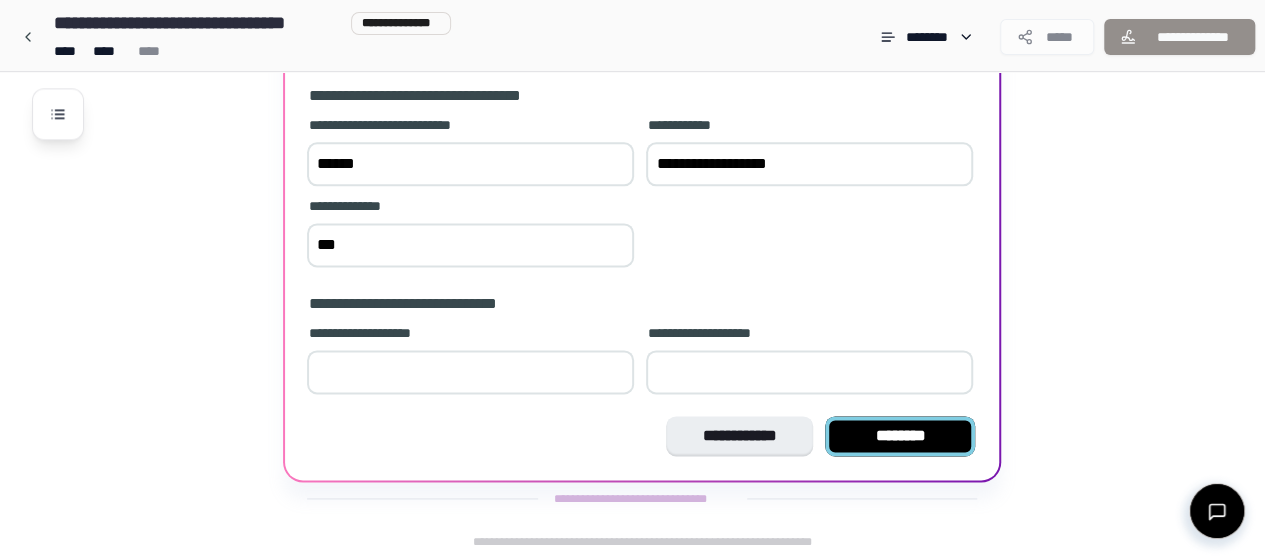 type on "**" 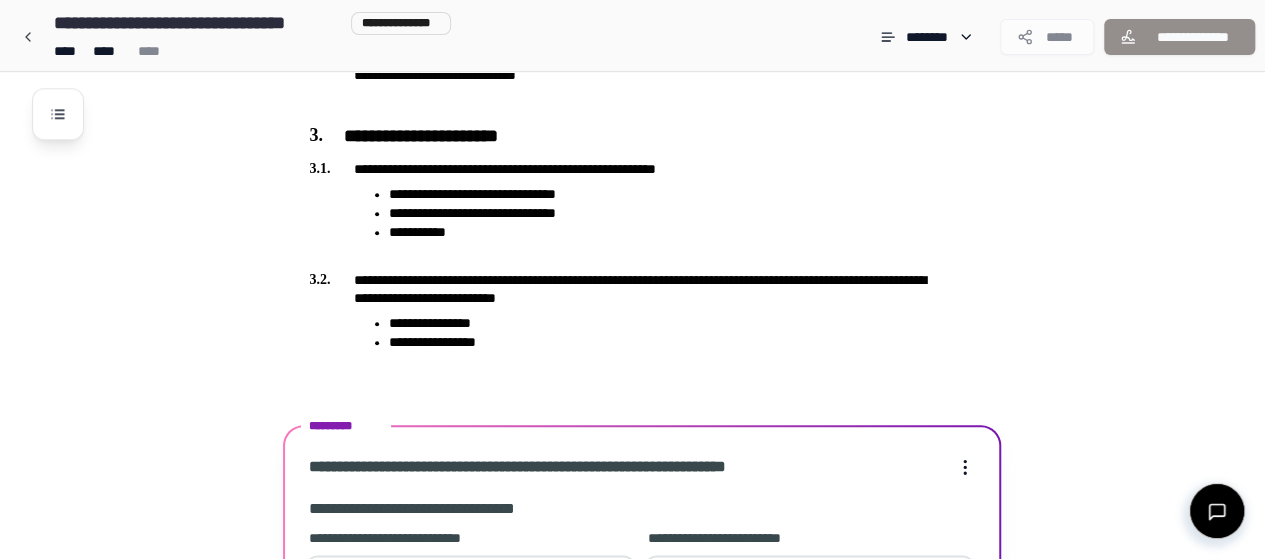scroll, scrollTop: 1370, scrollLeft: 0, axis: vertical 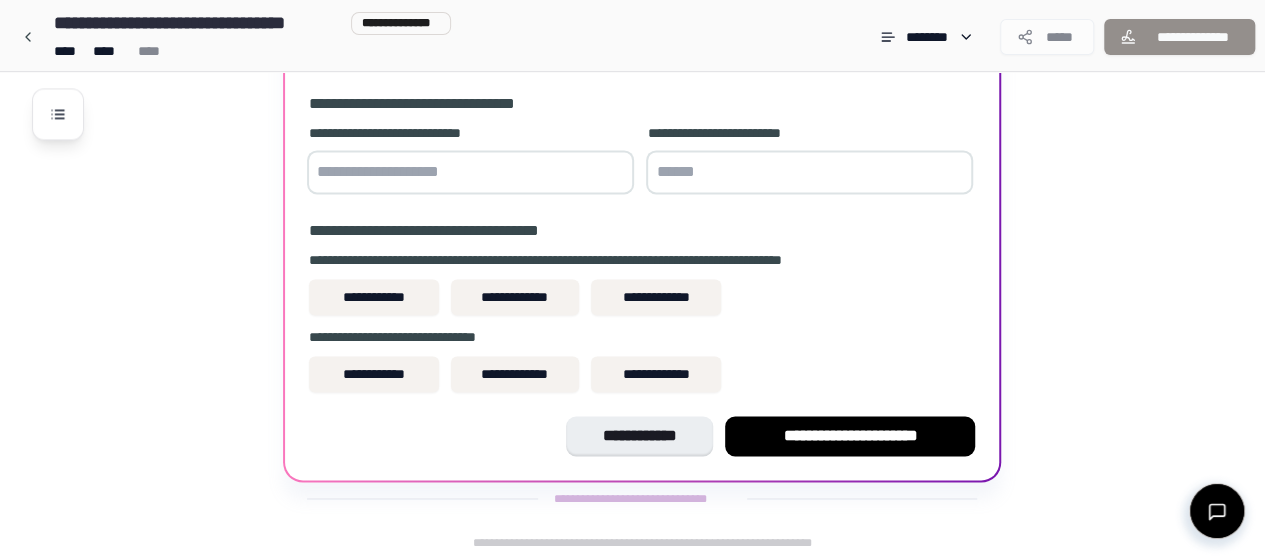 click at bounding box center (470, 172) 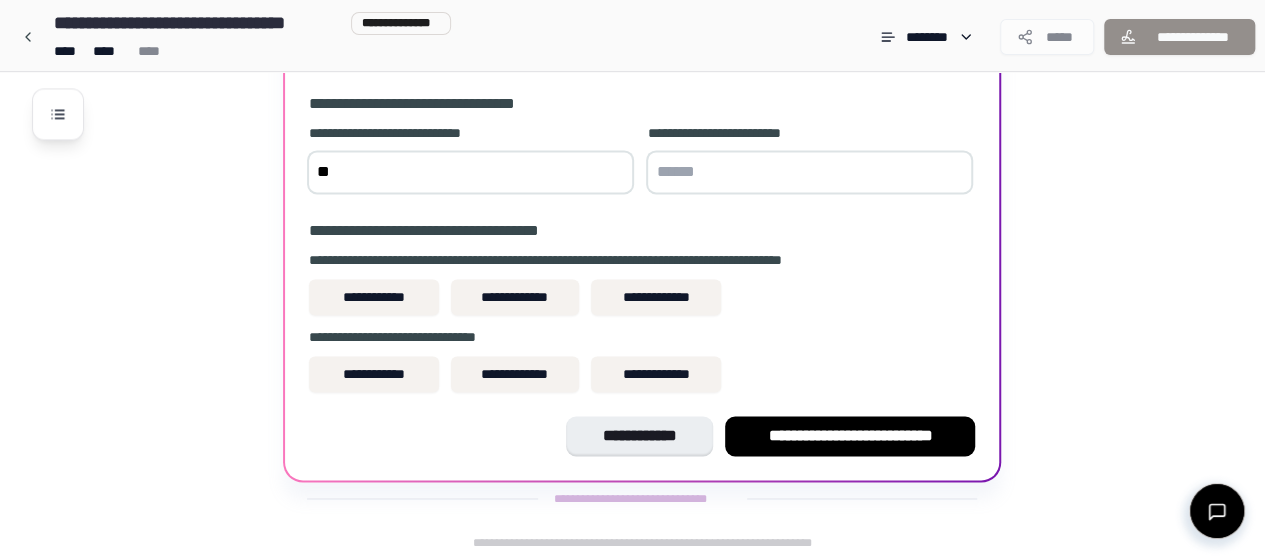 type on "*" 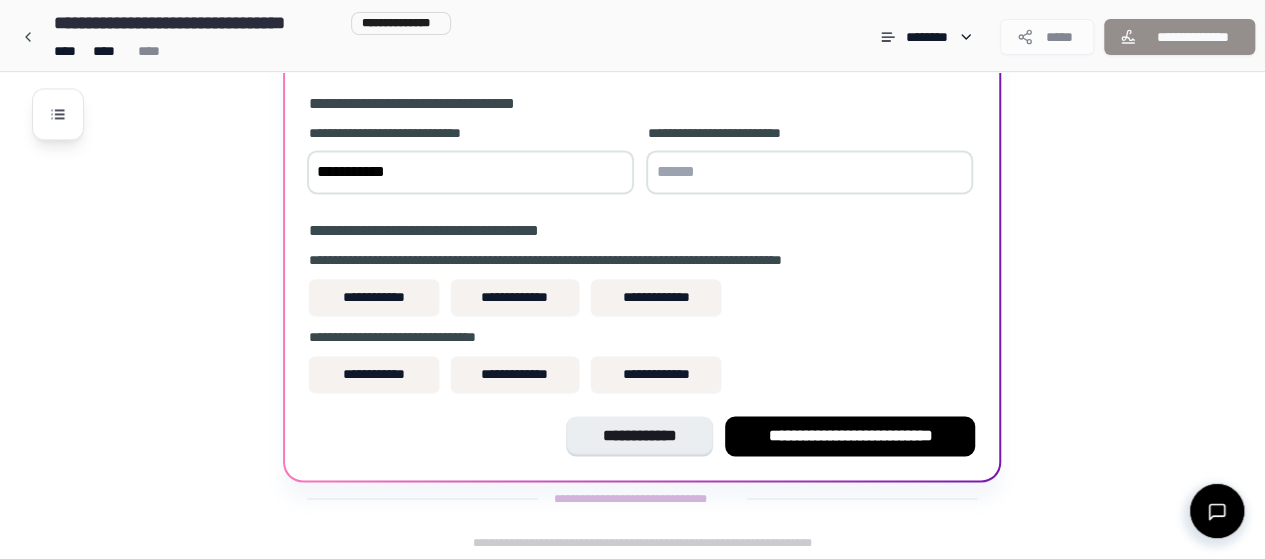 type on "**********" 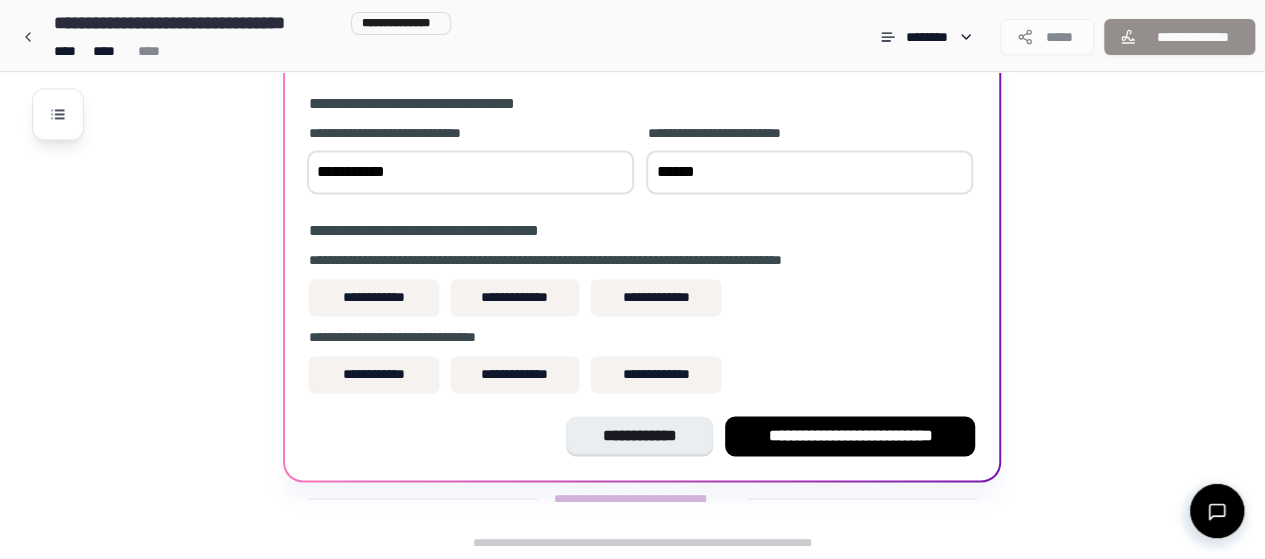 click on "******" at bounding box center (809, 172) 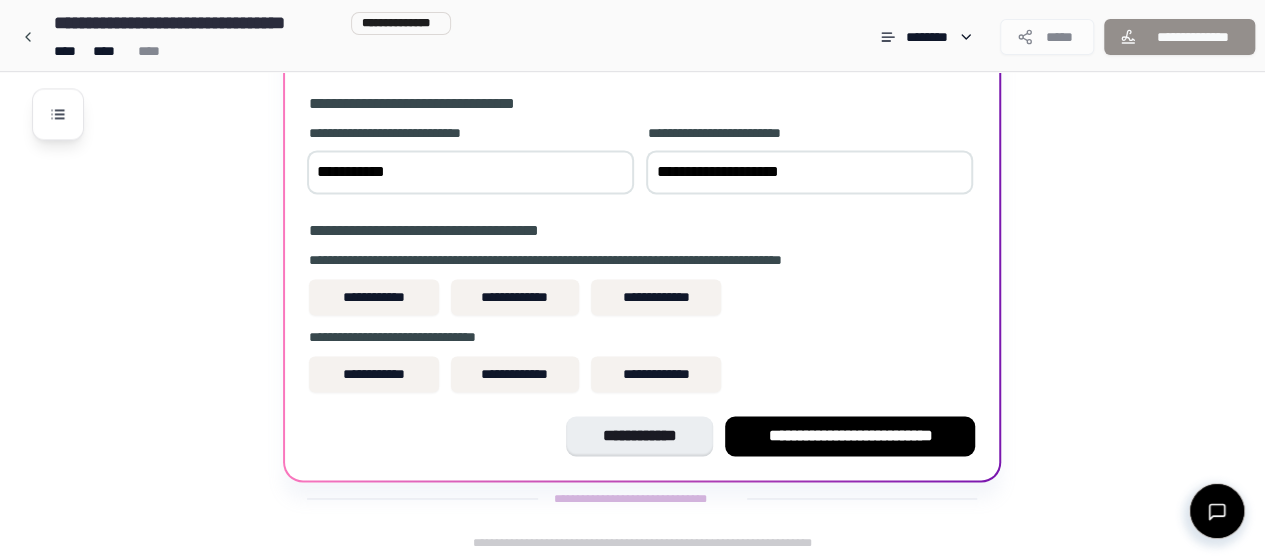 type on "**********" 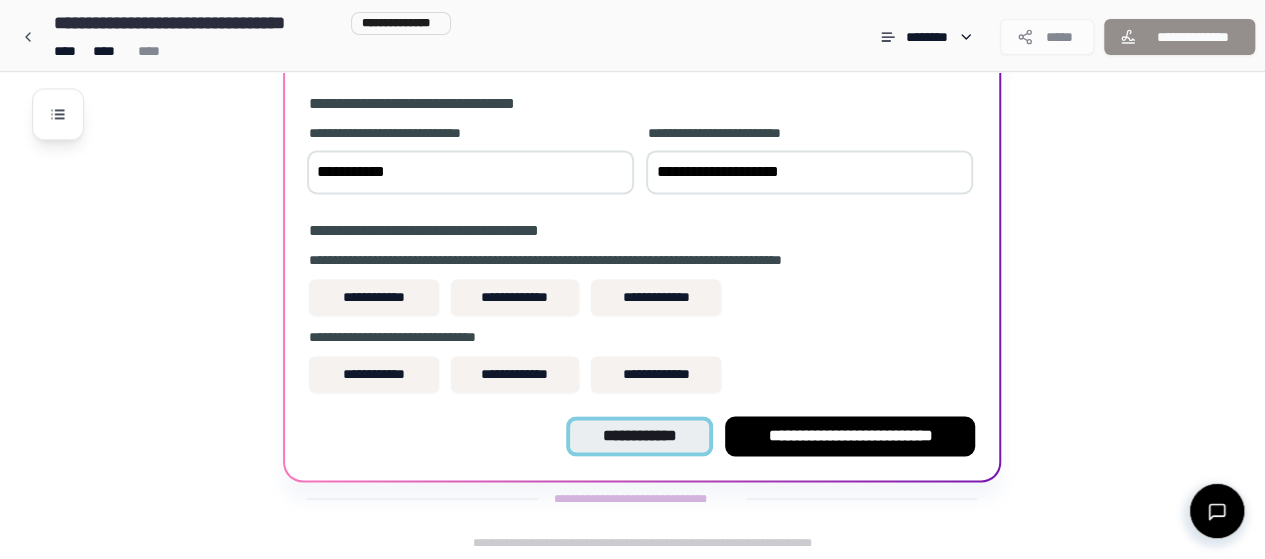 click on "**********" at bounding box center (639, 436) 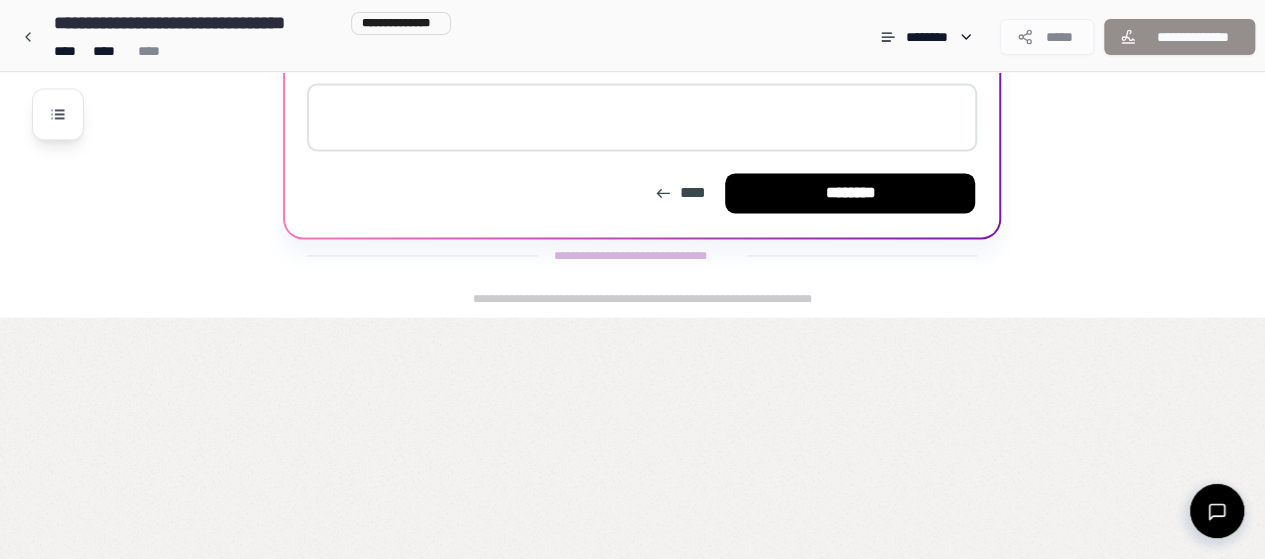 scroll, scrollTop: 1127, scrollLeft: 0, axis: vertical 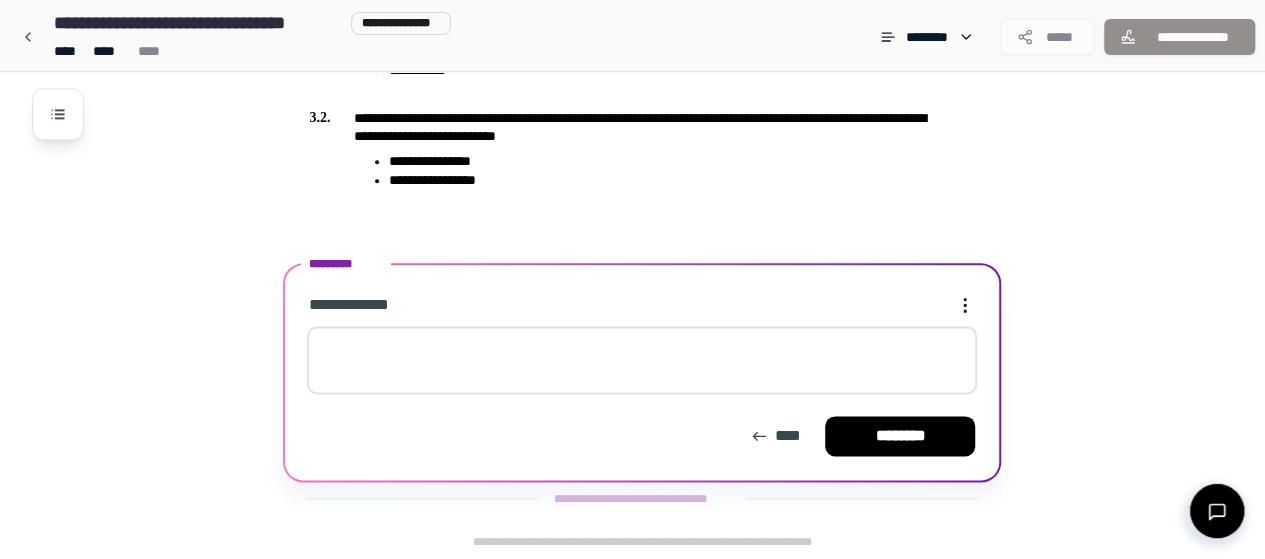 click at bounding box center (642, 360) 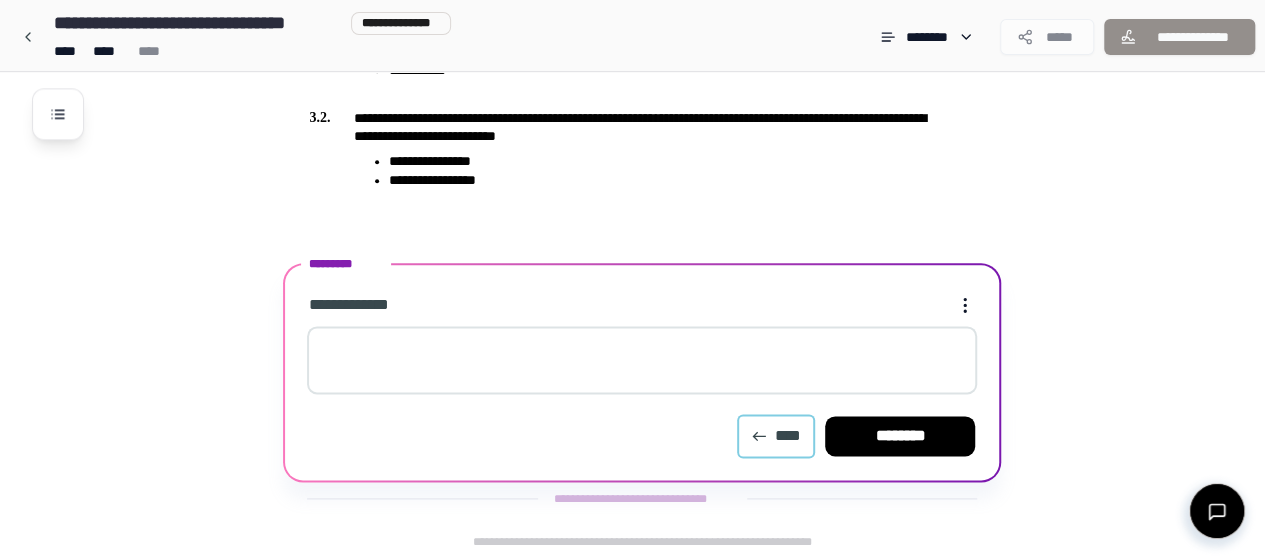 click on "****" at bounding box center [776, 436] 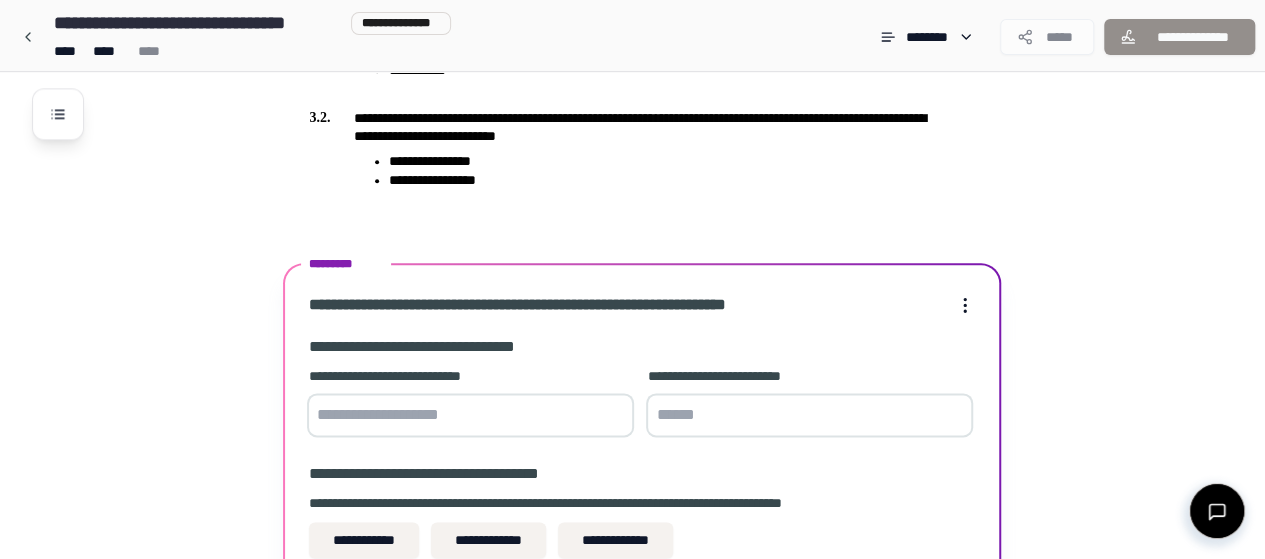 scroll, scrollTop: 1370, scrollLeft: 0, axis: vertical 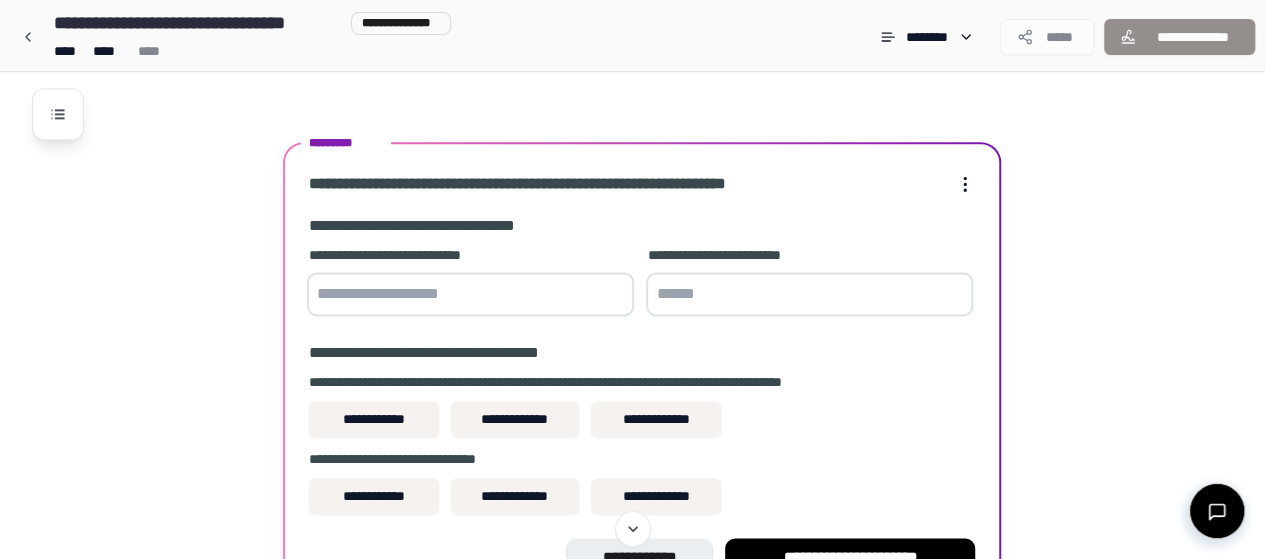 click at bounding box center [470, 294] 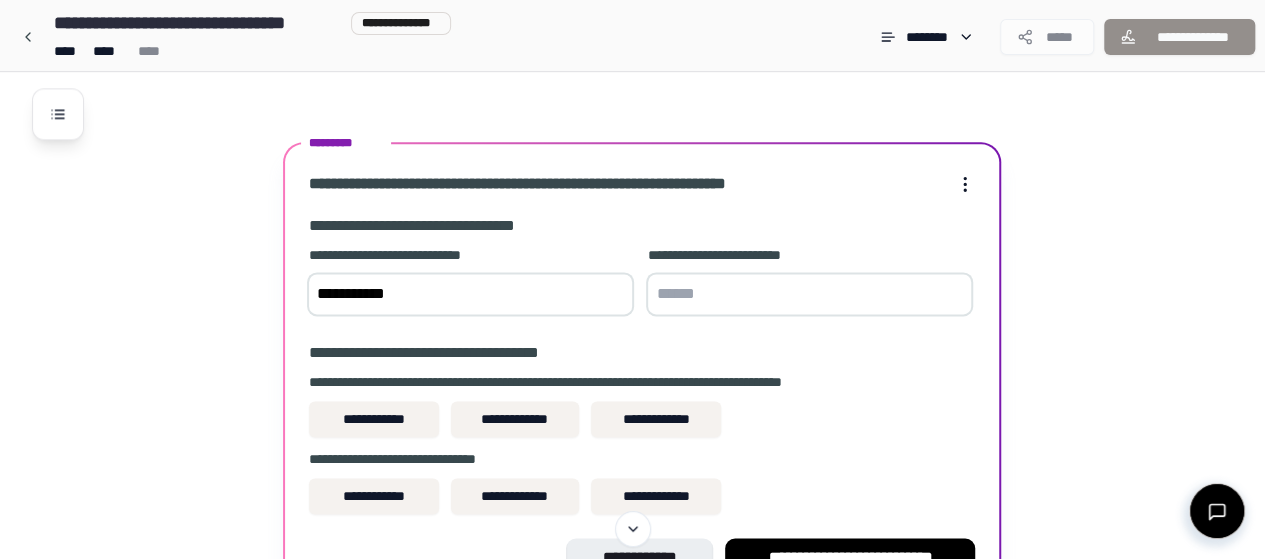 type on "**********" 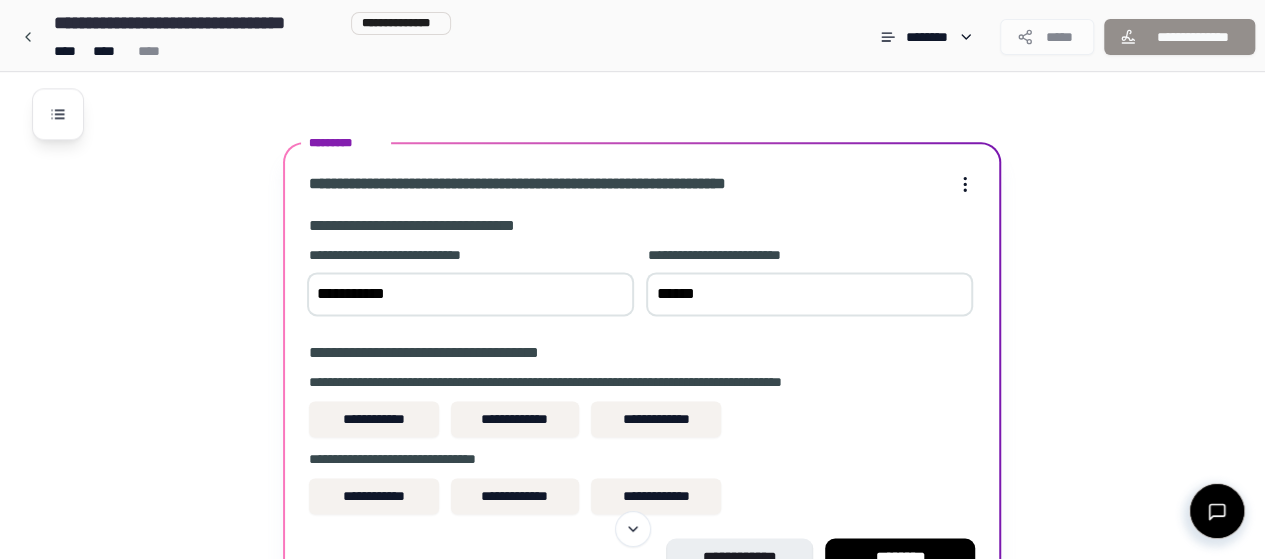 click on "******" at bounding box center [809, 294] 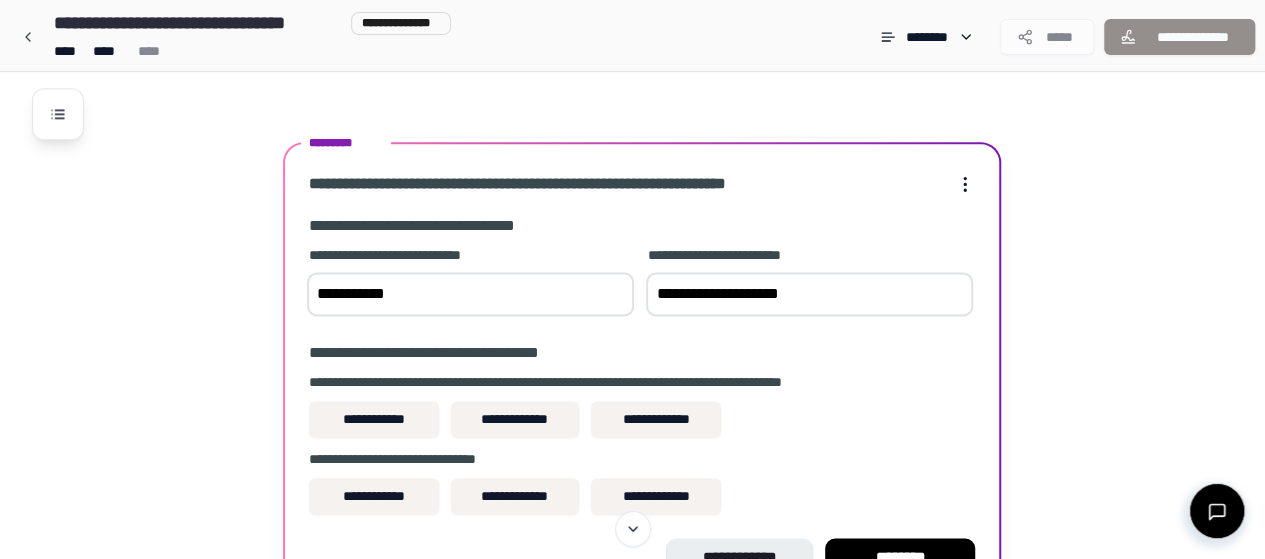 type on "**********" 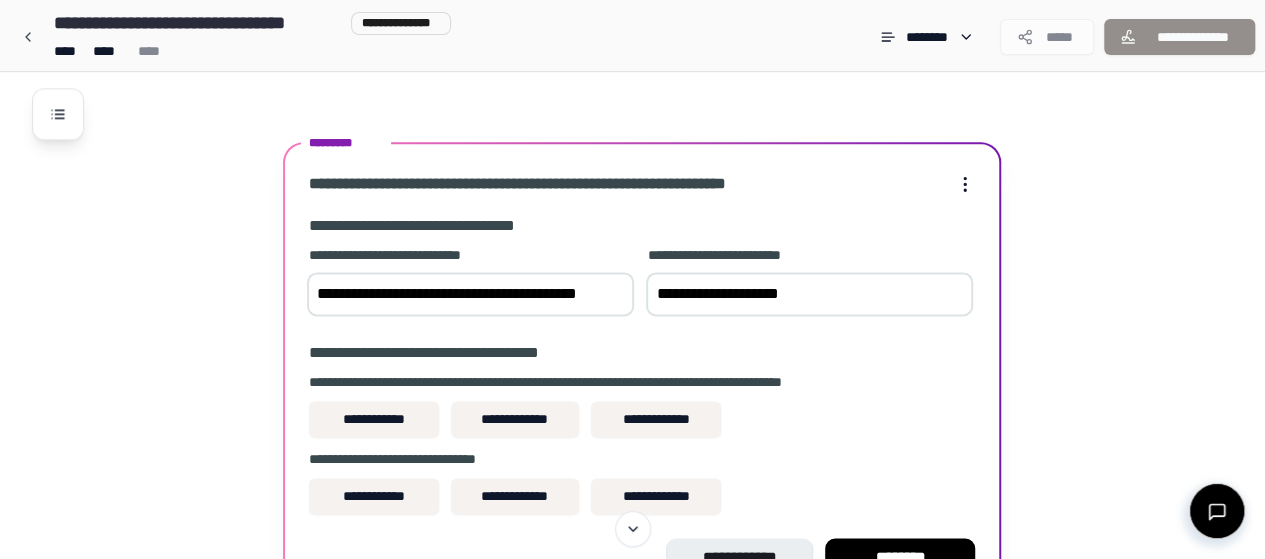 click on "**********" at bounding box center (470, 294) 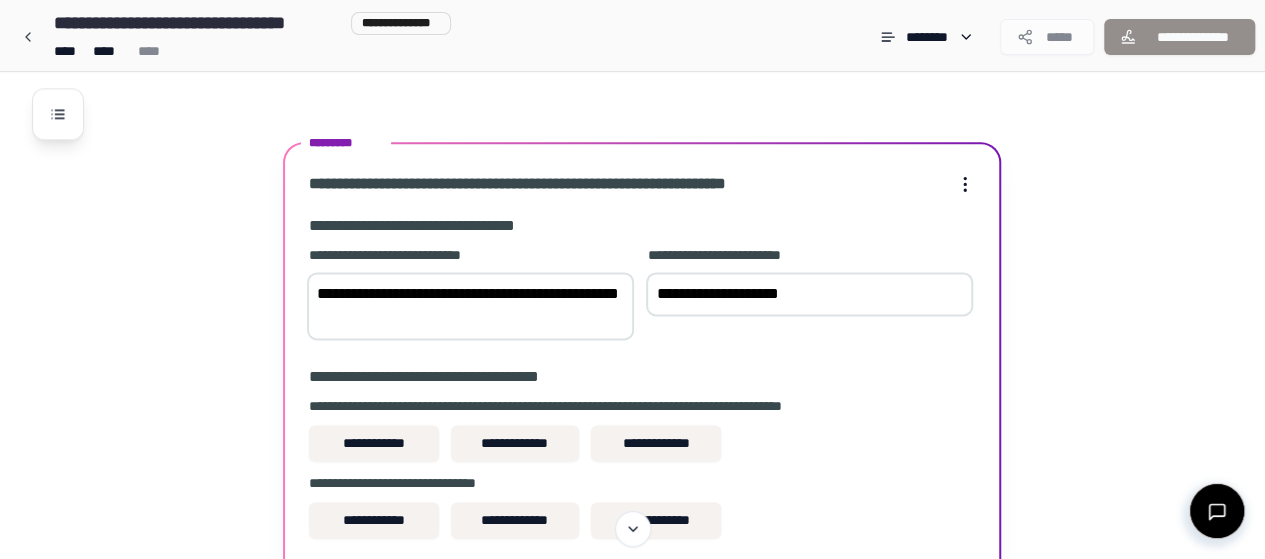 click on "**********" at bounding box center [470, 306] 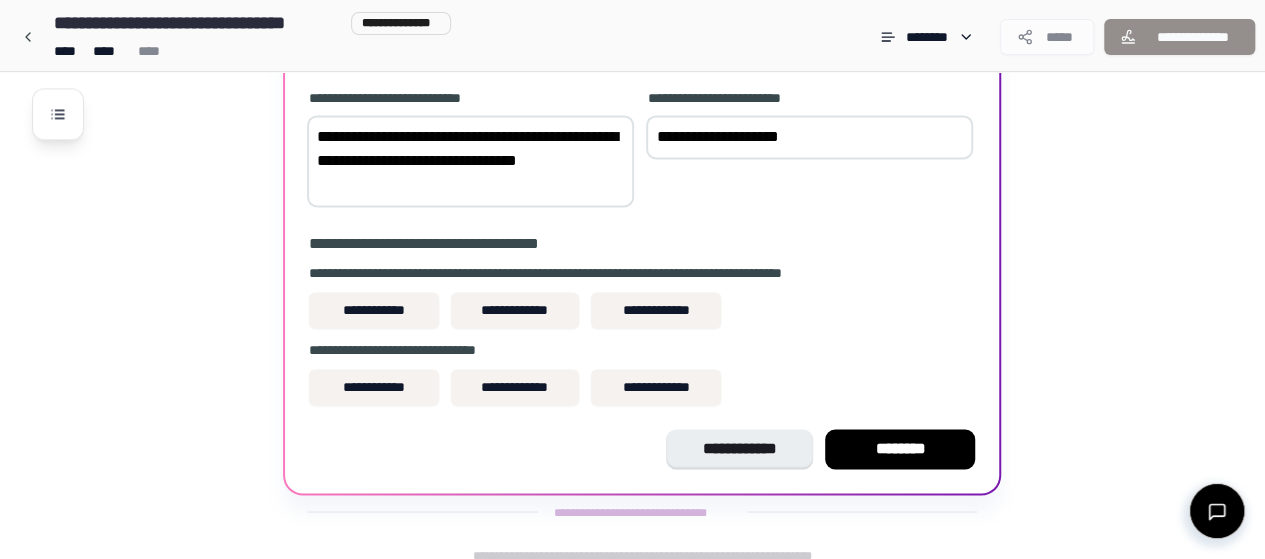 scroll, scrollTop: 1408, scrollLeft: 0, axis: vertical 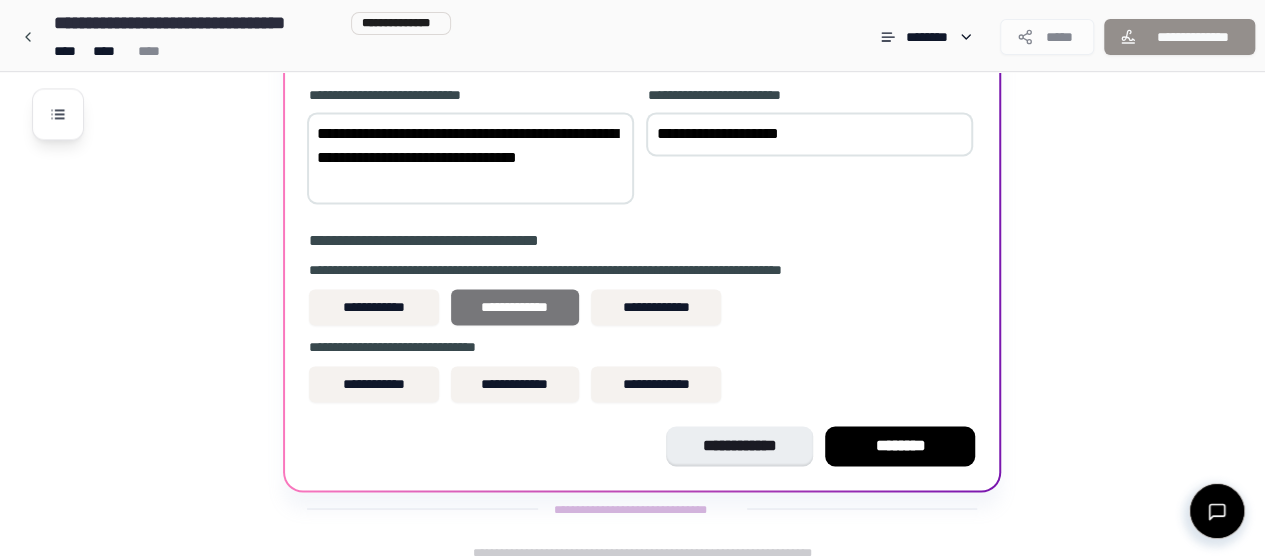 type on "**********" 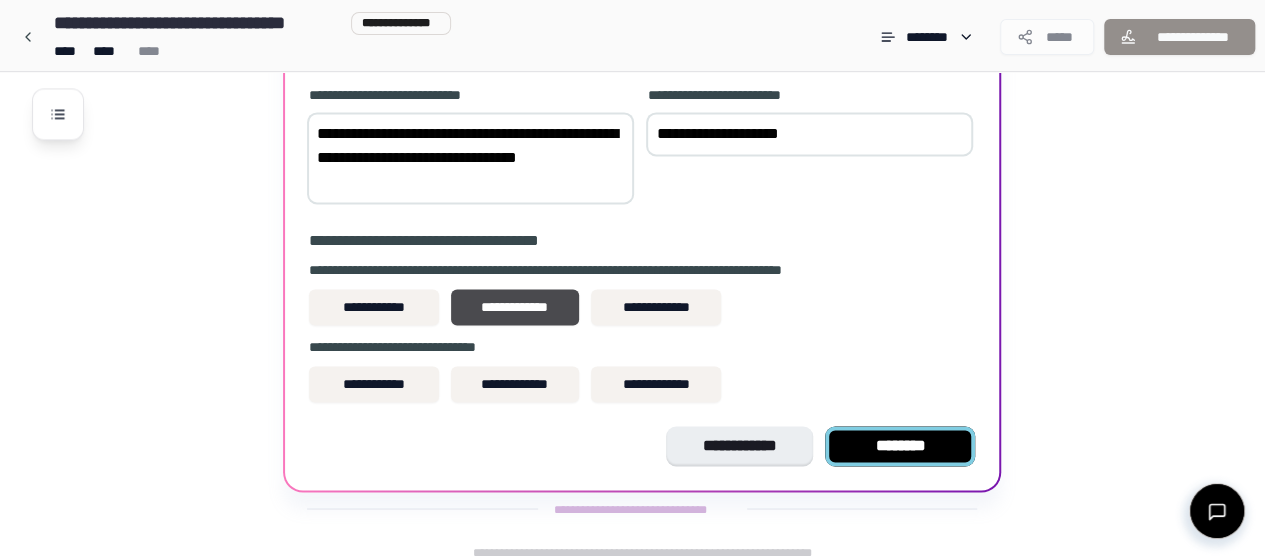 click on "********" at bounding box center (900, 446) 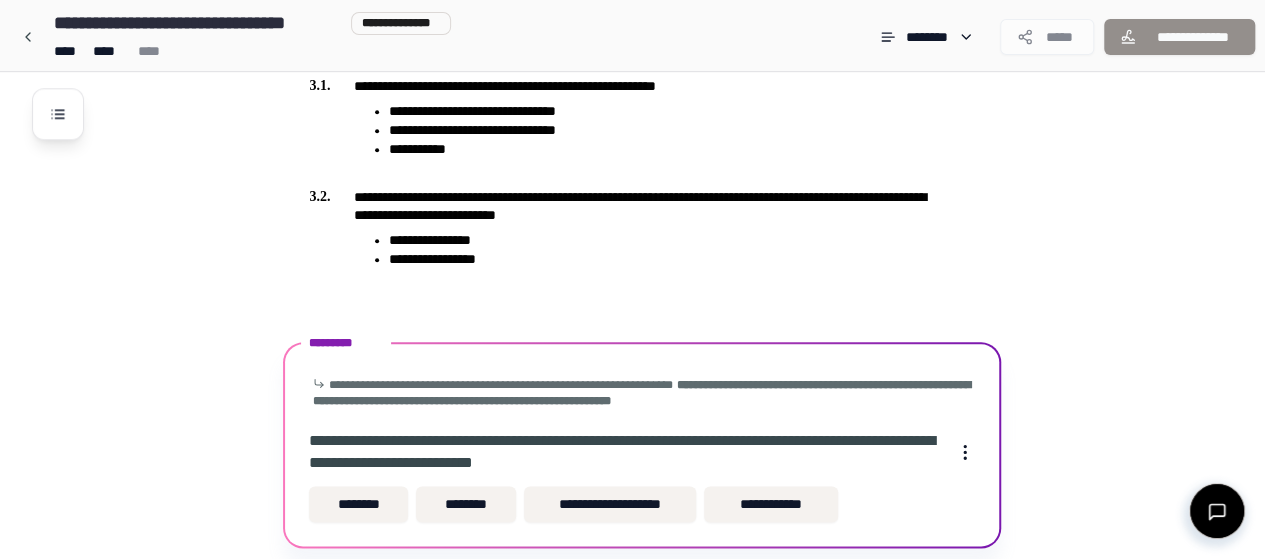 scroll, scrollTop: 1114, scrollLeft: 0, axis: vertical 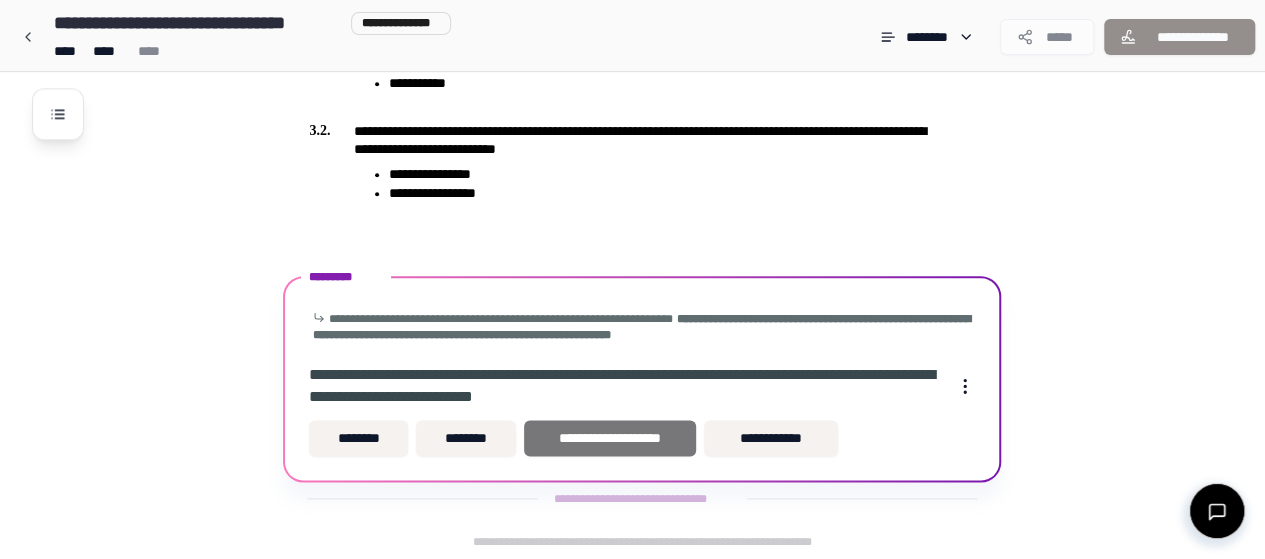 click on "**********" at bounding box center (610, 438) 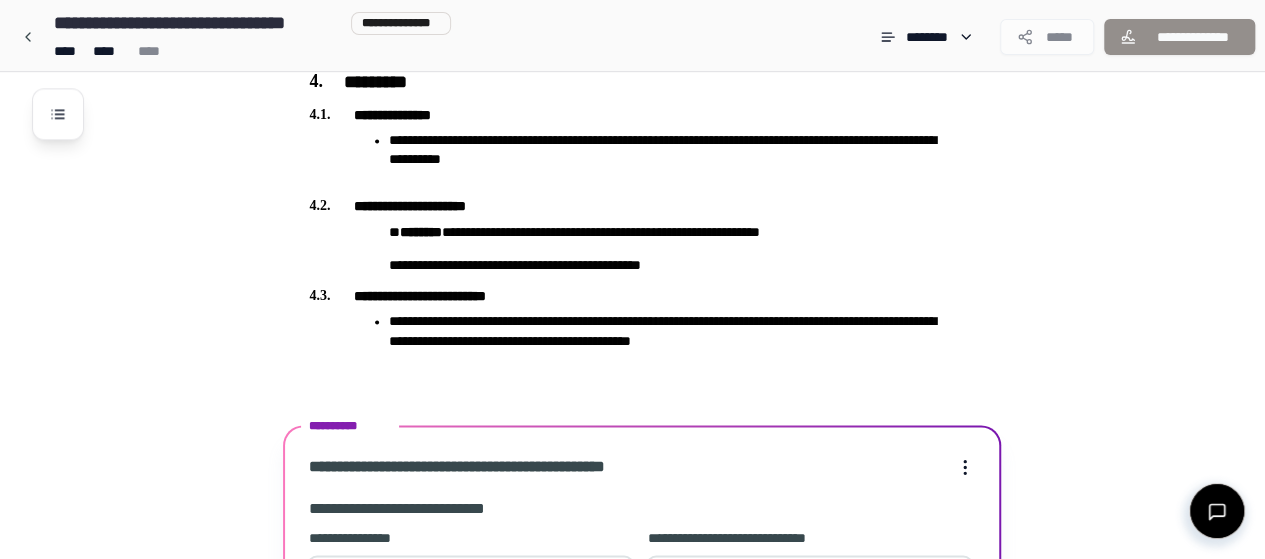 scroll, scrollTop: 1734, scrollLeft: 0, axis: vertical 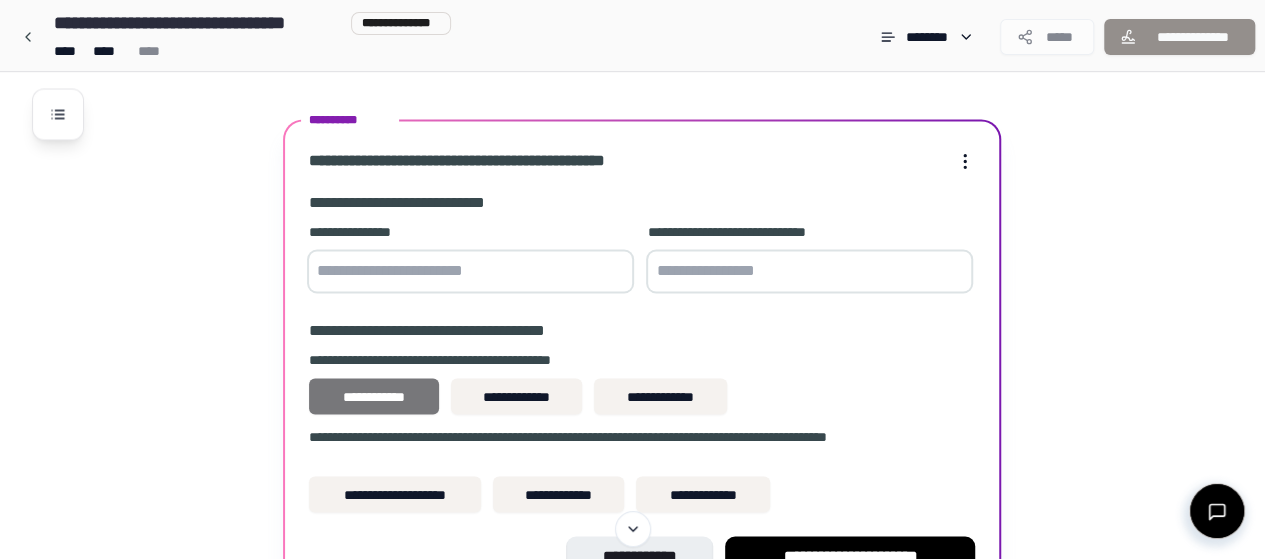 click on "**********" at bounding box center (373, 396) 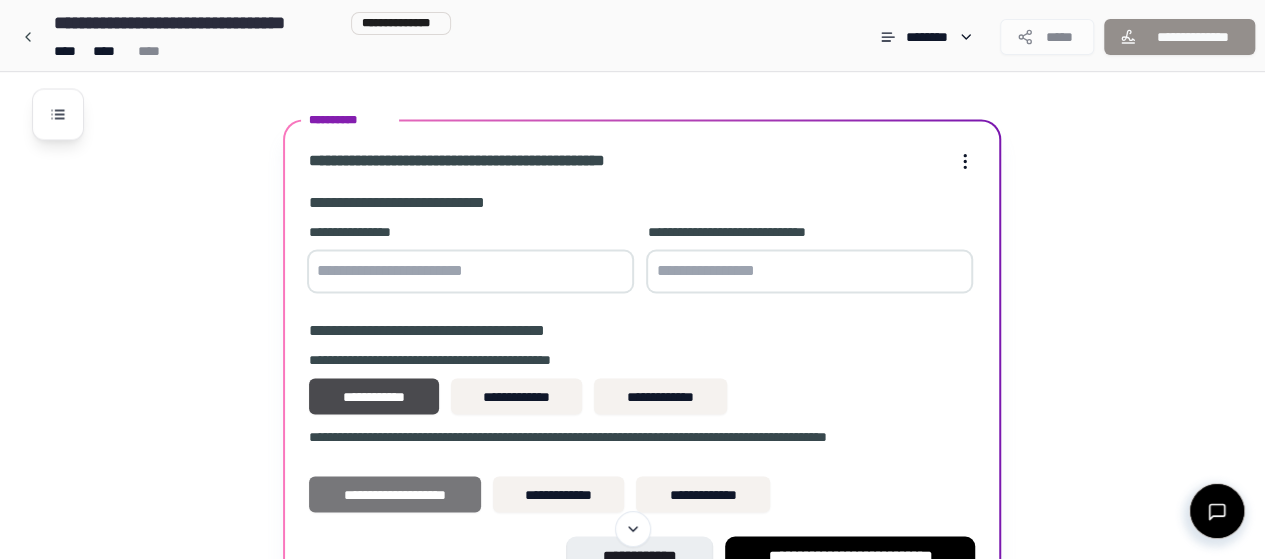 click on "**********" at bounding box center [395, 494] 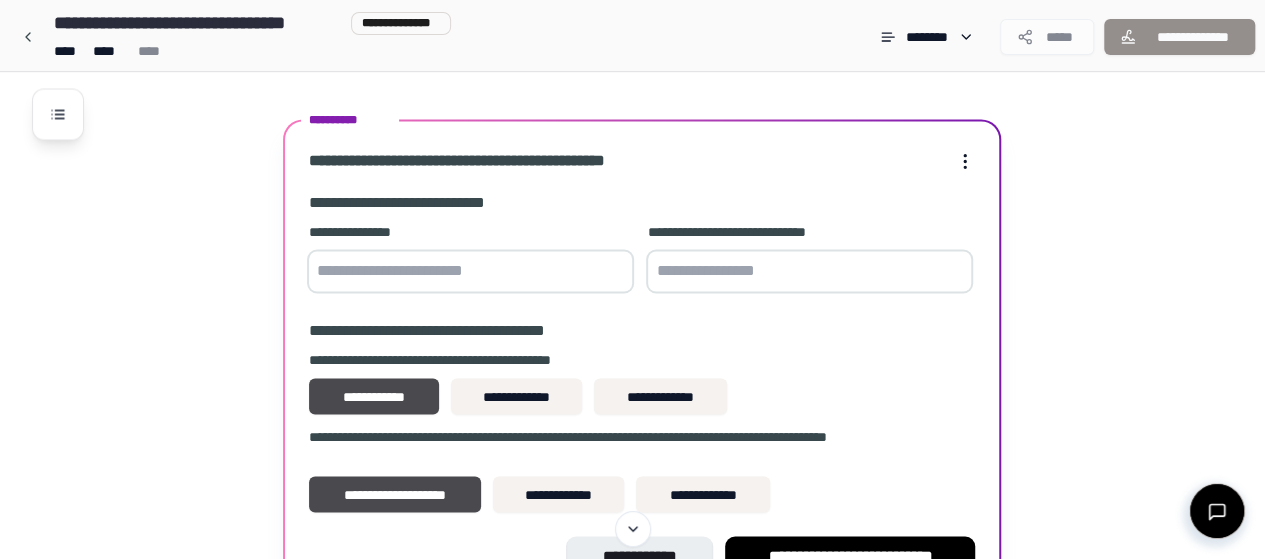 scroll, scrollTop: 1734, scrollLeft: 0, axis: vertical 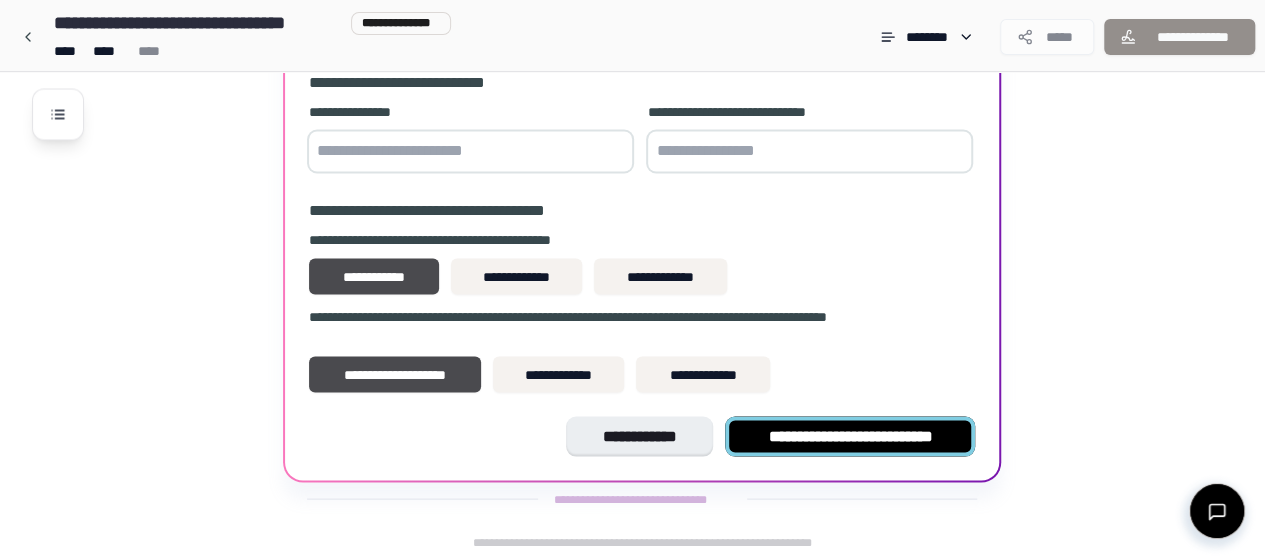 click on "**********" at bounding box center (850, 436) 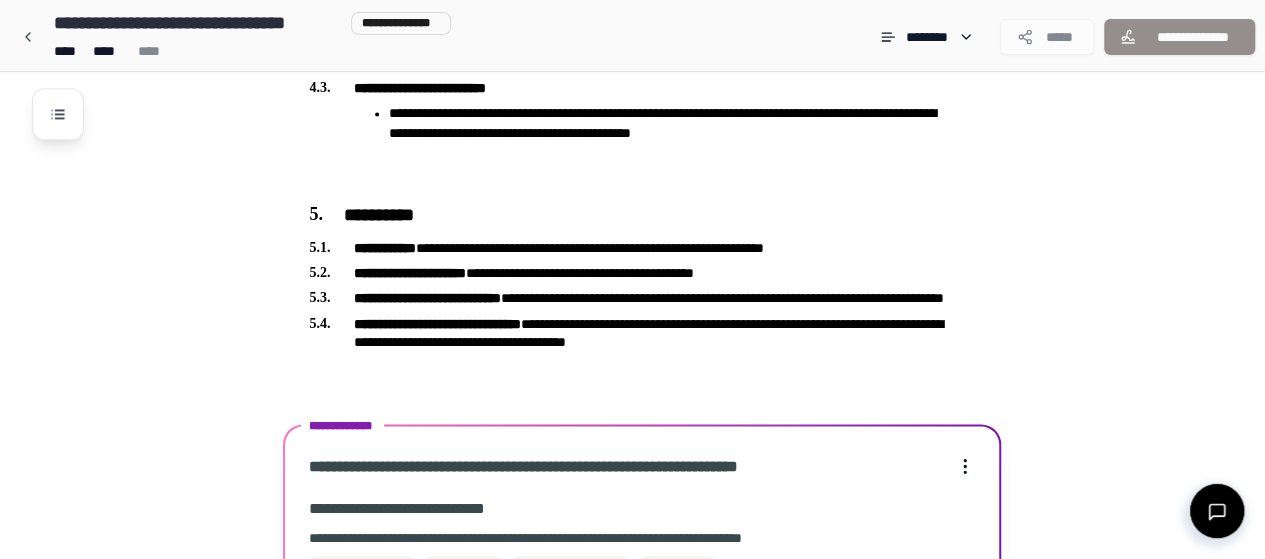 scroll, scrollTop: 1914, scrollLeft: 0, axis: vertical 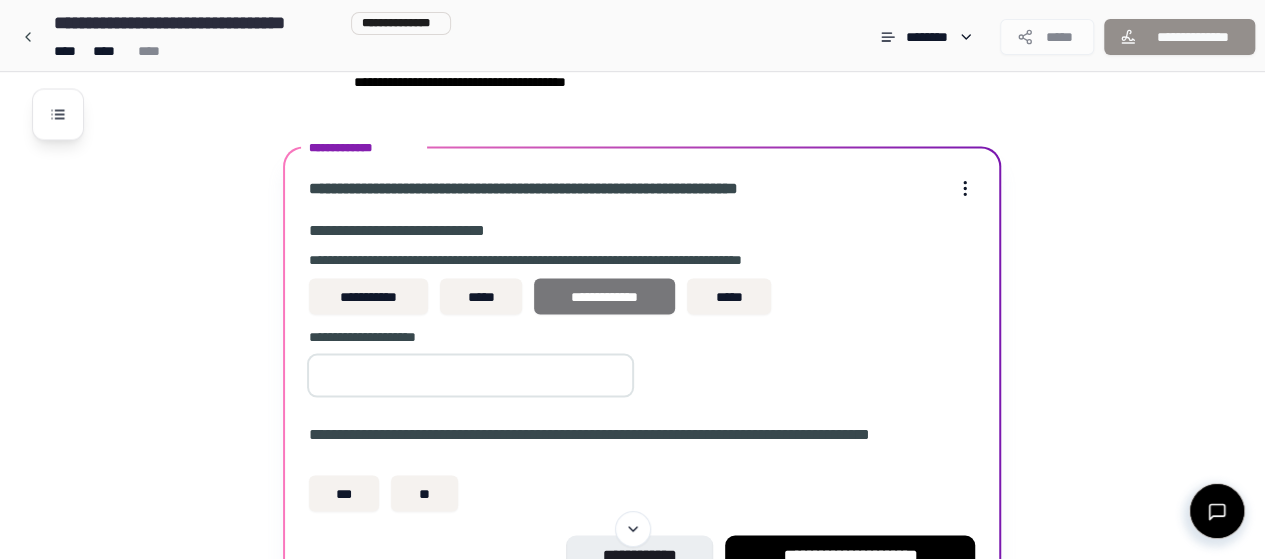 click on "**********" at bounding box center [604, 296] 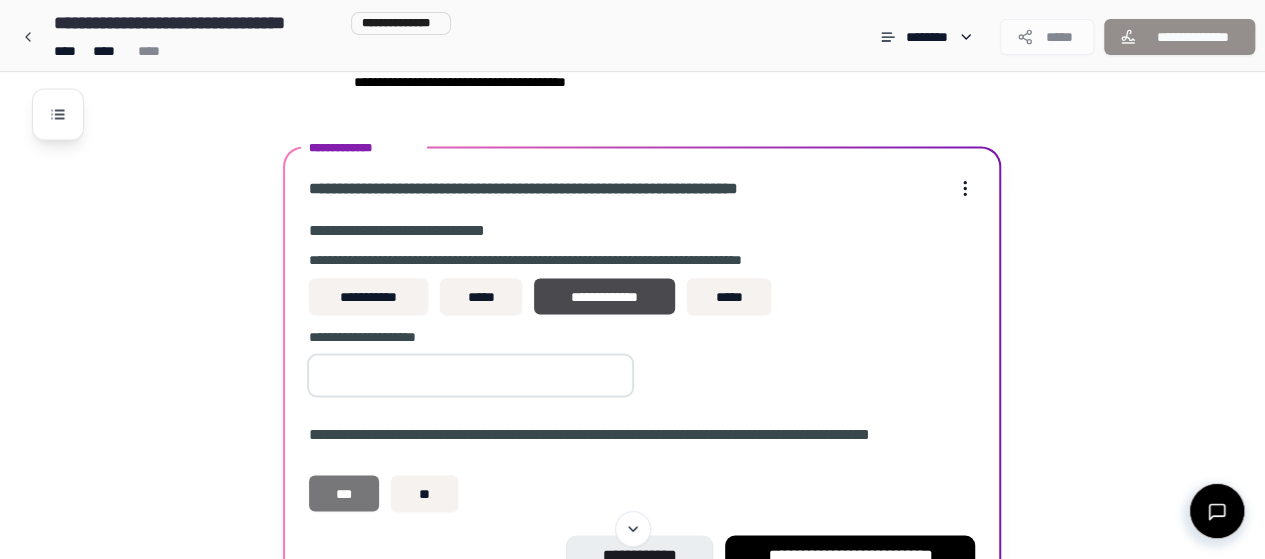 click on "***" at bounding box center (344, 493) 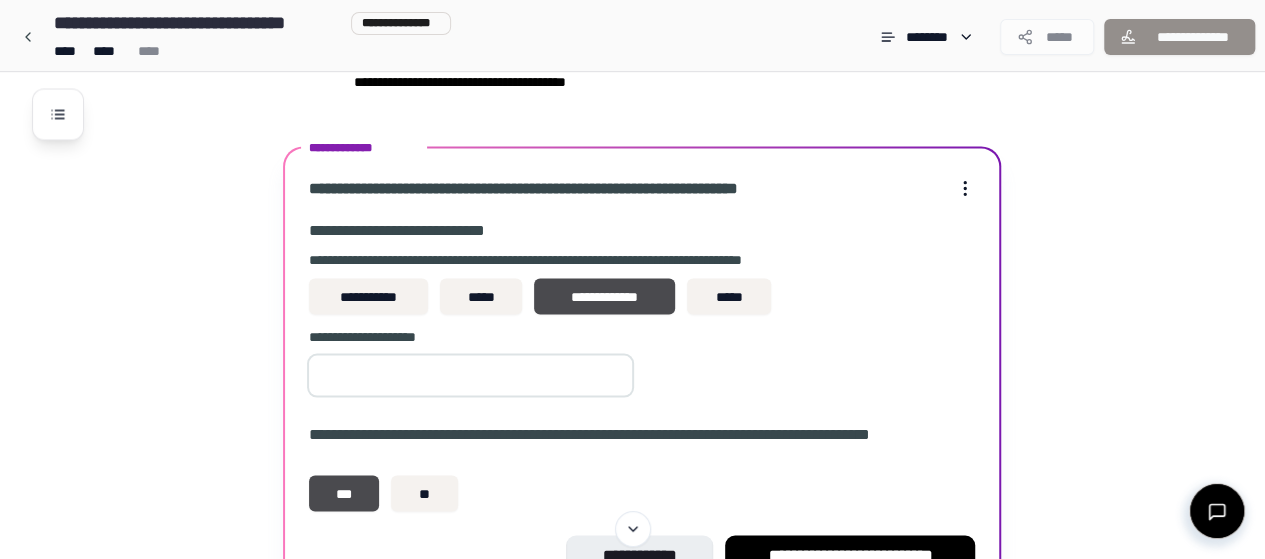 click at bounding box center (470, 375) 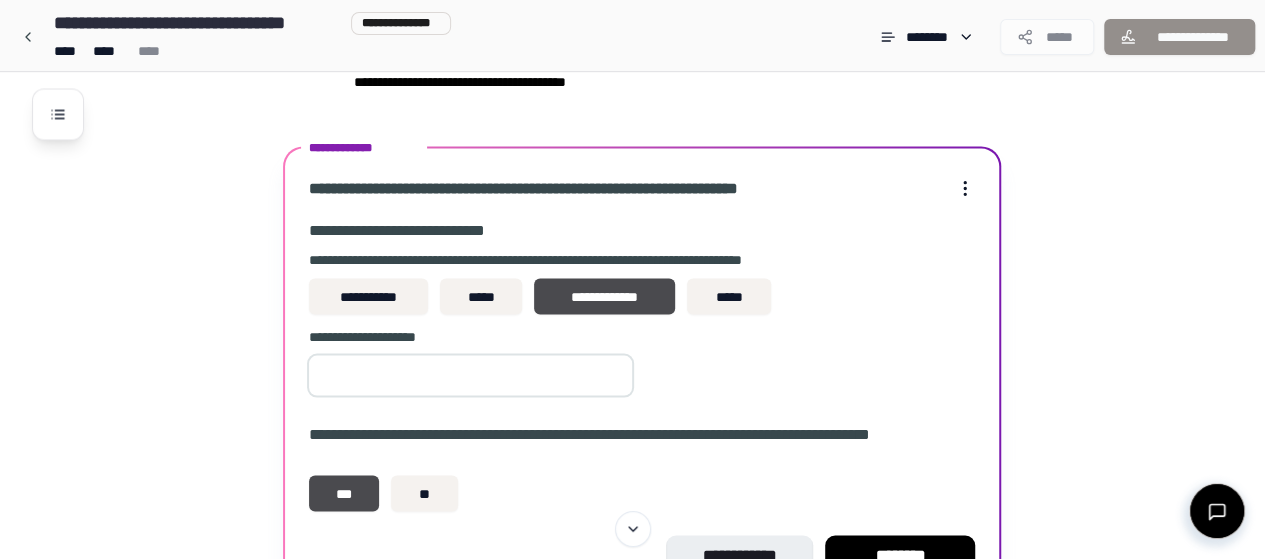 type on "*" 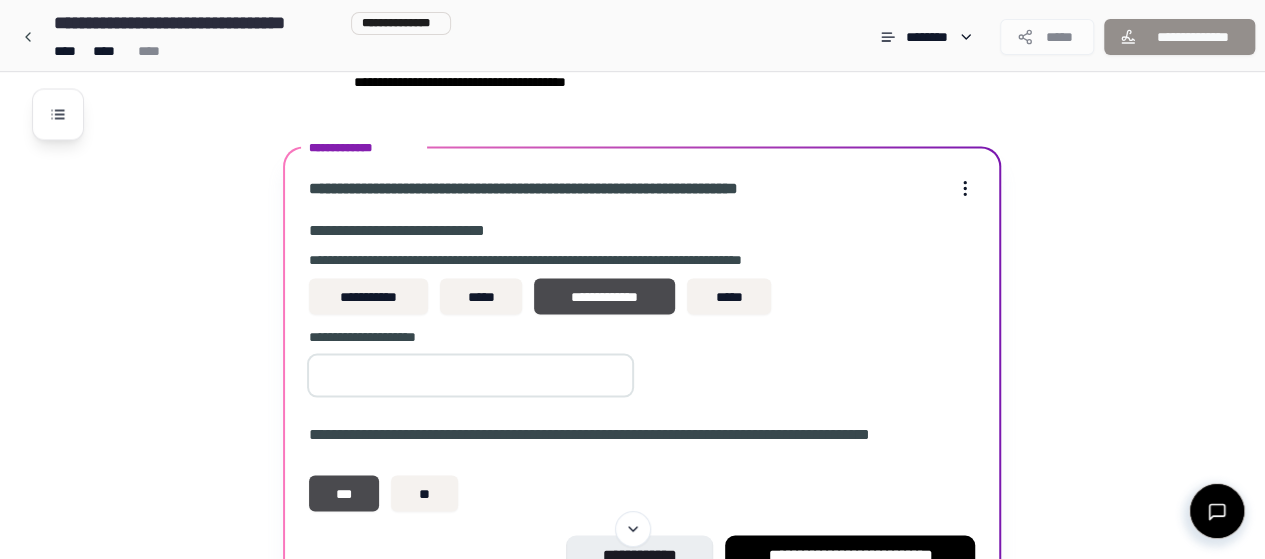 type on "*" 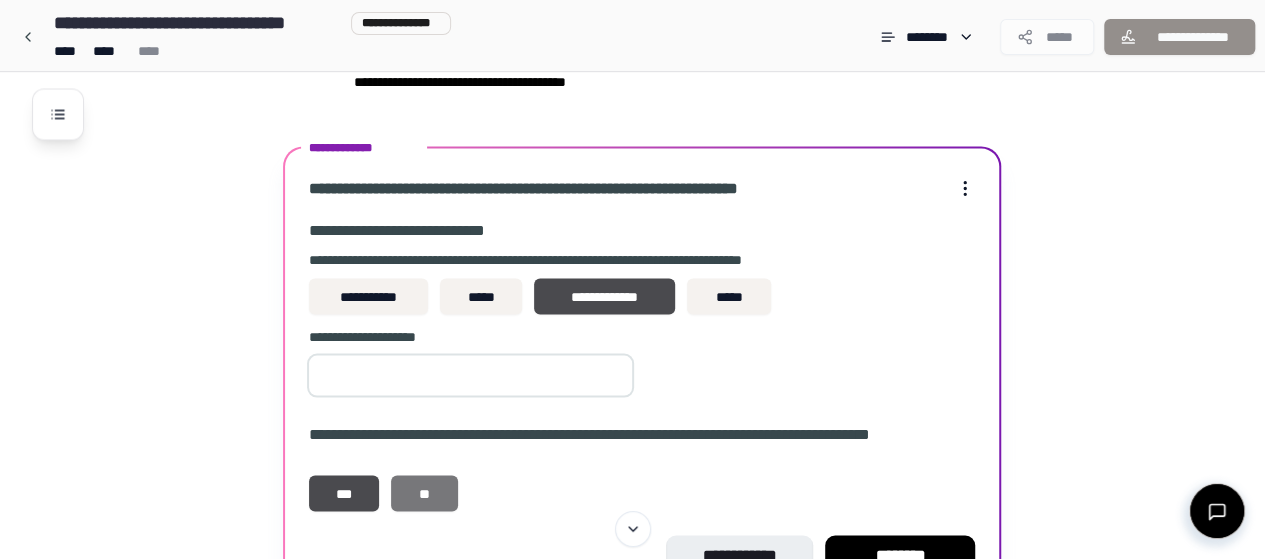type on "*" 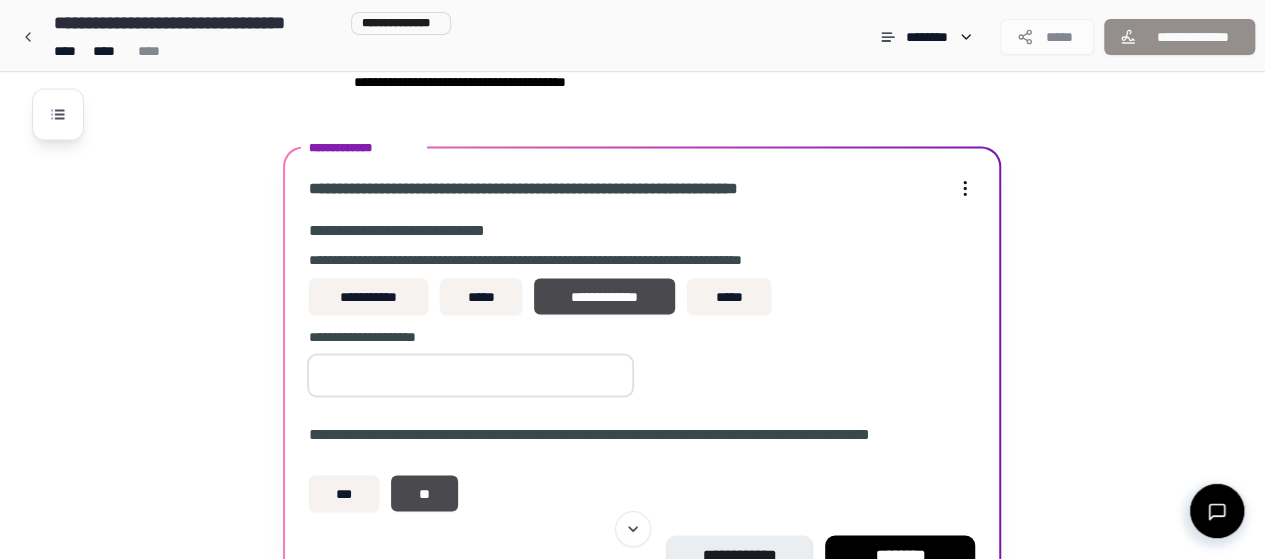 scroll, scrollTop: 1914, scrollLeft: 0, axis: vertical 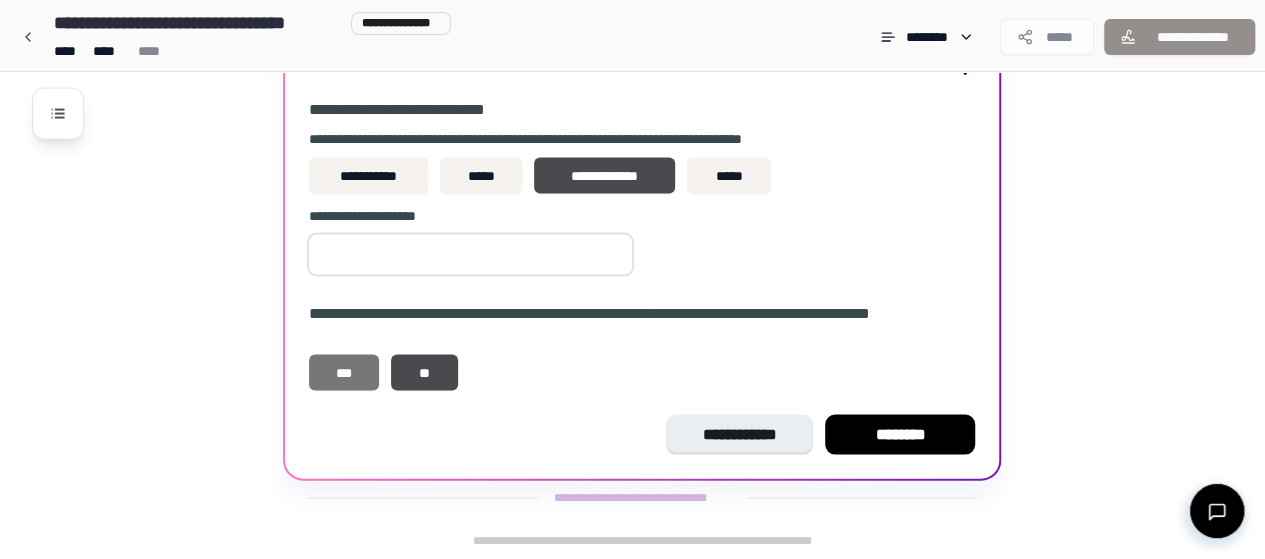 click on "***" at bounding box center (344, 373) 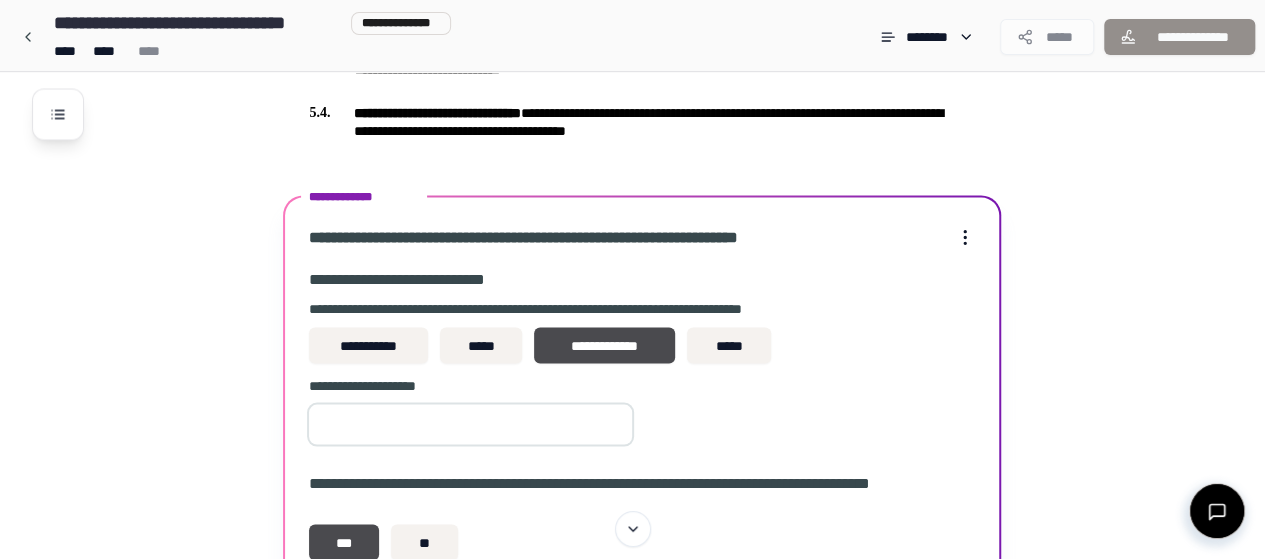 scroll, scrollTop: 1732, scrollLeft: 0, axis: vertical 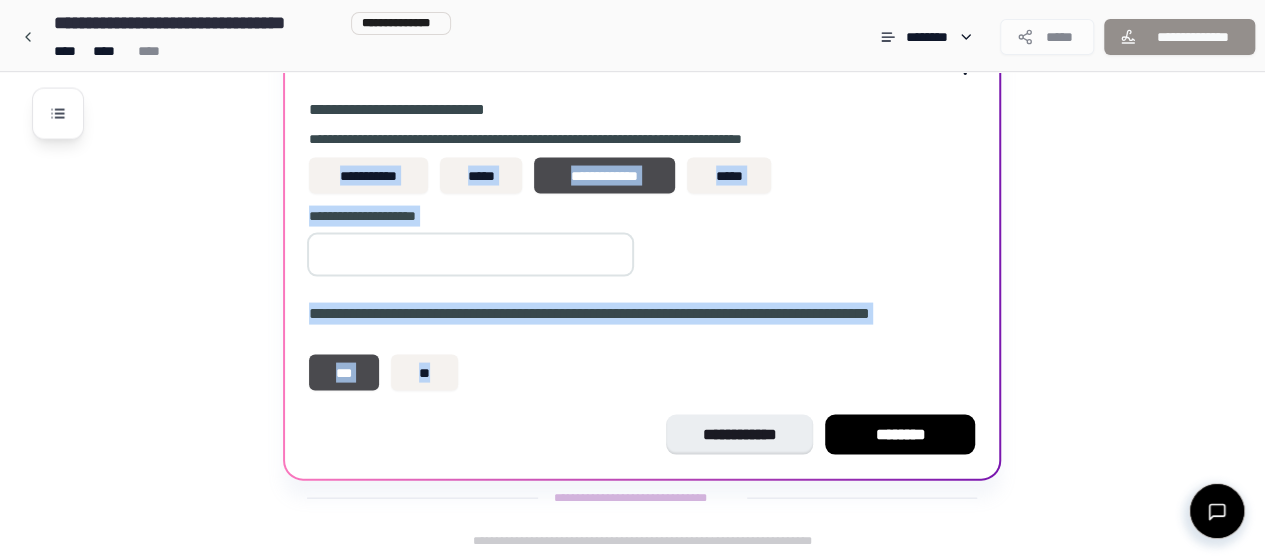 drag, startPoint x: 308, startPoint y: 325, endPoint x: 628, endPoint y: 353, distance: 321.22266 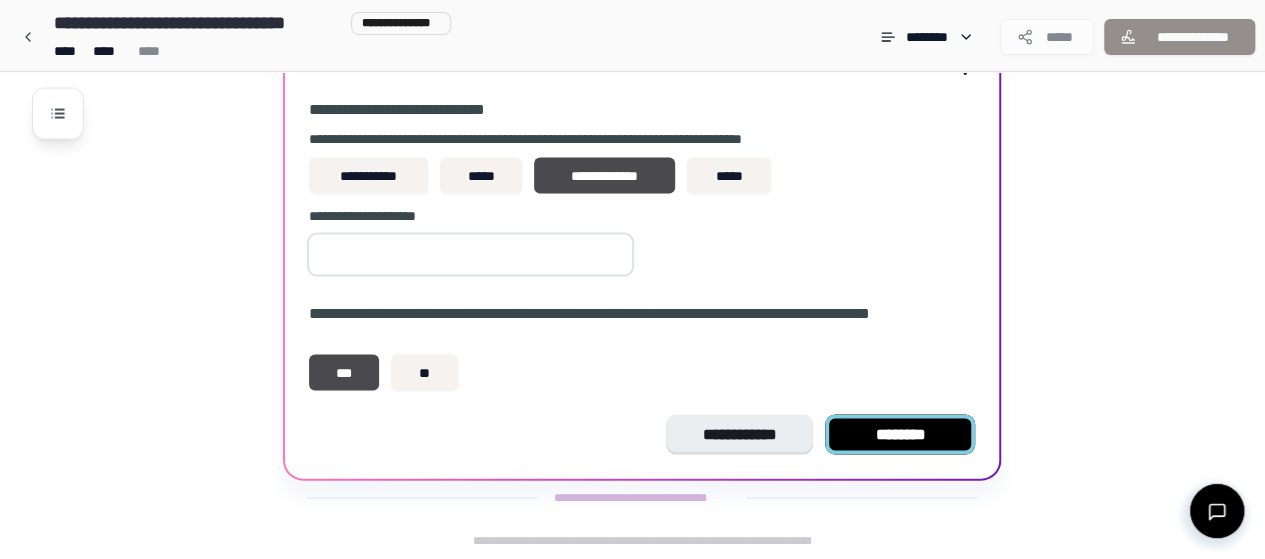 click on "********" at bounding box center [900, 435] 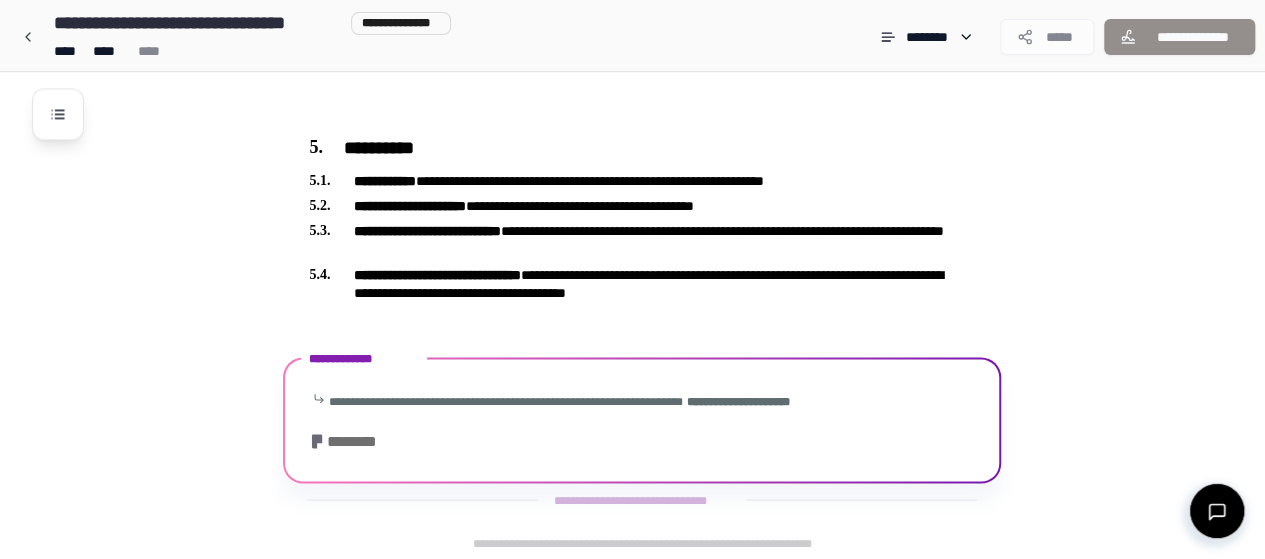 scroll, scrollTop: 1720, scrollLeft: 0, axis: vertical 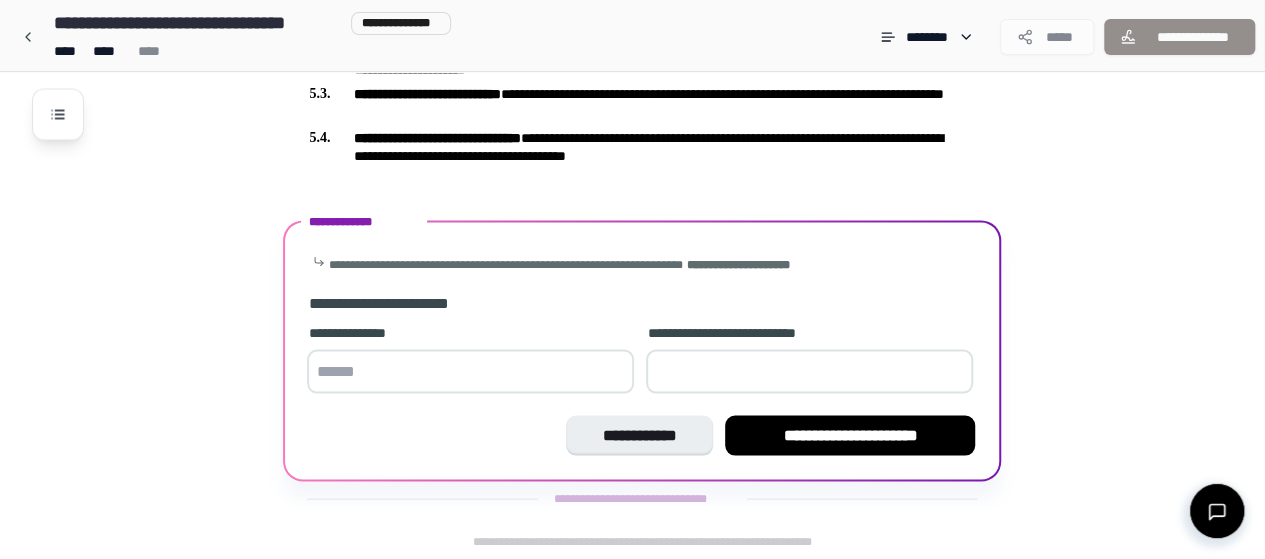 click at bounding box center (470, 371) 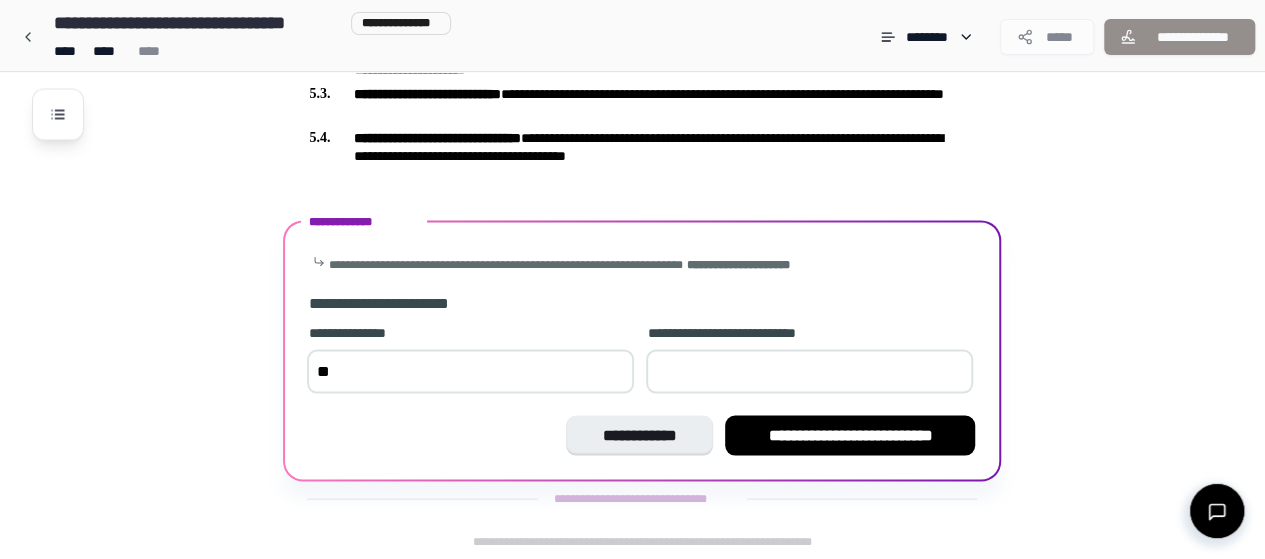 type on "*" 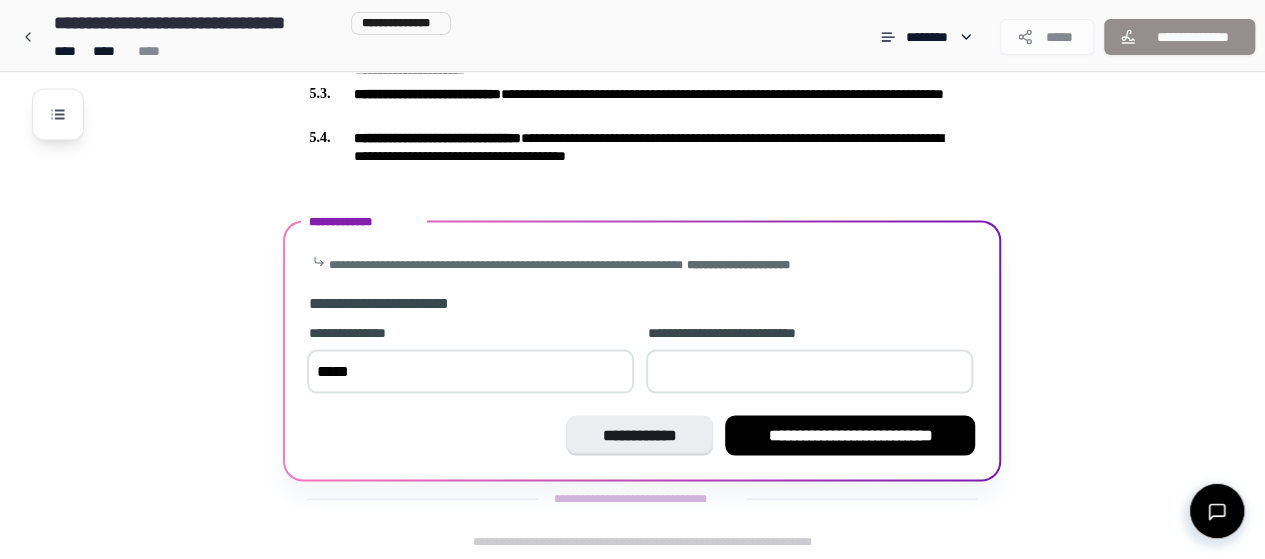 type on "*****" 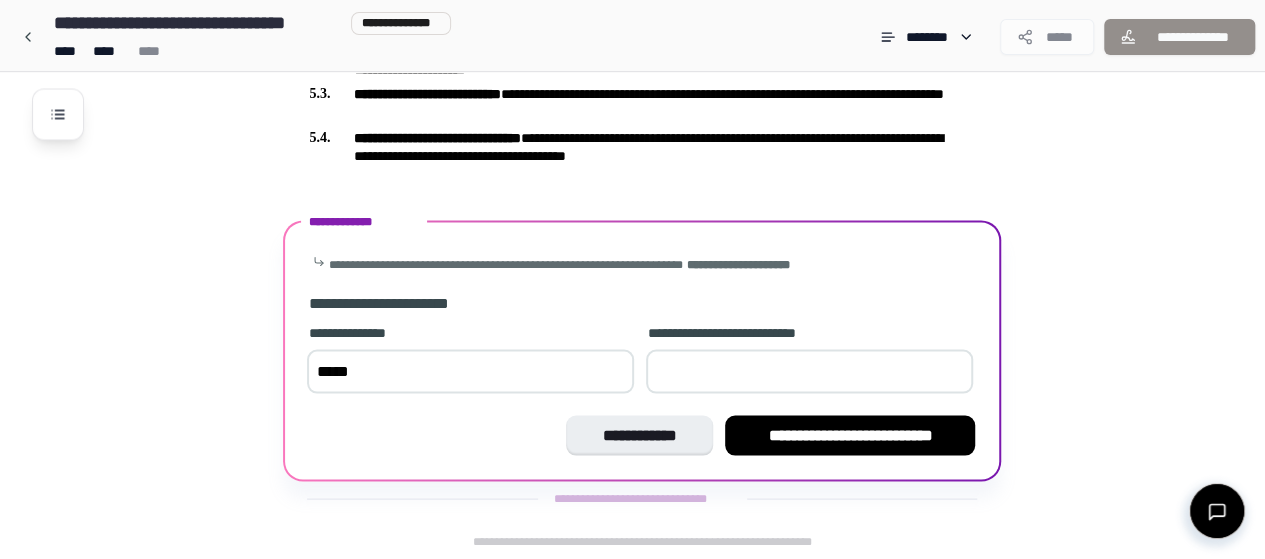 click at bounding box center (809, 371) 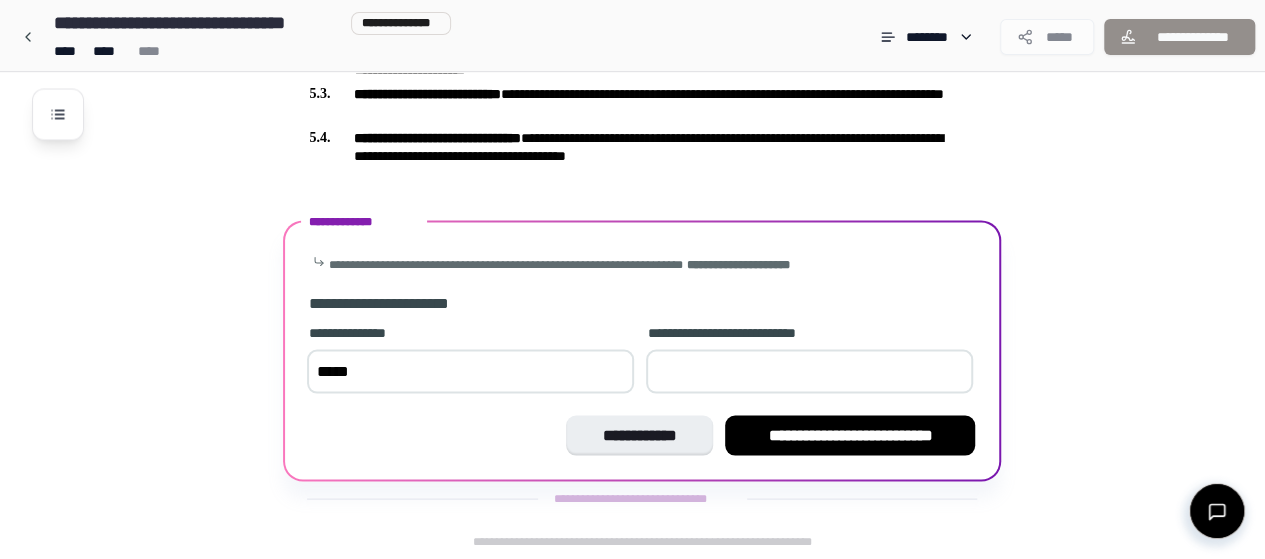 type on "*" 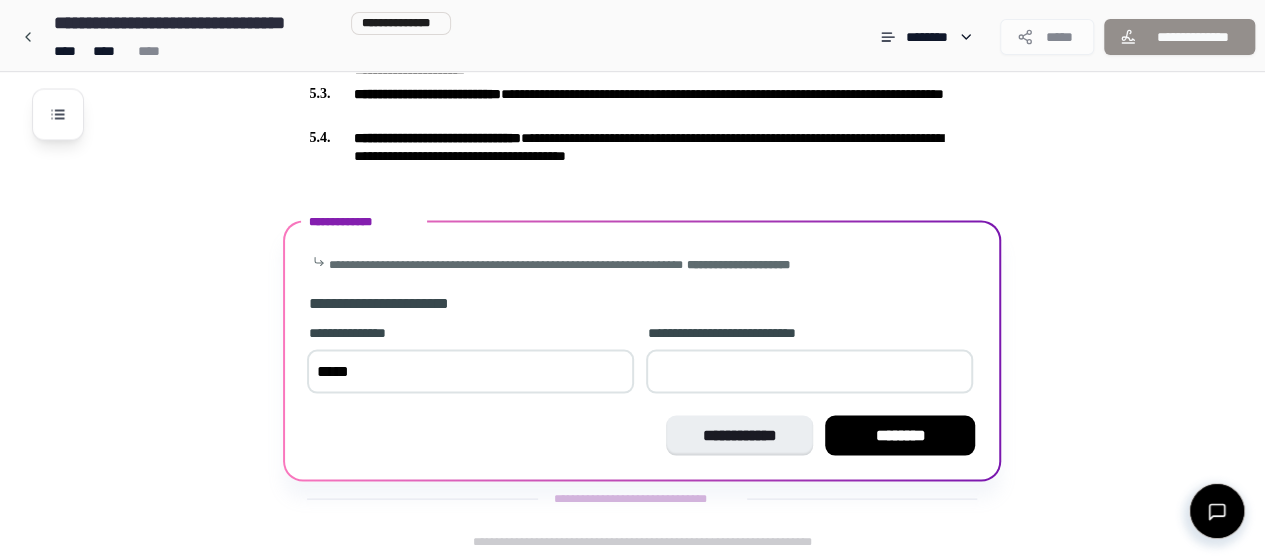 click on "**" at bounding box center (809, 371) 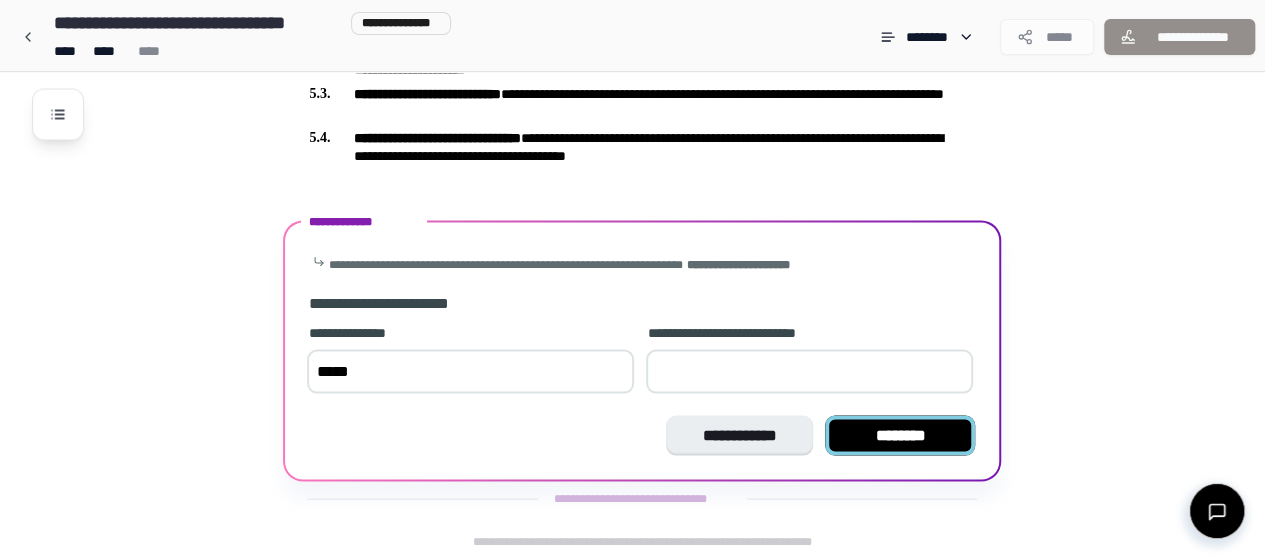 type on "**" 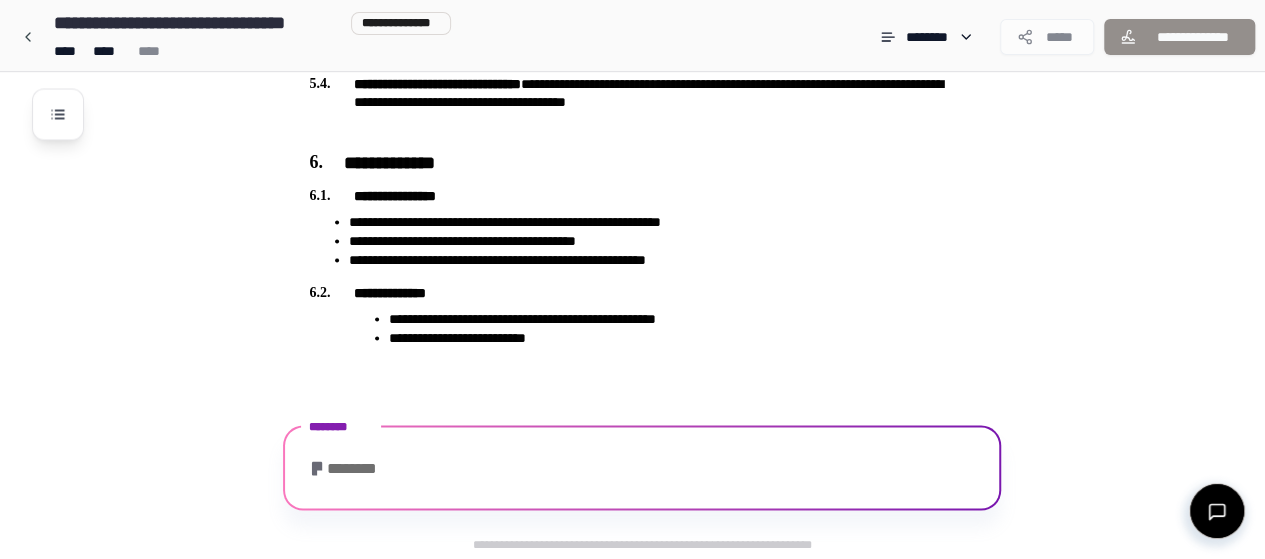 scroll, scrollTop: 2282, scrollLeft: 0, axis: vertical 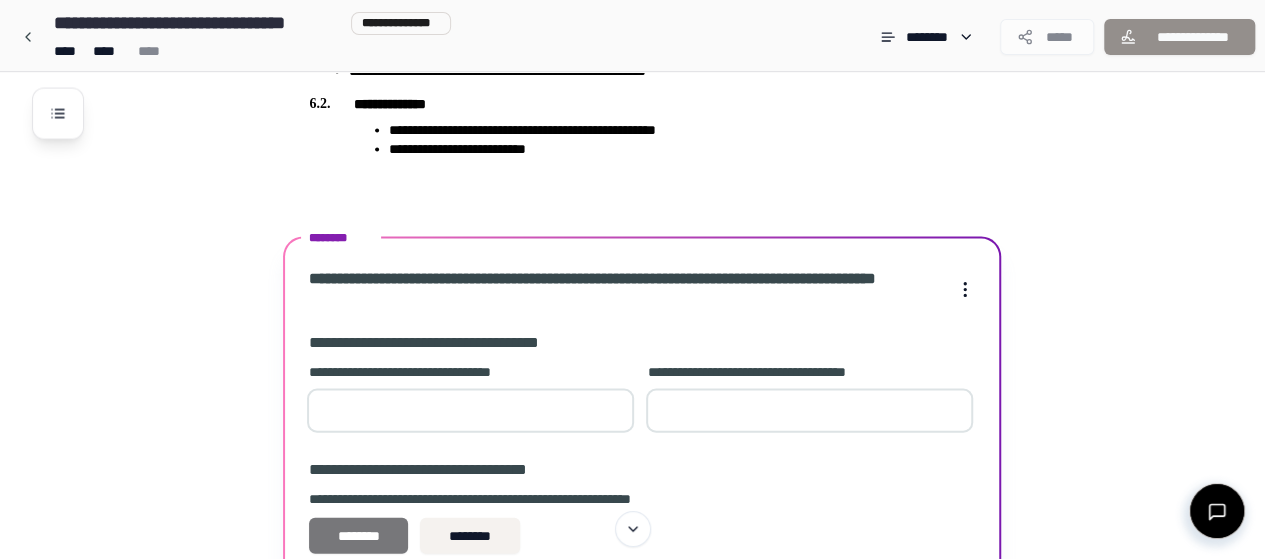 click on "********" at bounding box center (358, 536) 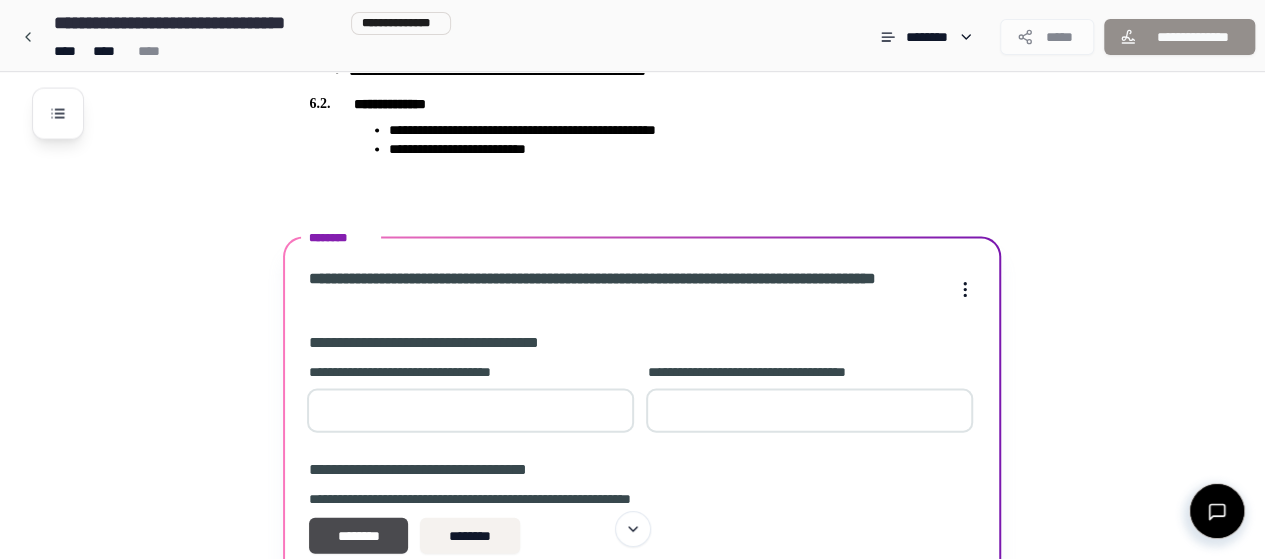 click on "*" at bounding box center (470, 411) 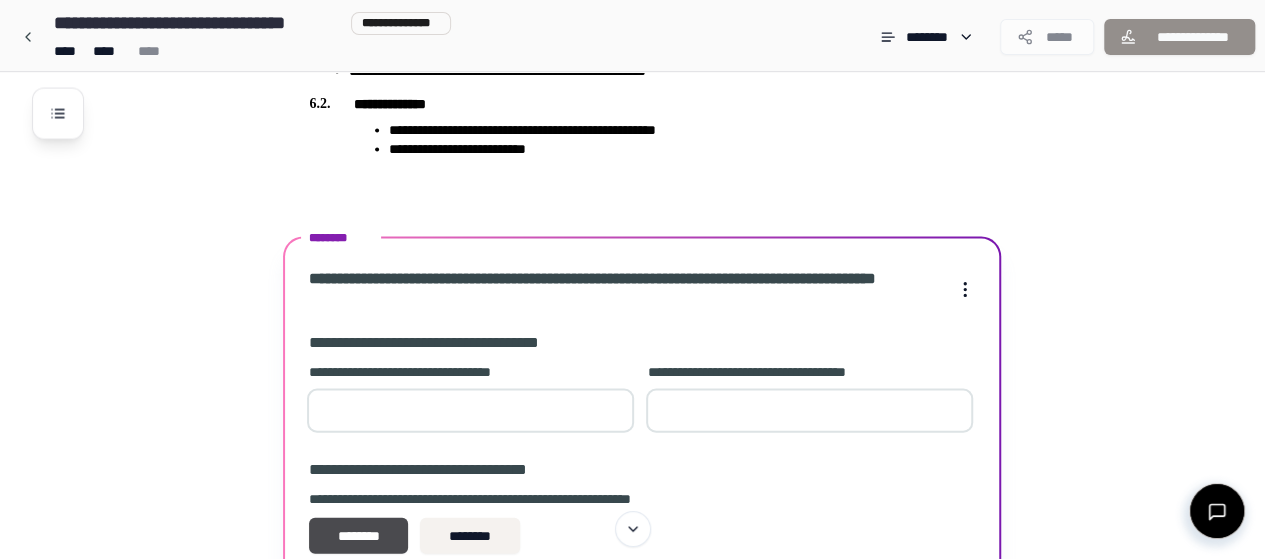 type on "*" 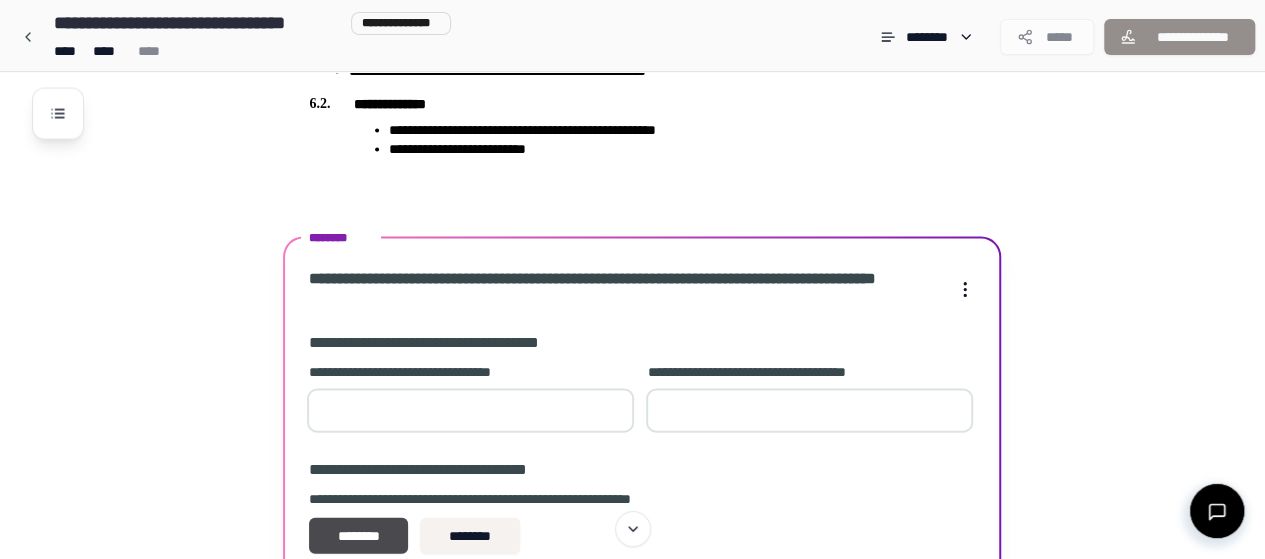 click on "*" at bounding box center [809, 411] 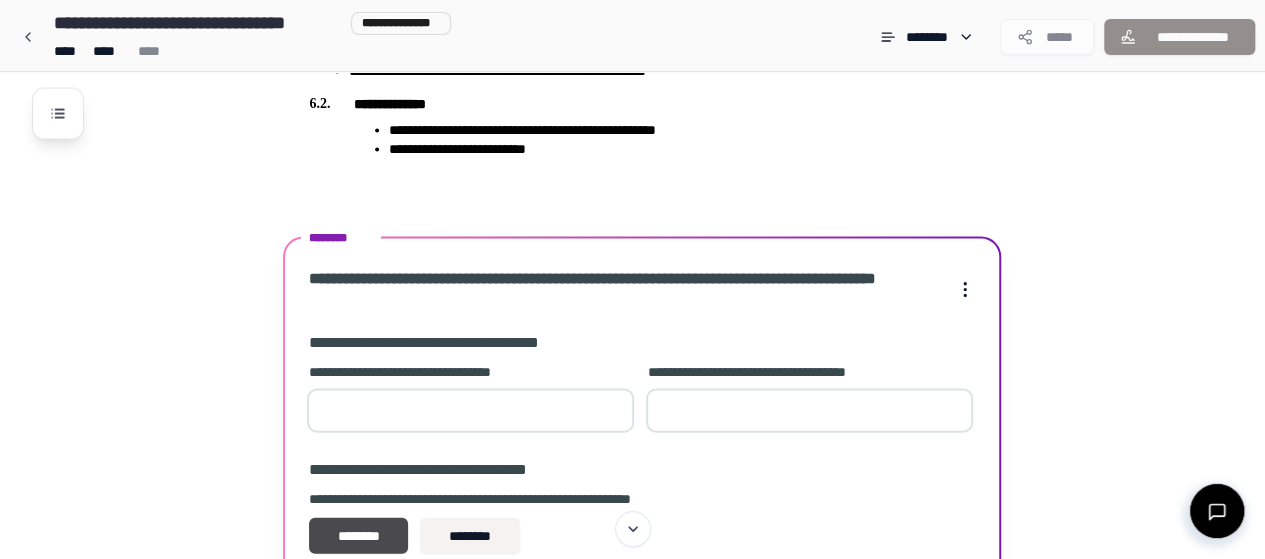 click on "*" at bounding box center [809, 411] 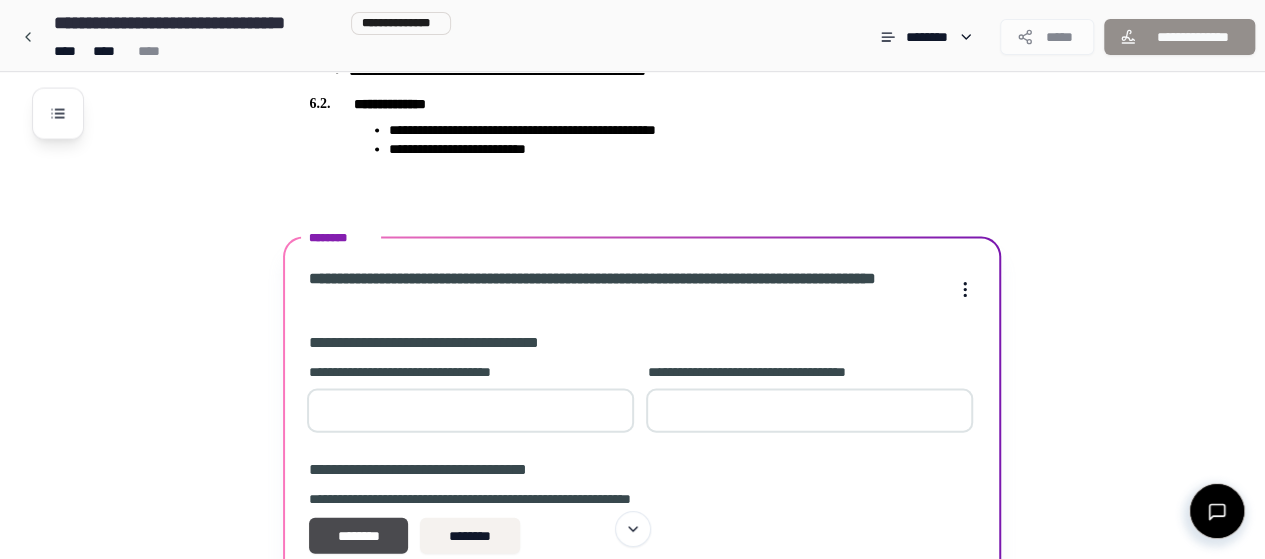 click on "*" at bounding box center [809, 411] 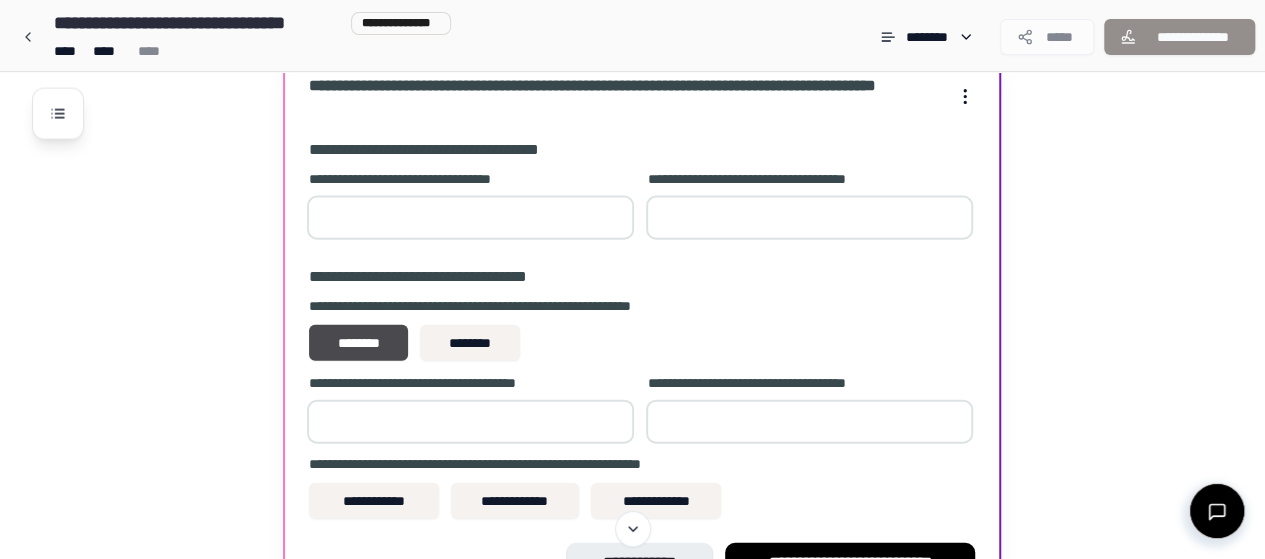 scroll, scrollTop: 2162, scrollLeft: 0, axis: vertical 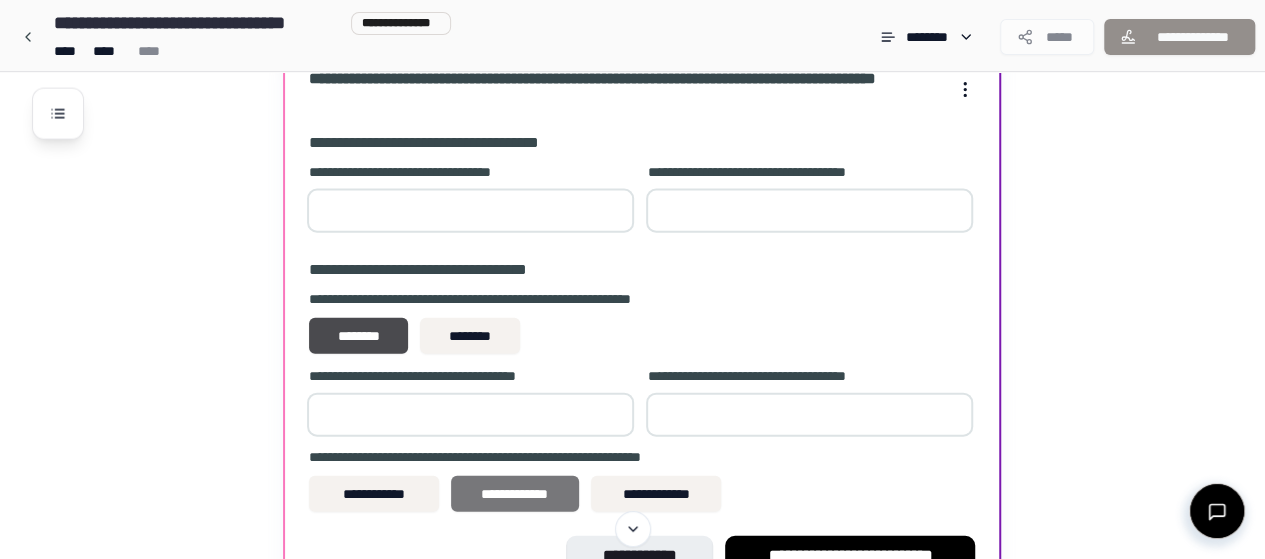 click on "**********" at bounding box center (515, 494) 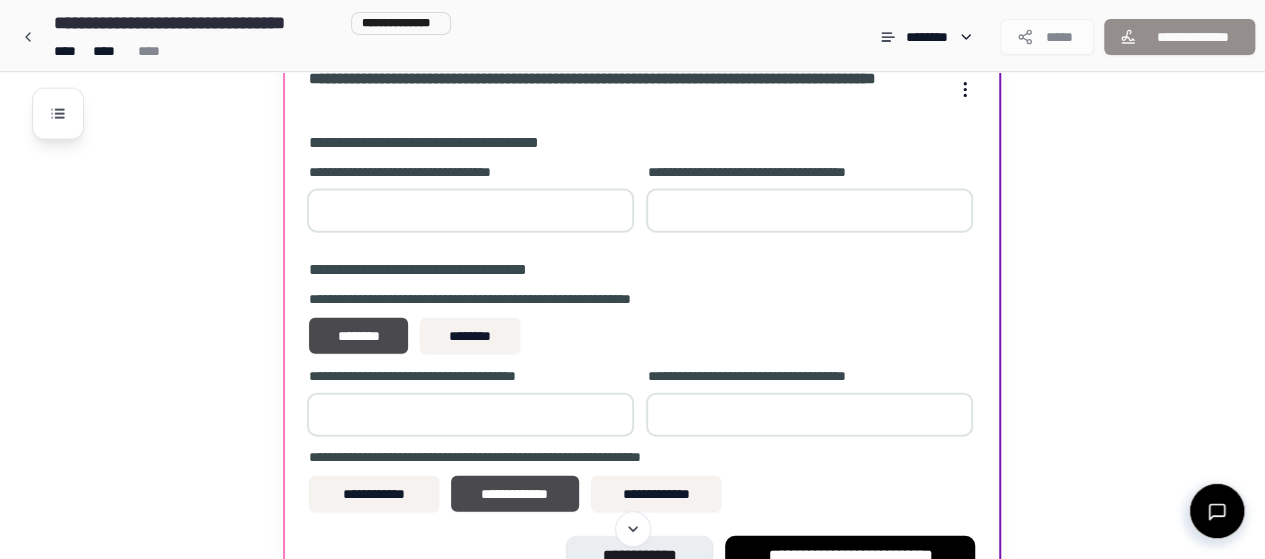 click on "*" at bounding box center (470, 415) 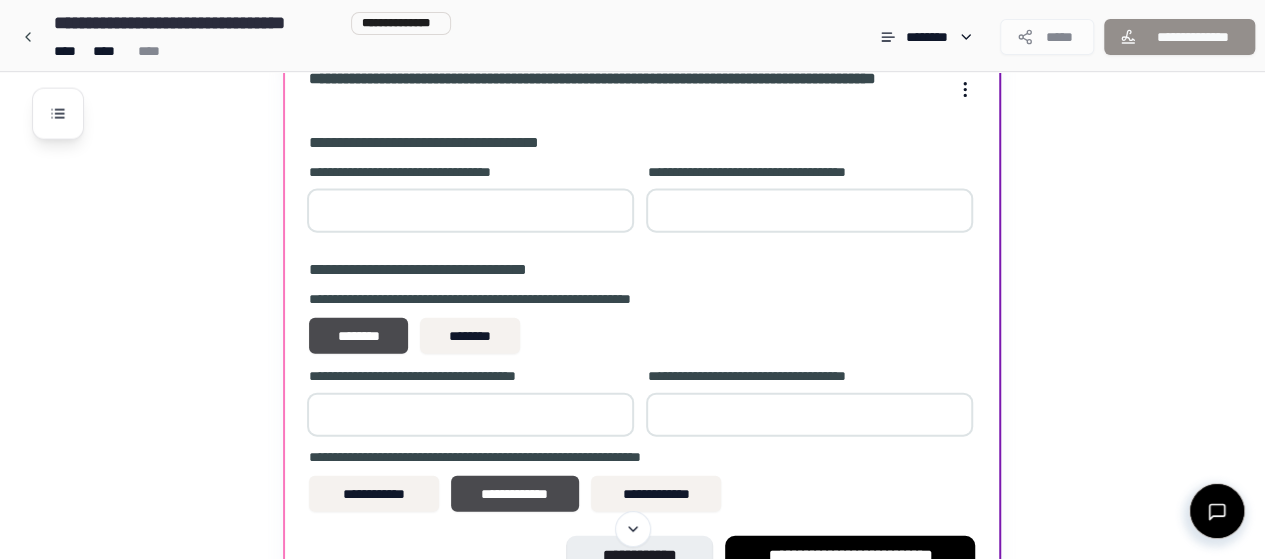 click on "*" at bounding box center [470, 415] 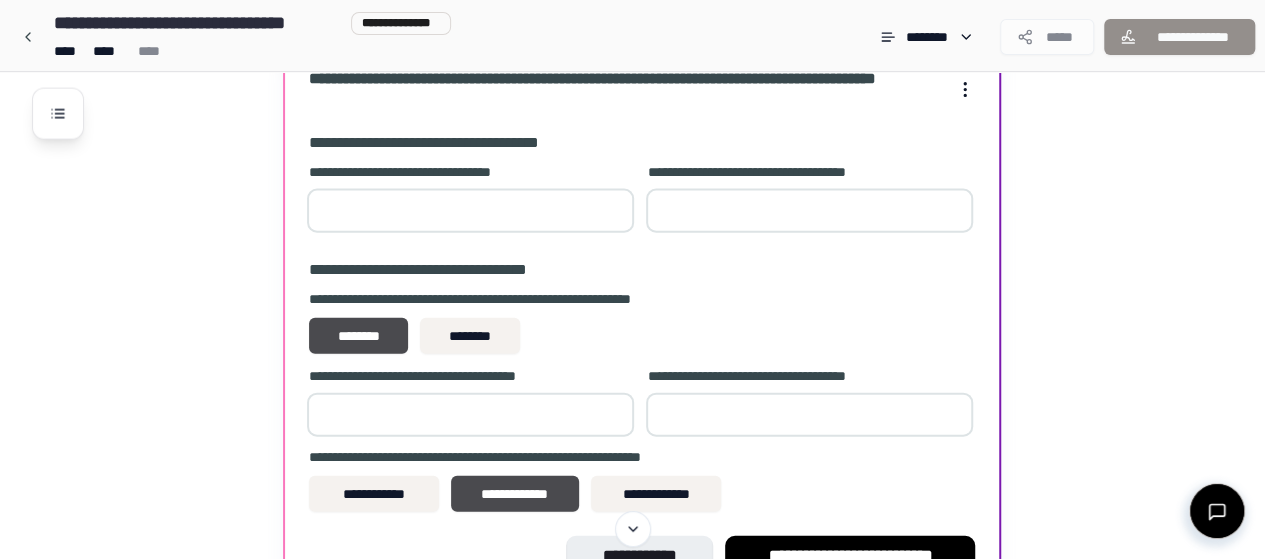 click on "*" at bounding box center (470, 415) 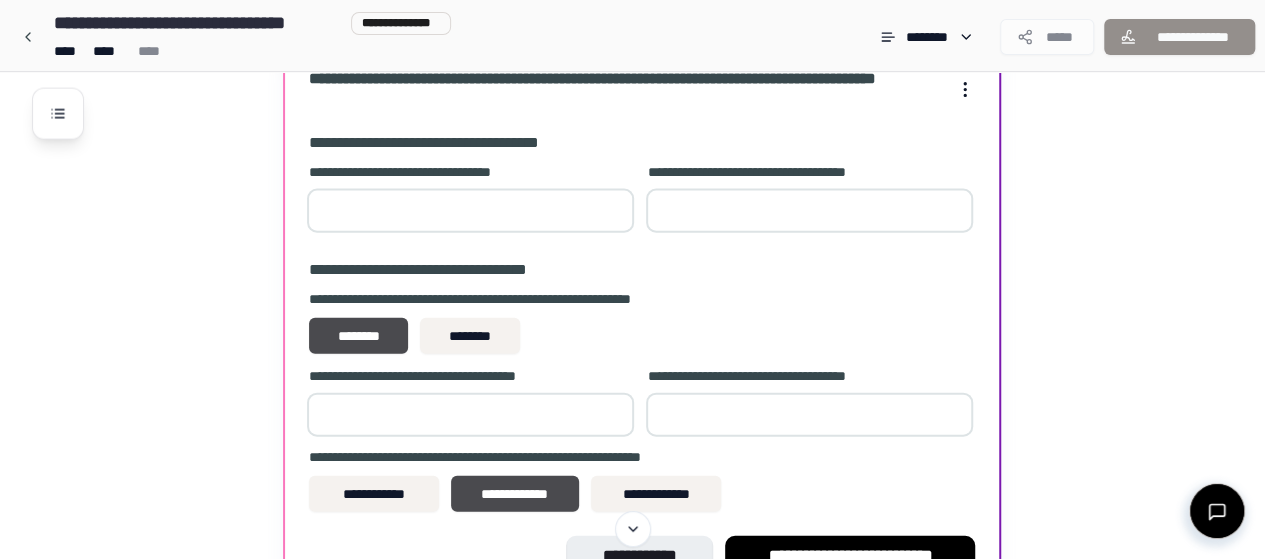 click on "*" at bounding box center [470, 415] 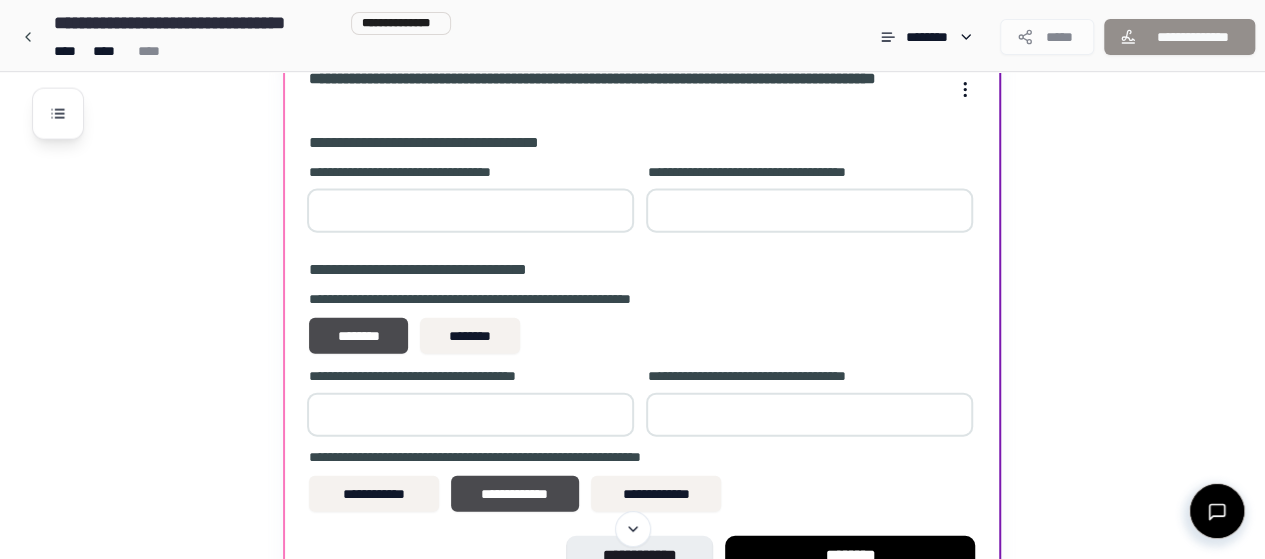 click on "*" at bounding box center (809, 415) 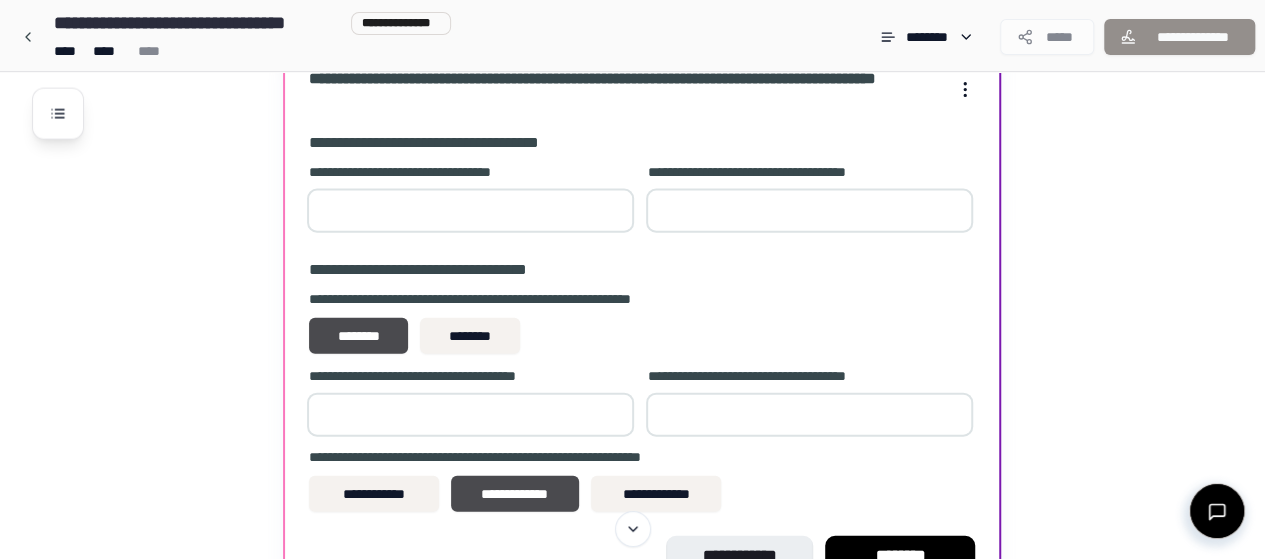 click on "*" at bounding box center [809, 415] 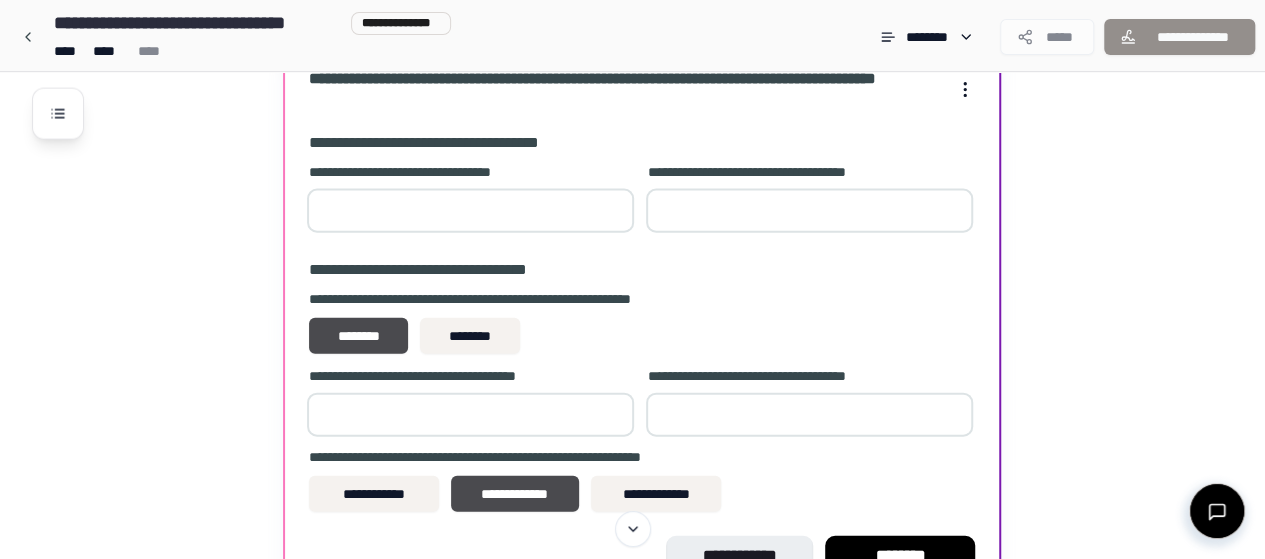 click on "*" at bounding box center [809, 415] 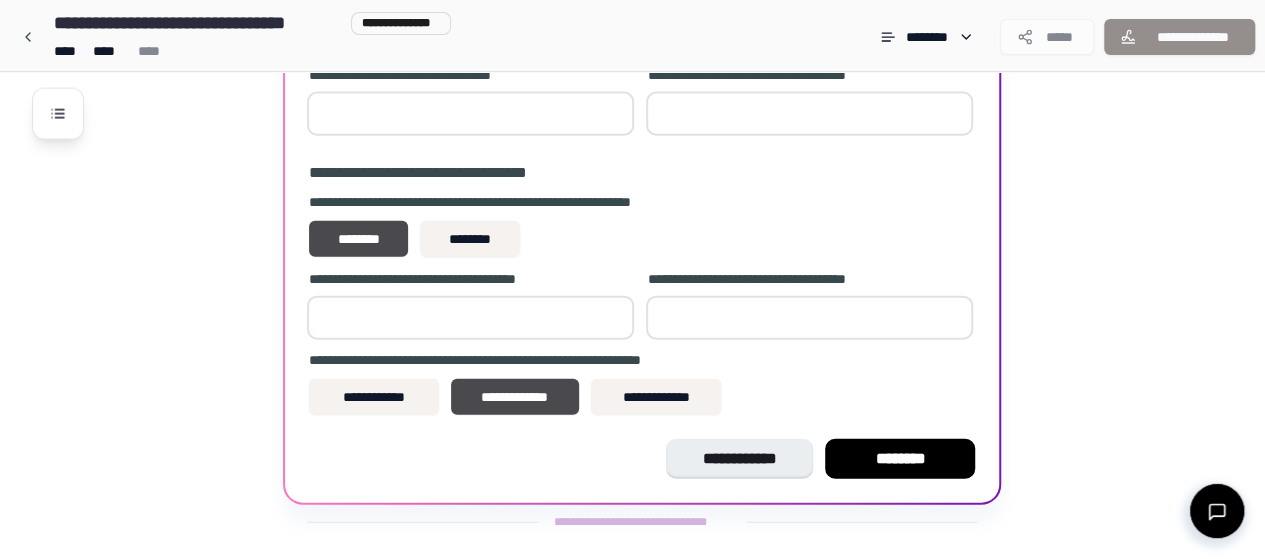 scroll, scrollTop: 2282, scrollLeft: 0, axis: vertical 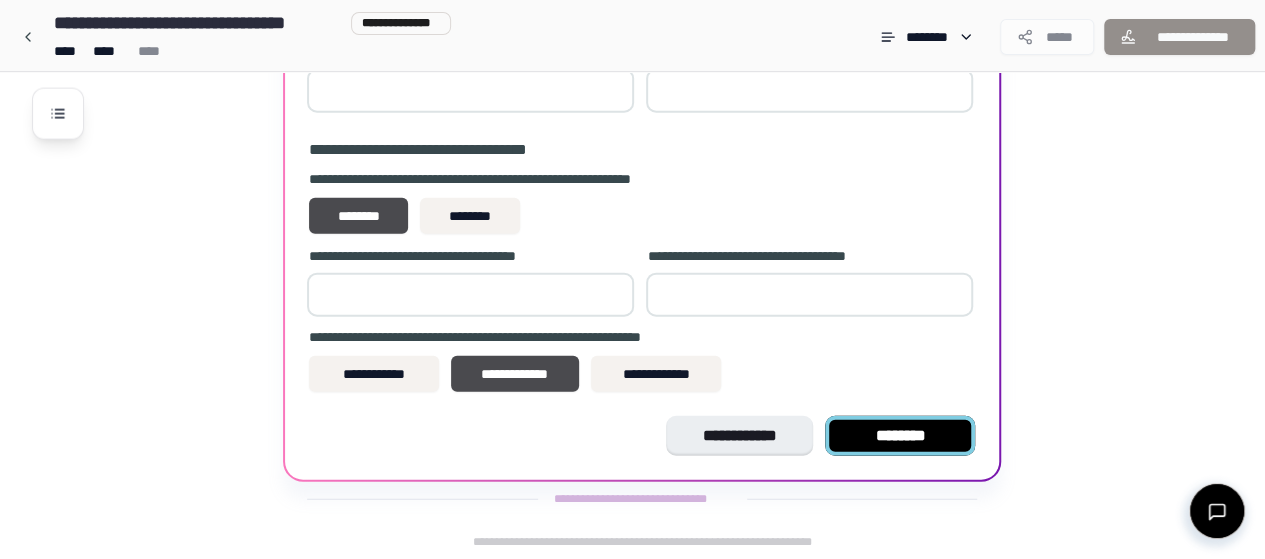 click on "********" at bounding box center [900, 436] 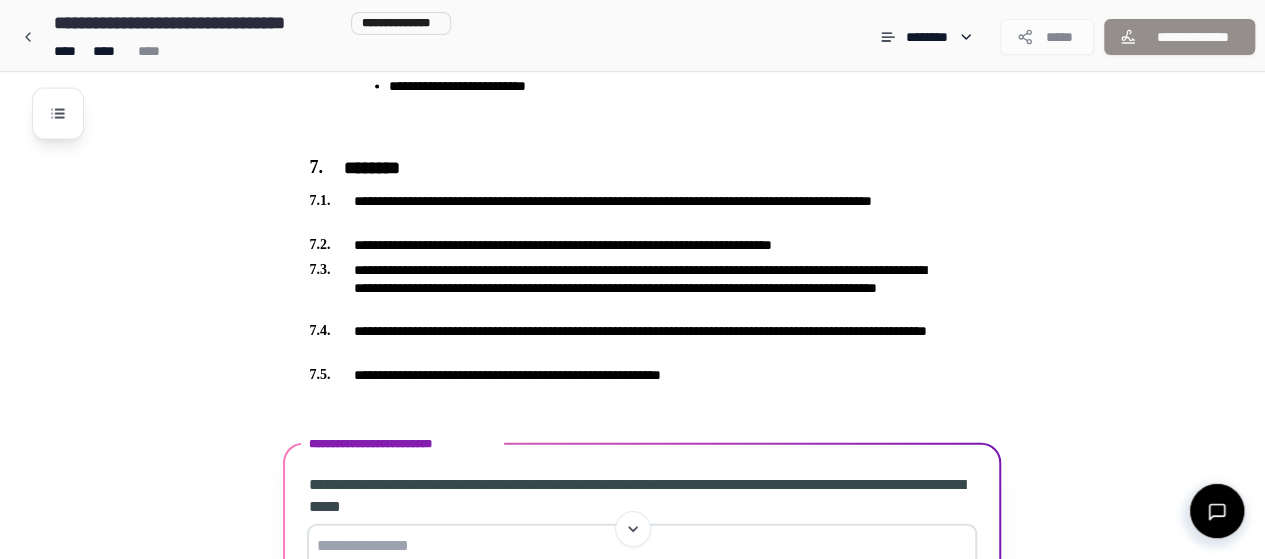 scroll, scrollTop: 2024, scrollLeft: 0, axis: vertical 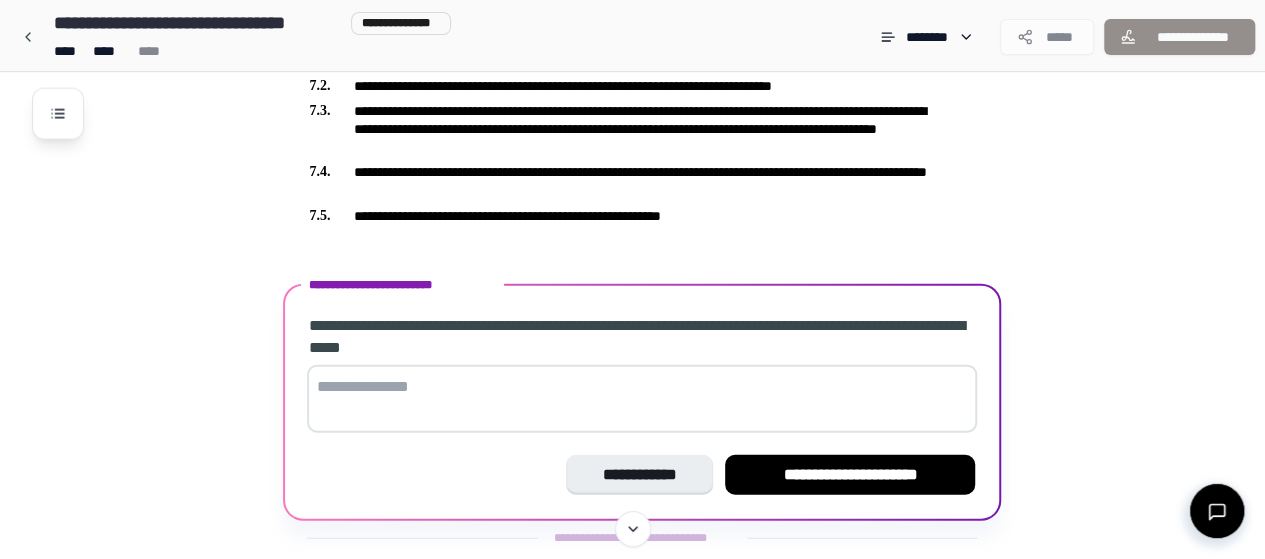 click at bounding box center (642, 399) 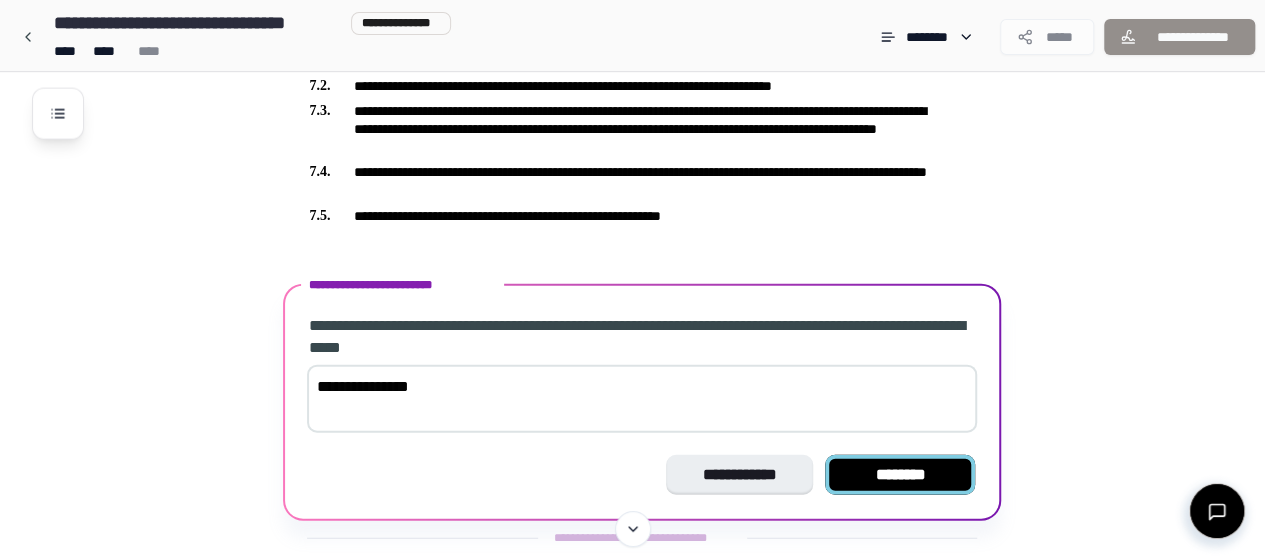 type on "**********" 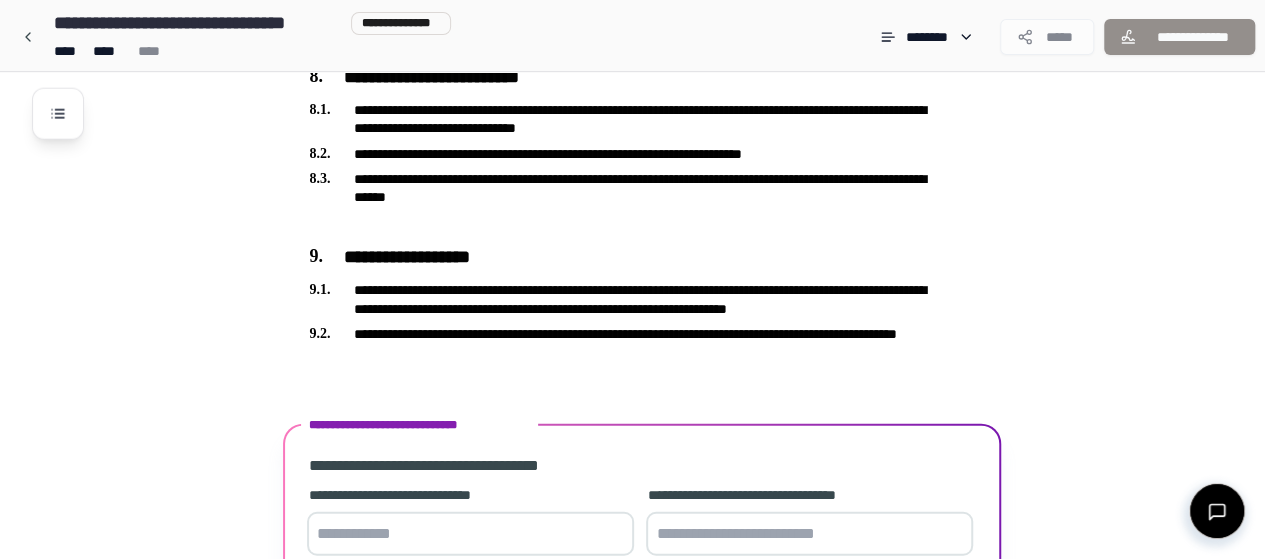scroll, scrollTop: 2546, scrollLeft: 0, axis: vertical 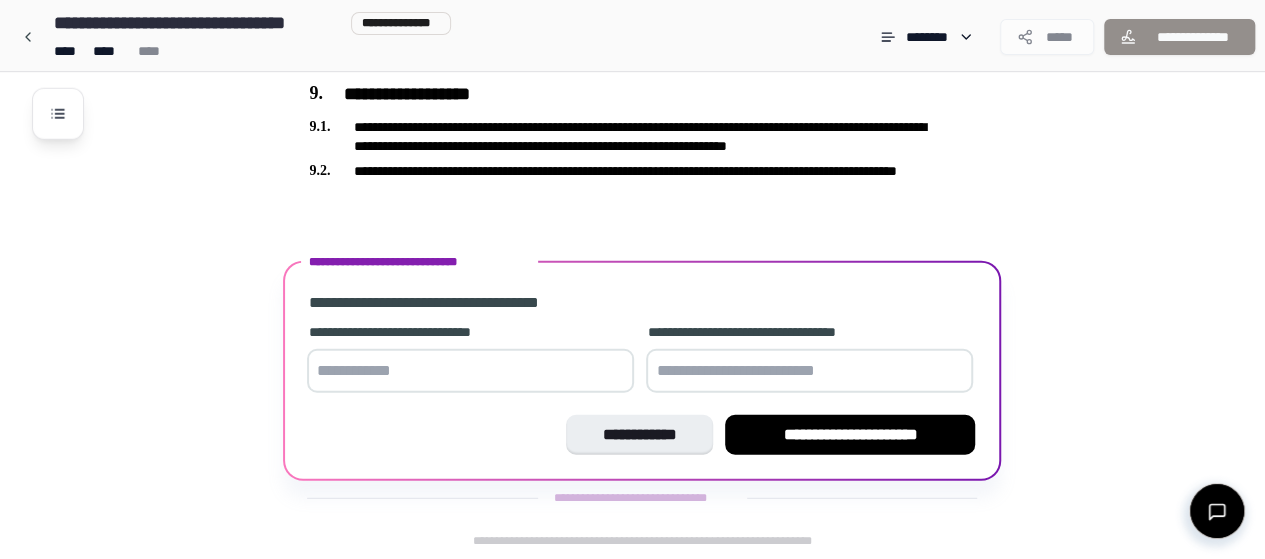 click at bounding box center (470, 371) 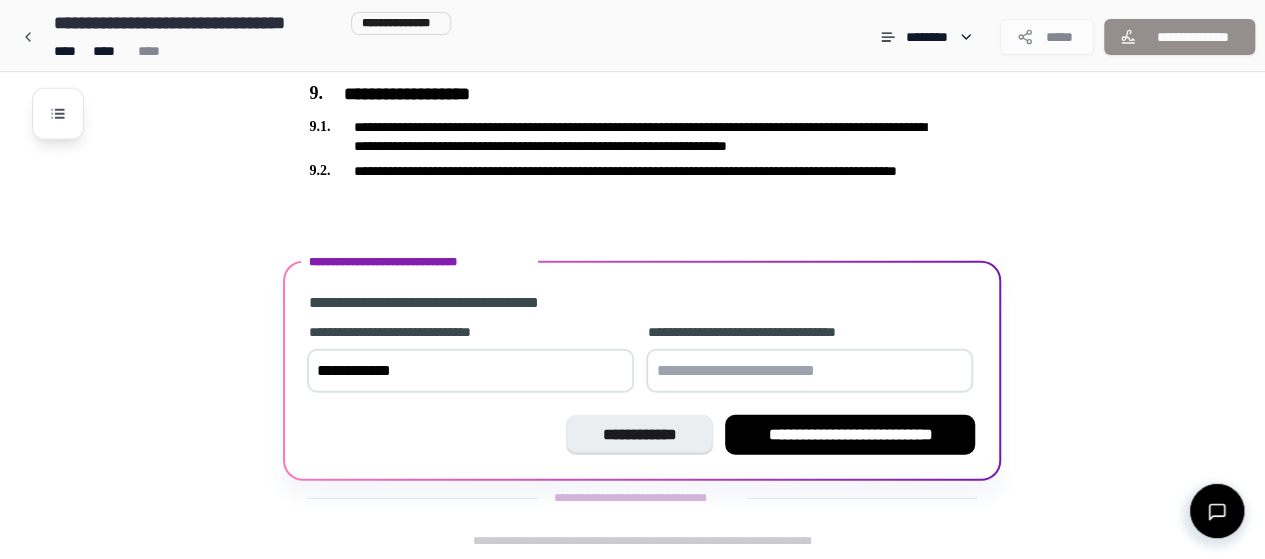 type on "**********" 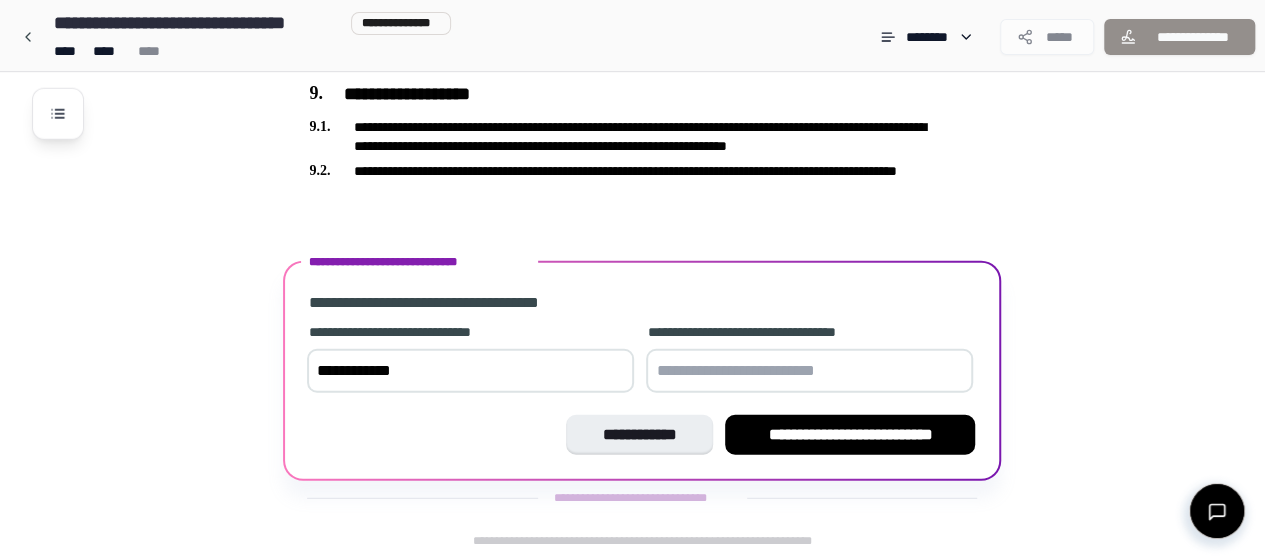 click at bounding box center [809, 371] 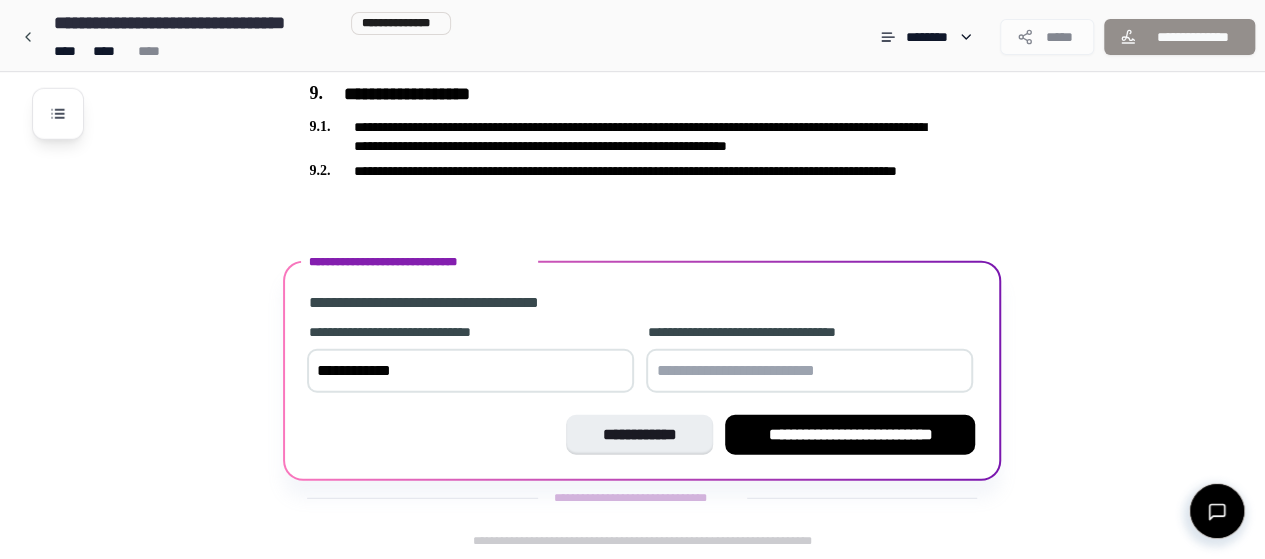 type on "*" 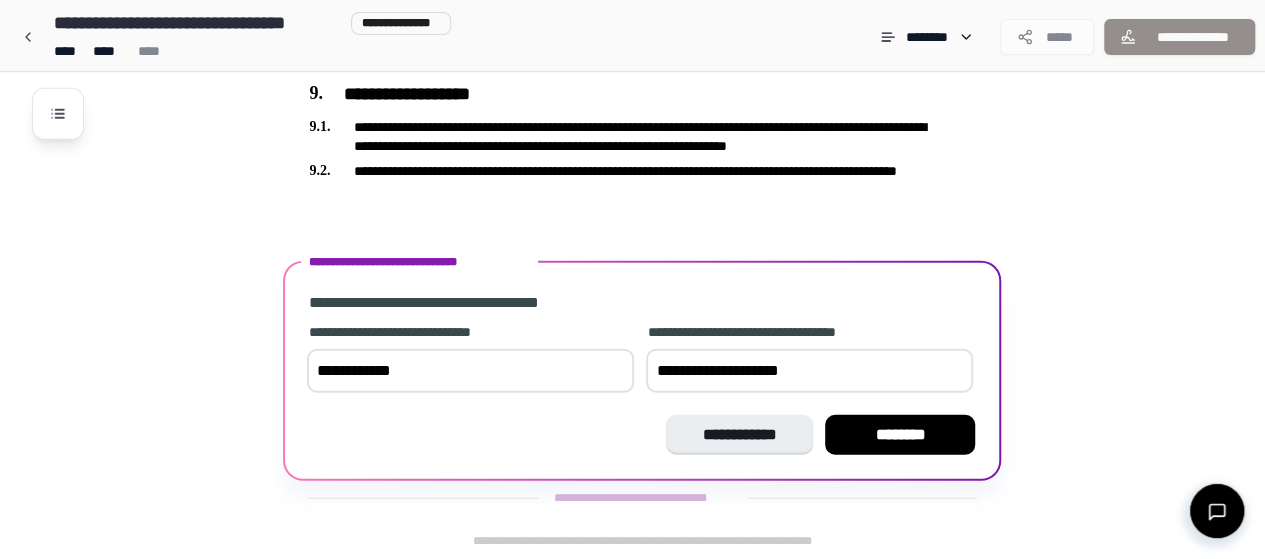 drag, startPoint x: 705, startPoint y: 372, endPoint x: 538, endPoint y: 392, distance: 168.19334 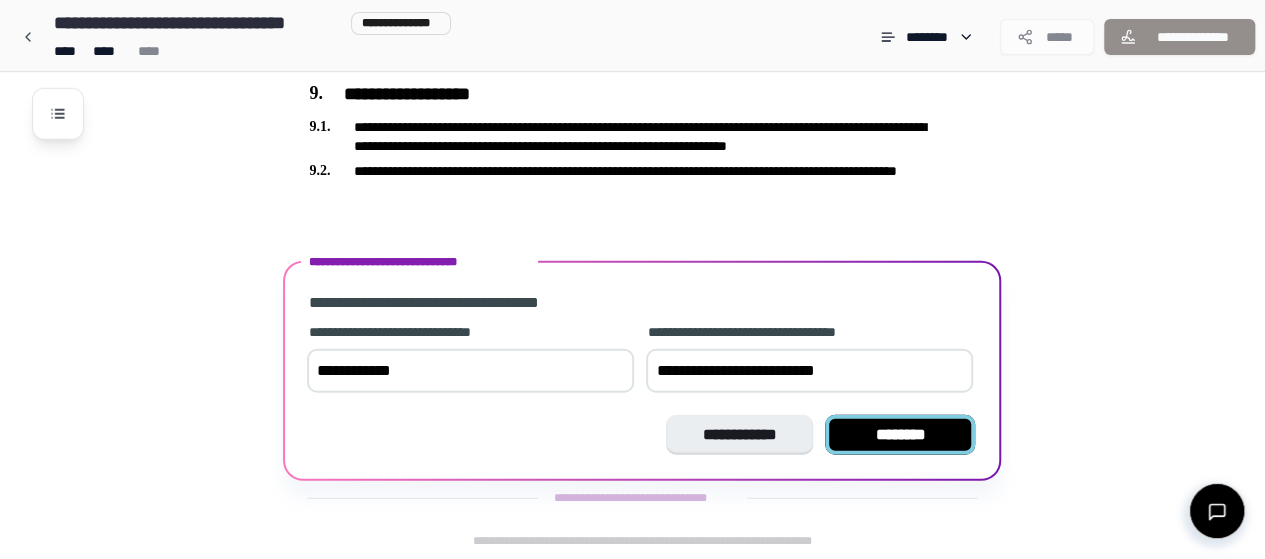 type on "**********" 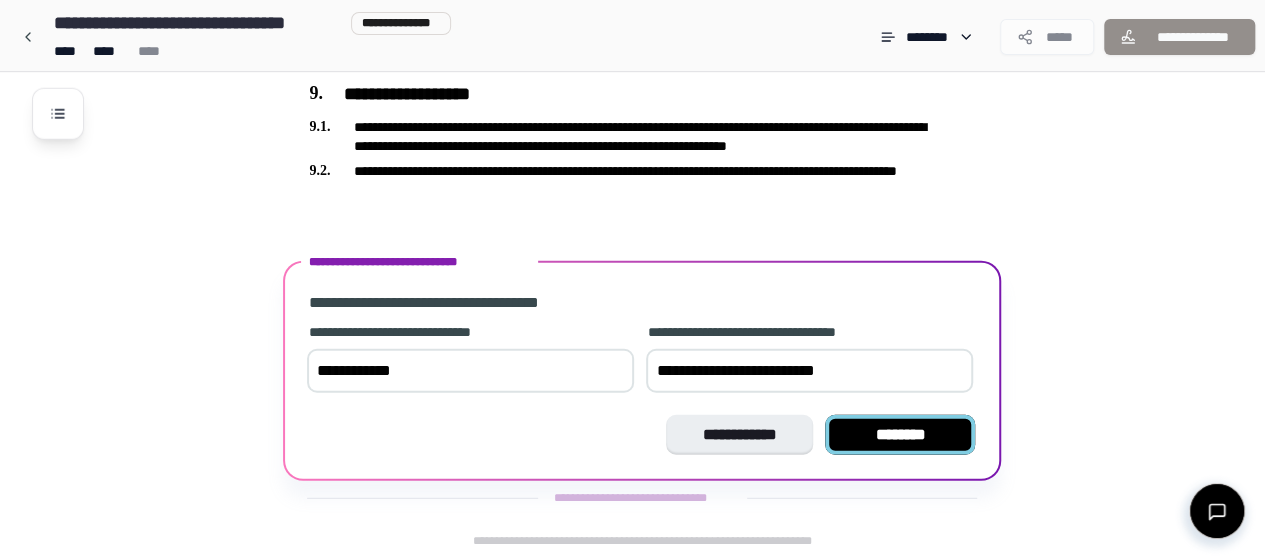 click on "********" at bounding box center (900, 435) 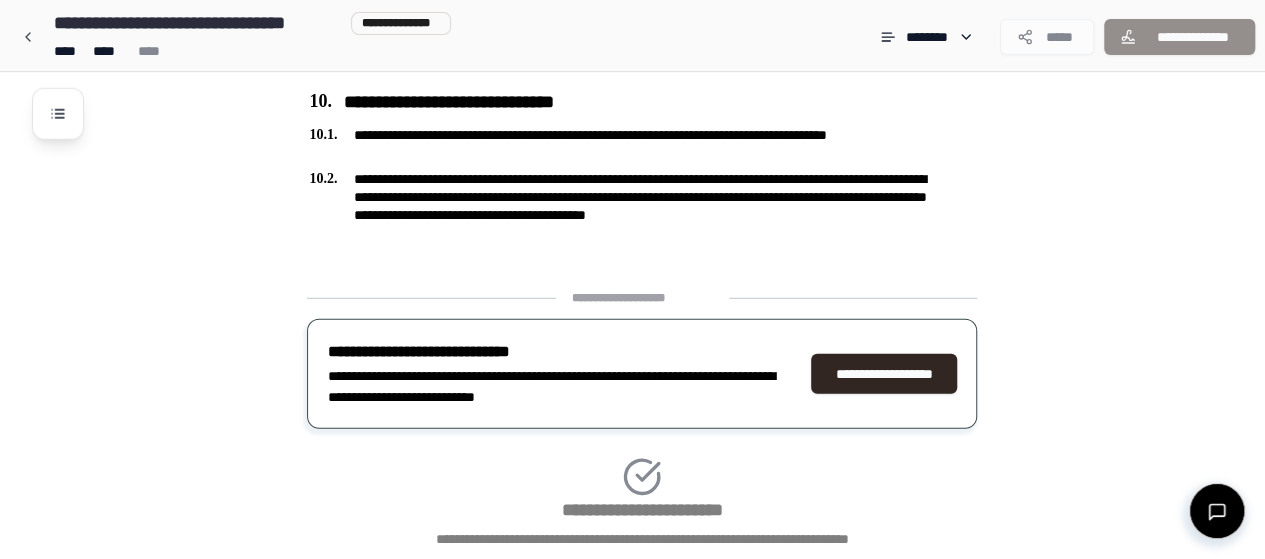 scroll, scrollTop: 2826, scrollLeft: 0, axis: vertical 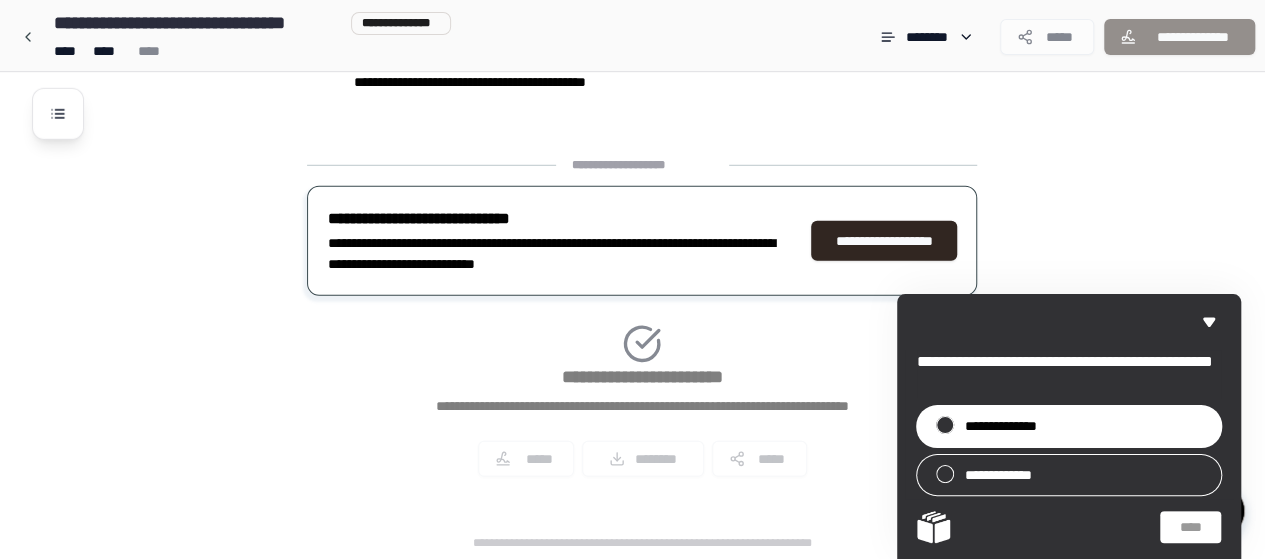 click at bounding box center [945, 425] 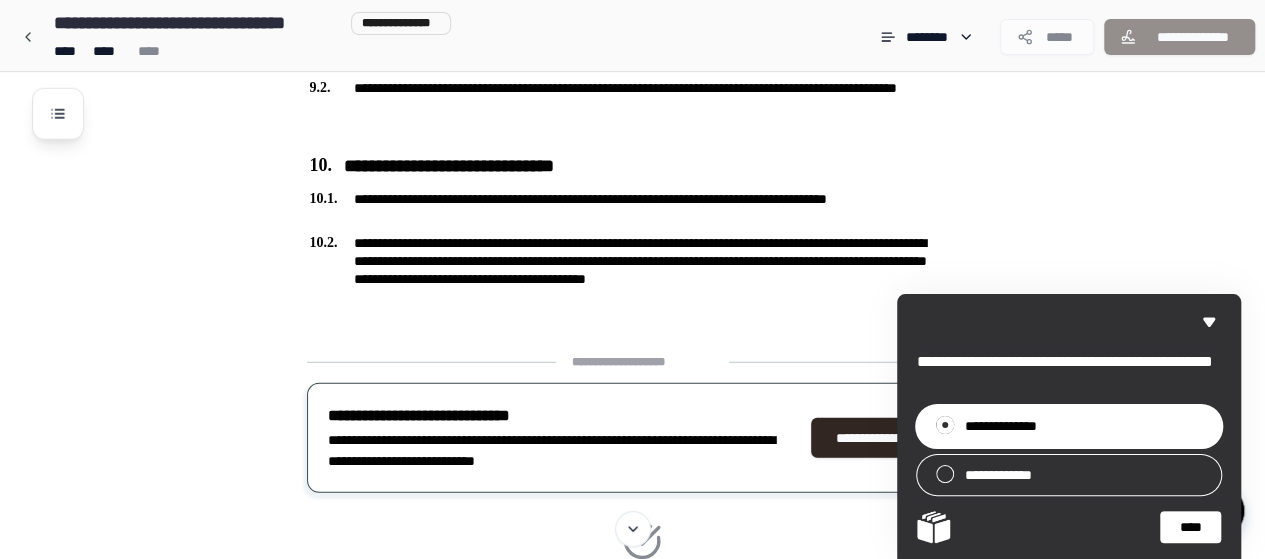 scroll, scrollTop: 2626, scrollLeft: 0, axis: vertical 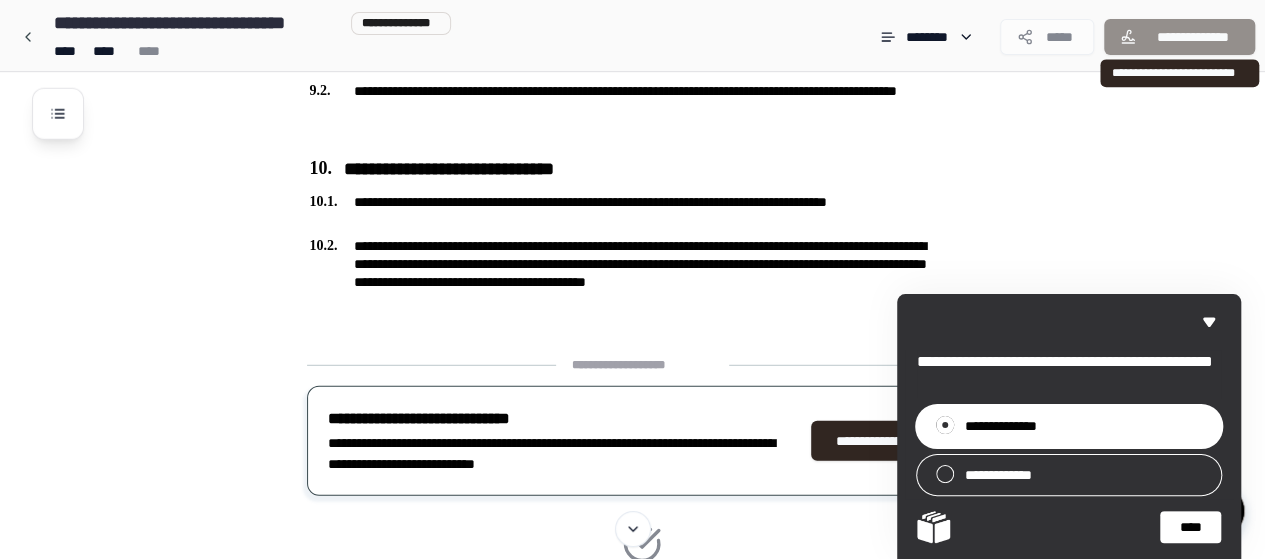 click on "**********" at bounding box center [1179, 37] 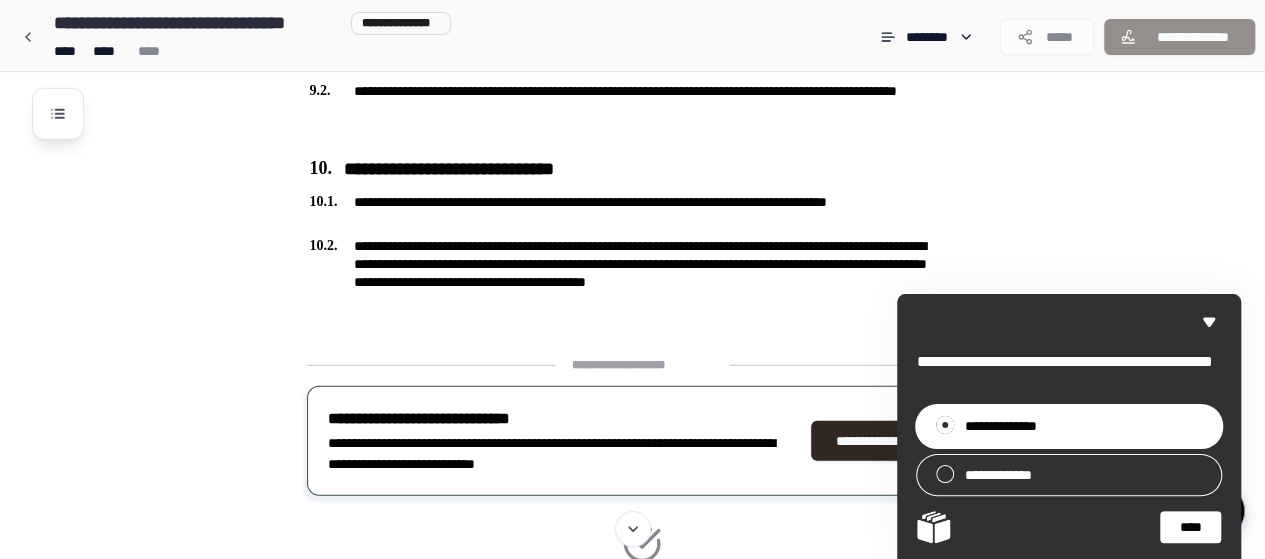 click on "****" at bounding box center [1190, 527] 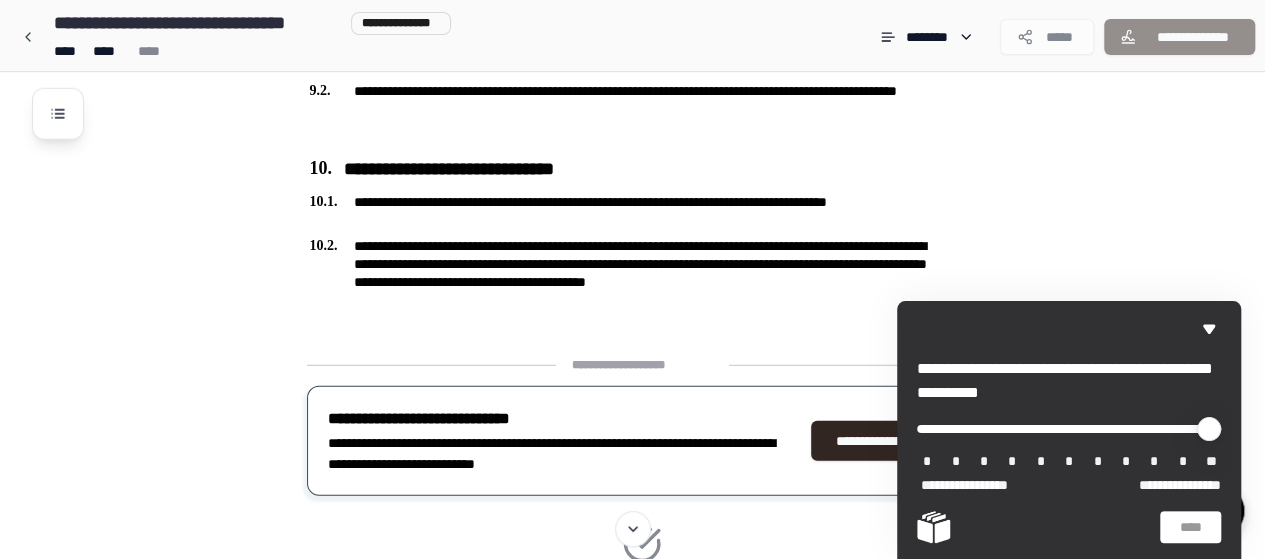 click on "**********" at bounding box center (632, -897) 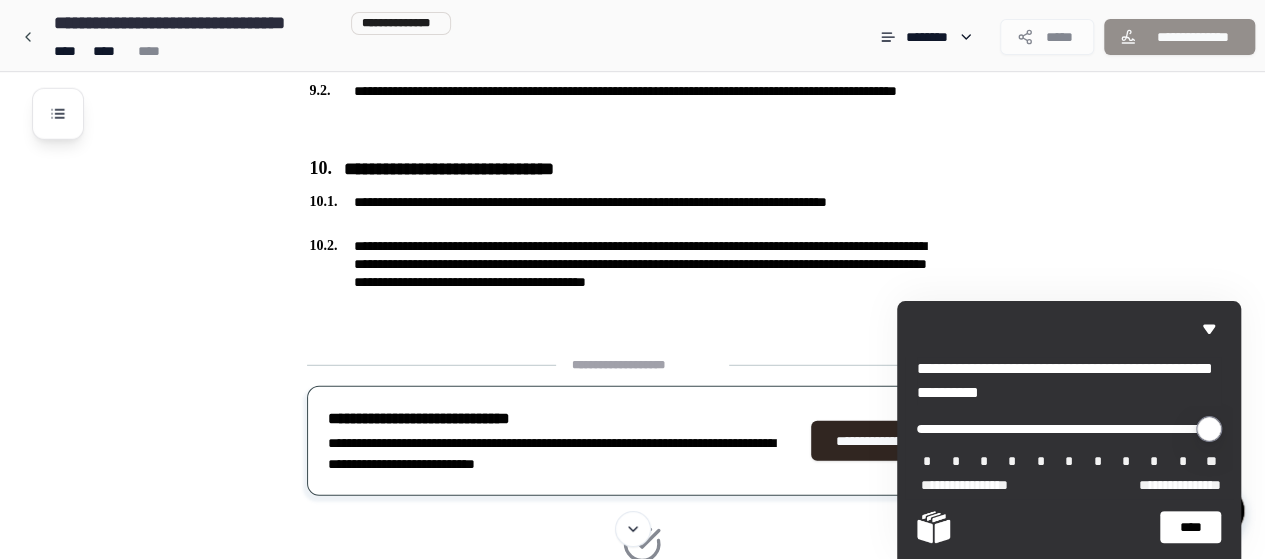 type on "**" 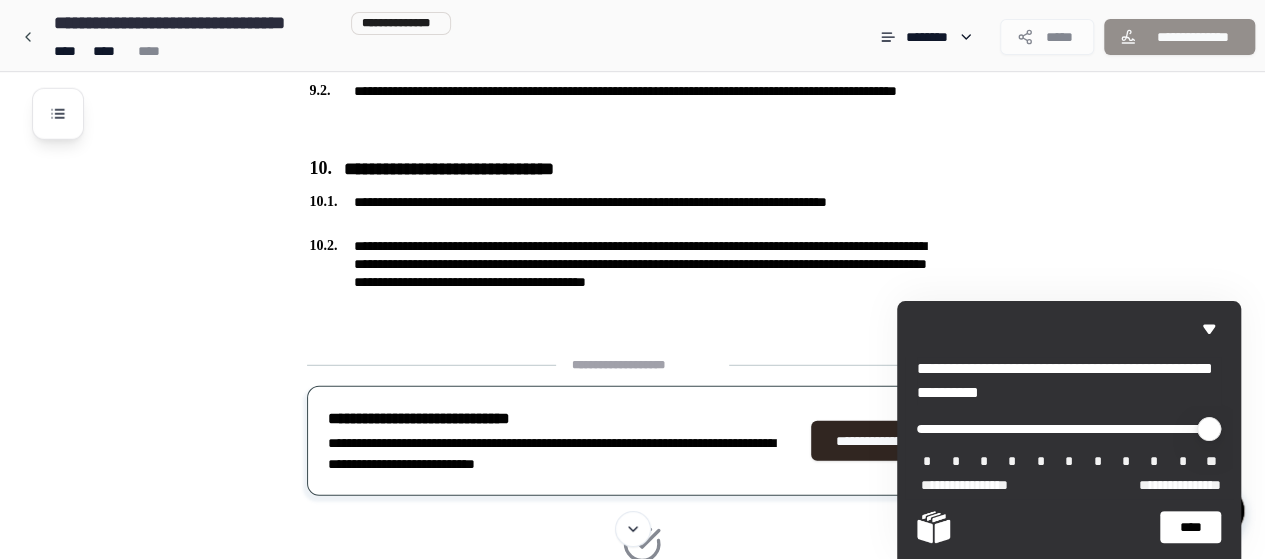 click on "****" at bounding box center (1190, 527) 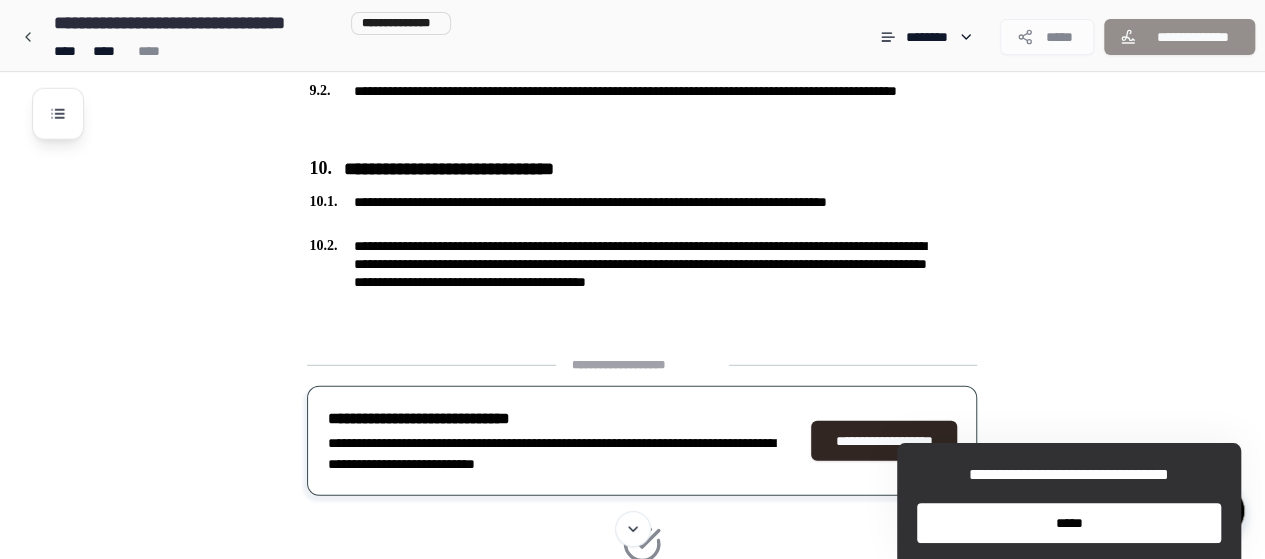 click on "*****" at bounding box center [1069, 523] 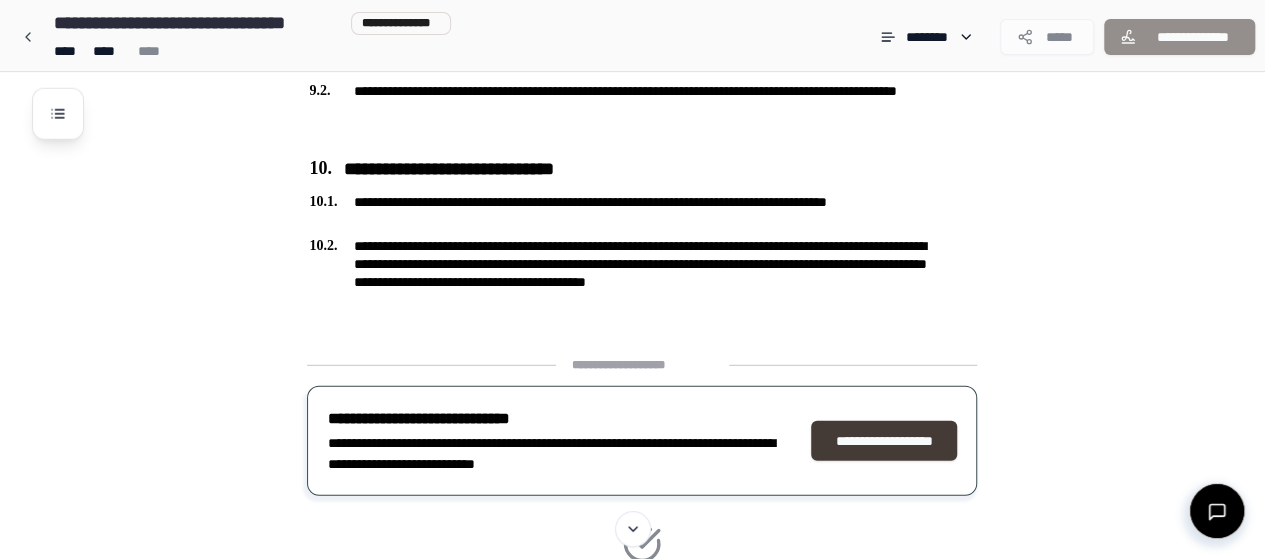 click on "**********" at bounding box center (884, 441) 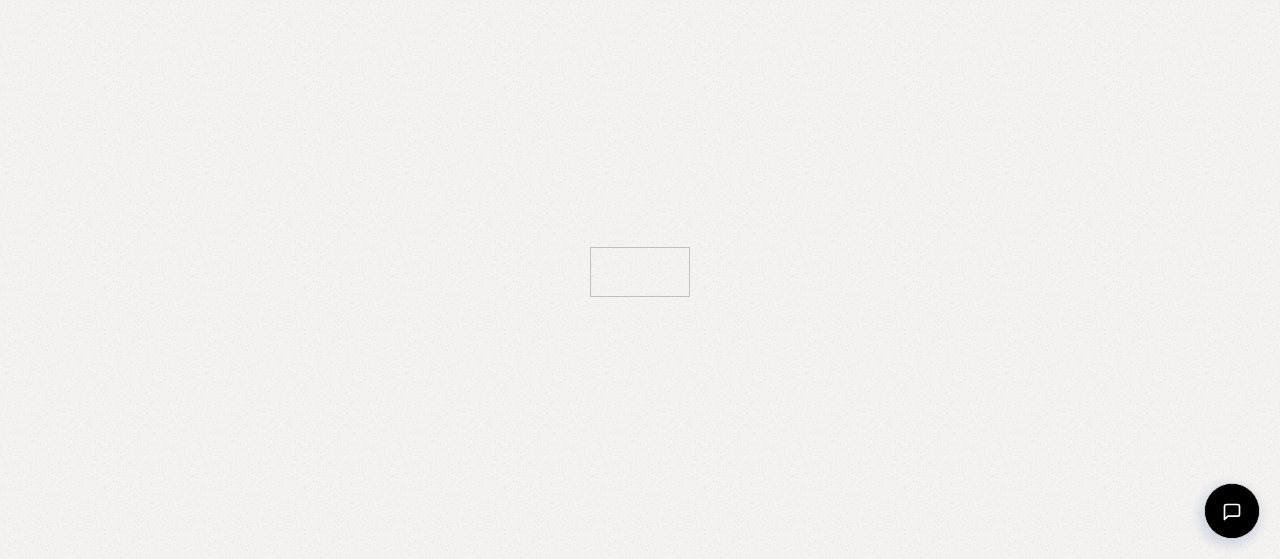 scroll, scrollTop: 0, scrollLeft: 0, axis: both 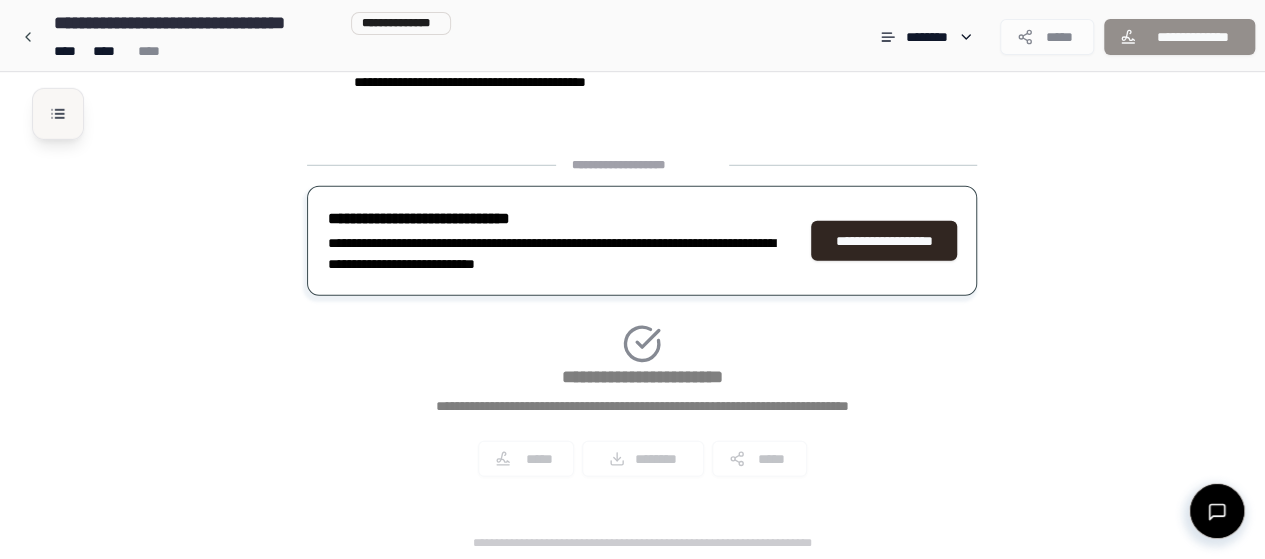 click at bounding box center [58, 114] 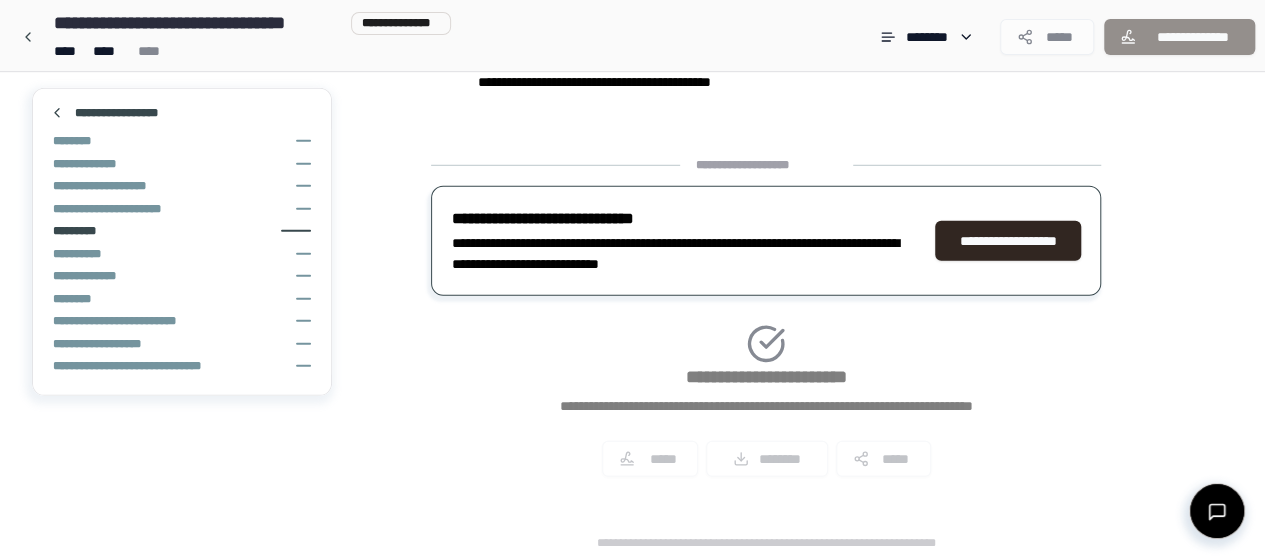 click on "*********" at bounding box center (80, 231) 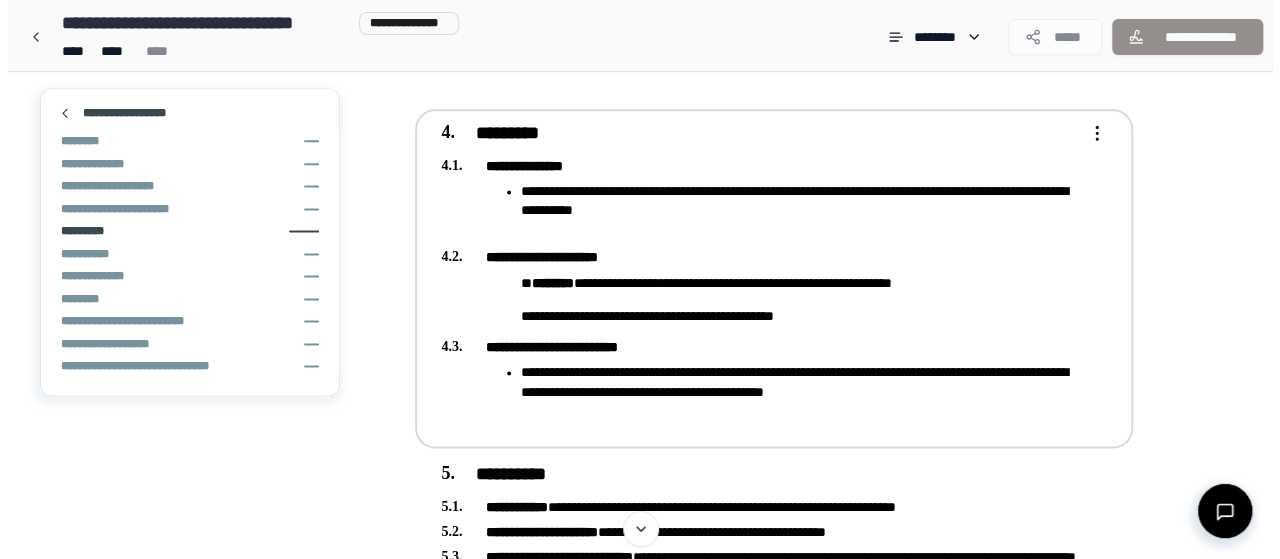 scroll, scrollTop: 1255, scrollLeft: 0, axis: vertical 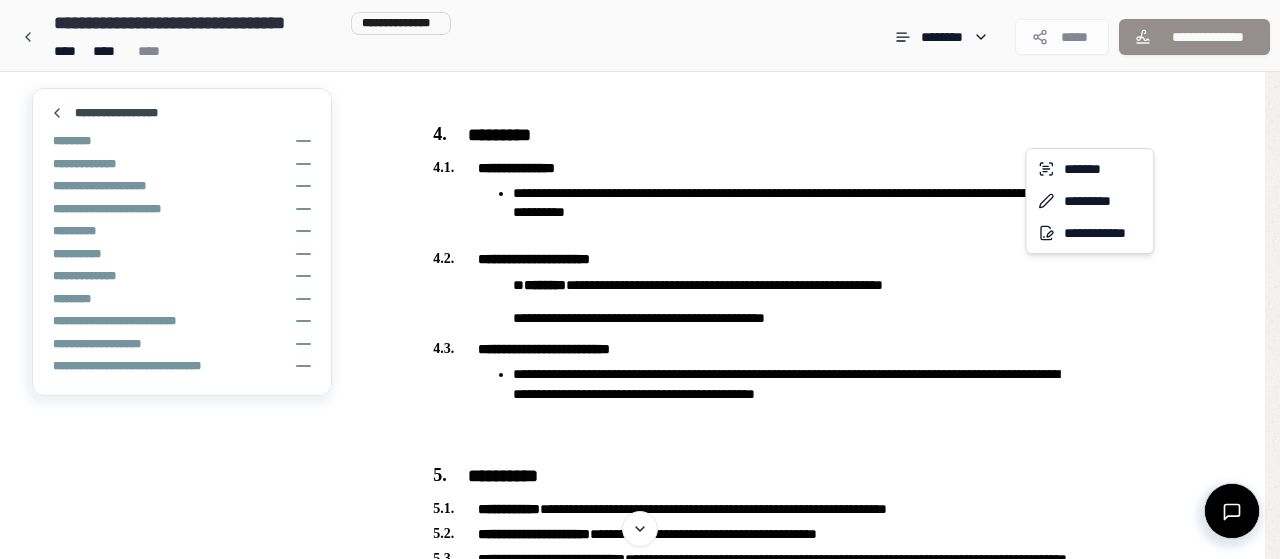 click on "**********" at bounding box center [632, 438] 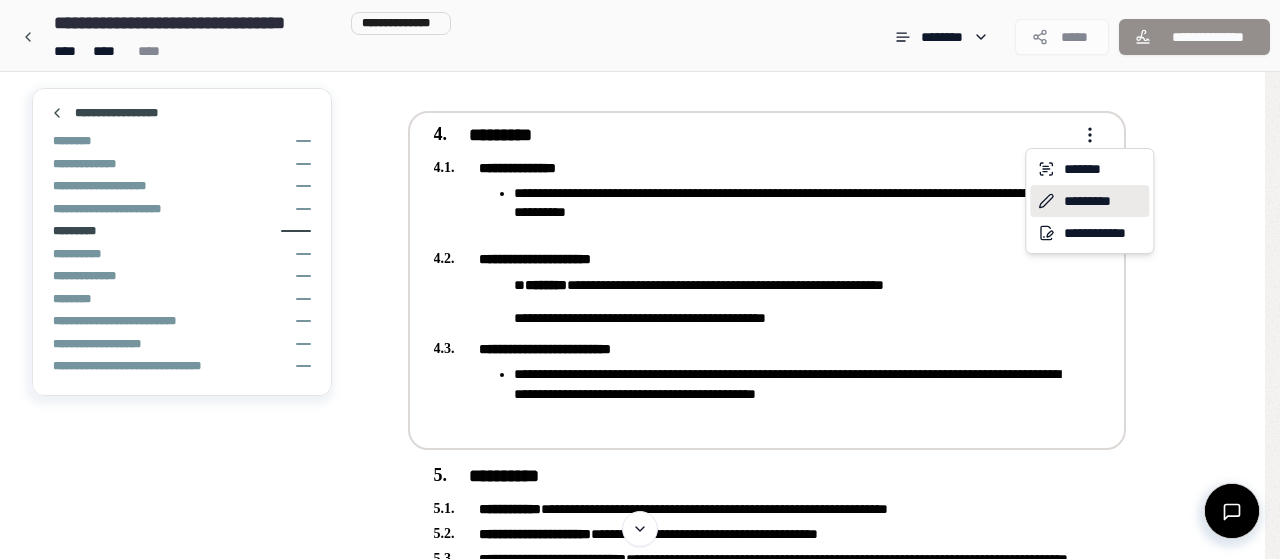 click on "*********" at bounding box center (1089, 201) 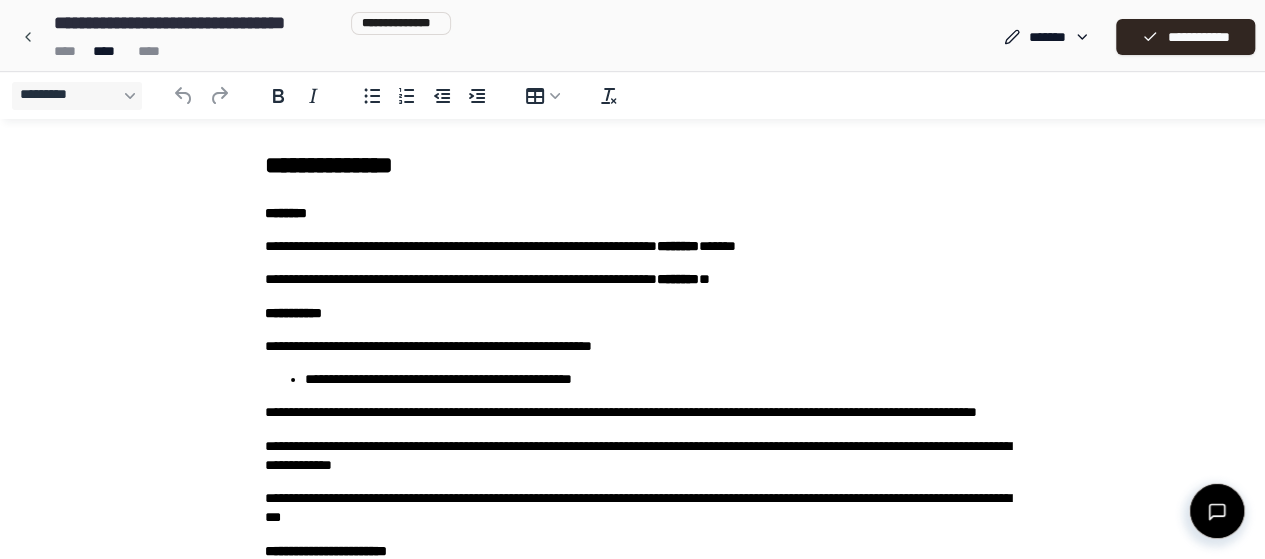 scroll, scrollTop: 0, scrollLeft: 0, axis: both 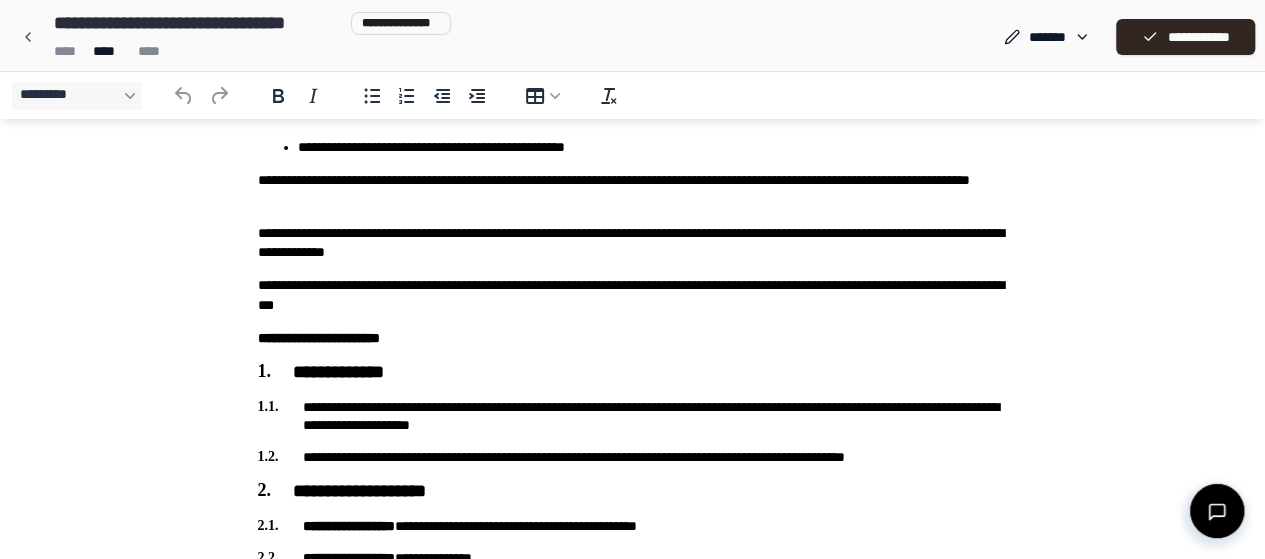 drag, startPoint x: 1257, startPoint y: 135, endPoint x: 1252, endPoint y: 111, distance: 24.5153 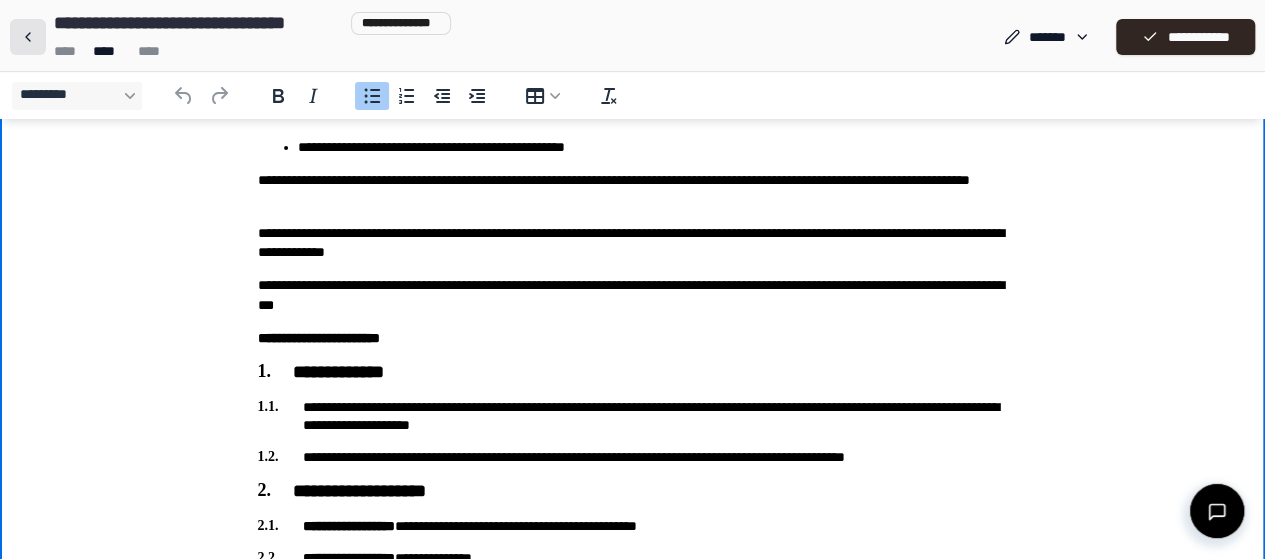 click at bounding box center (28, 37) 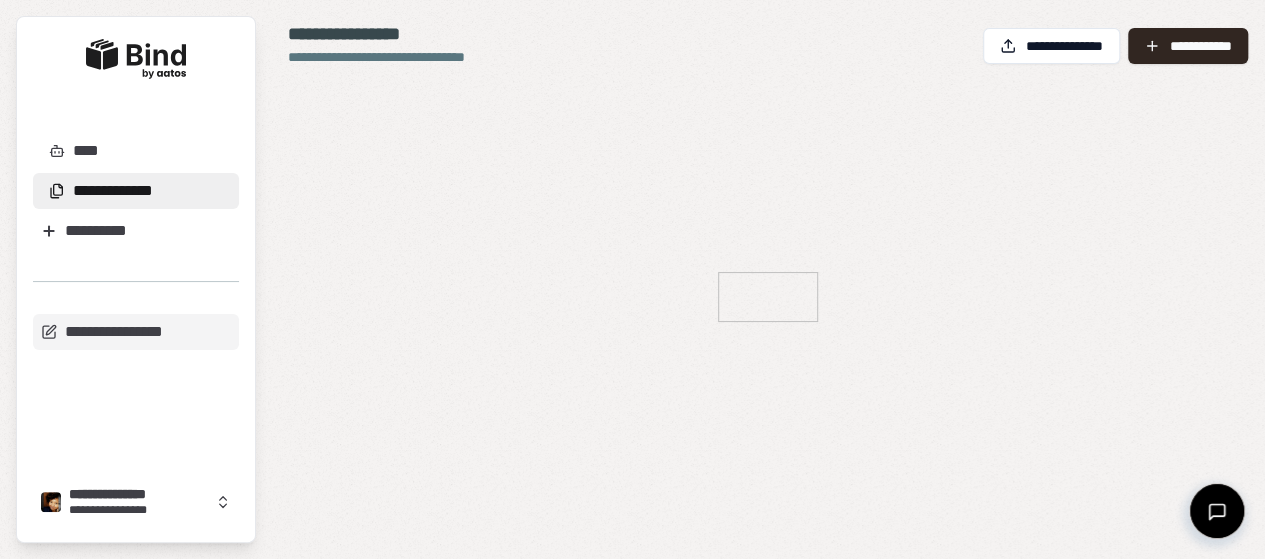 scroll, scrollTop: 0, scrollLeft: 0, axis: both 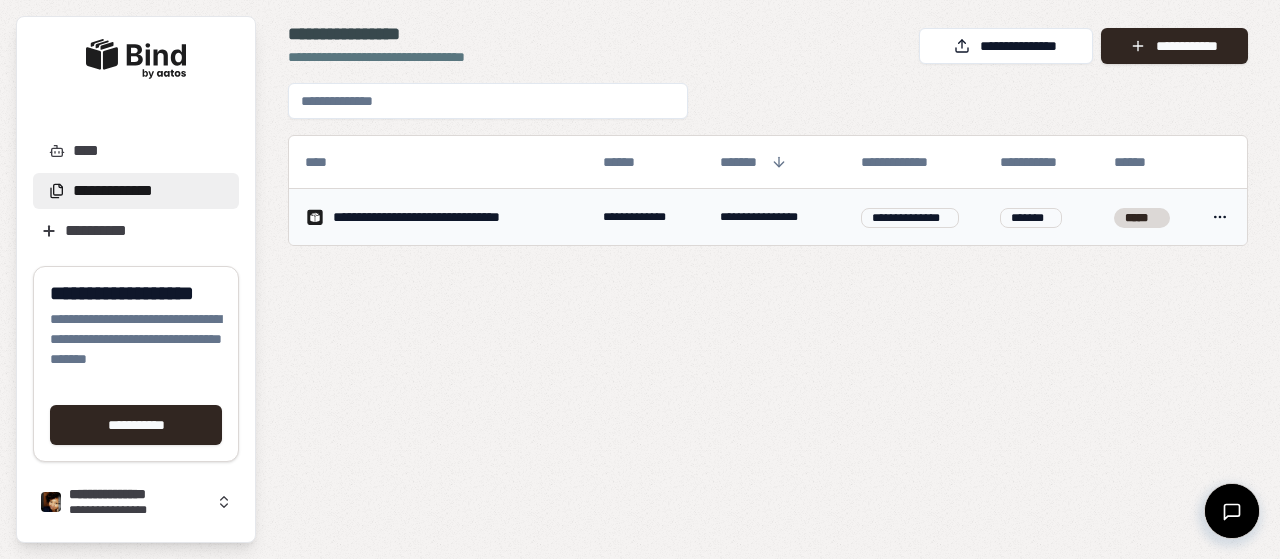 click on "**********" at bounding box center [443, 217] 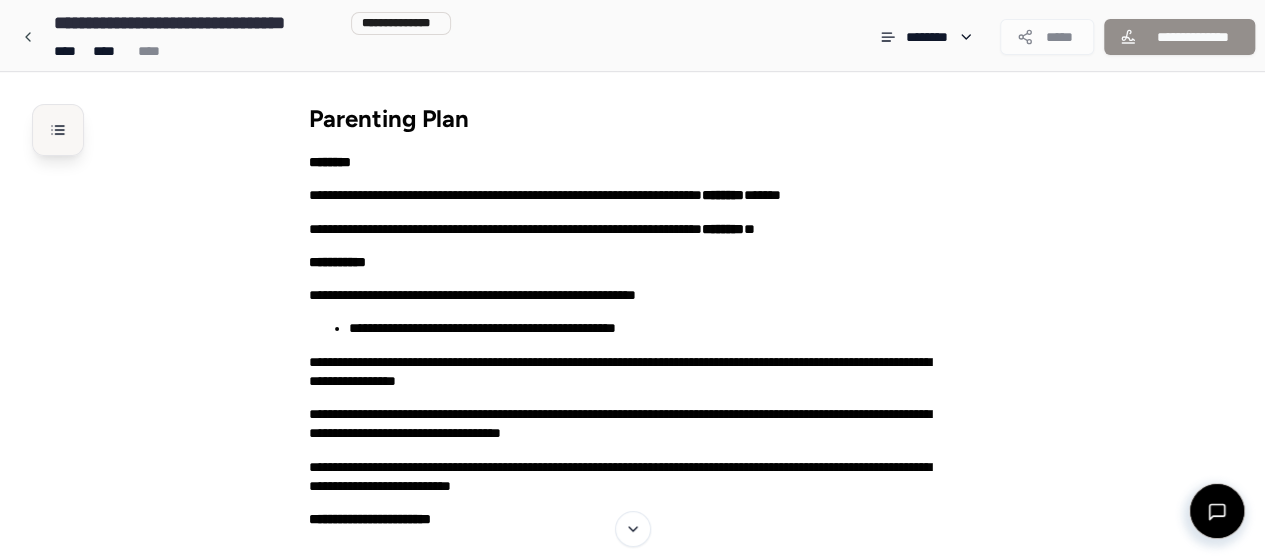 click at bounding box center (58, 130) 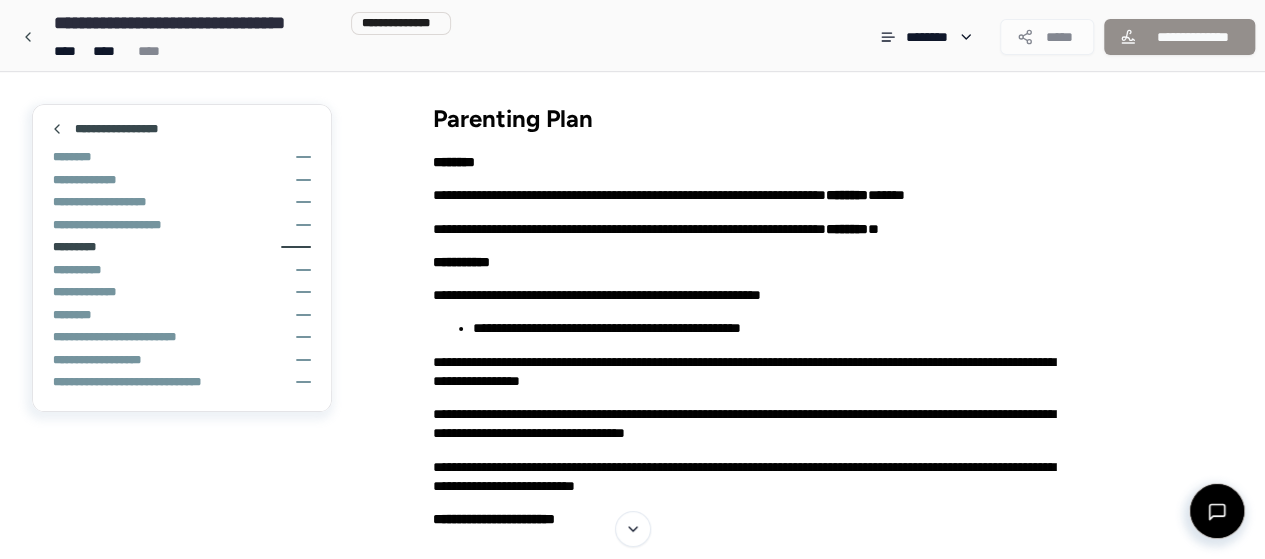 click on "*********" at bounding box center [182, 247] 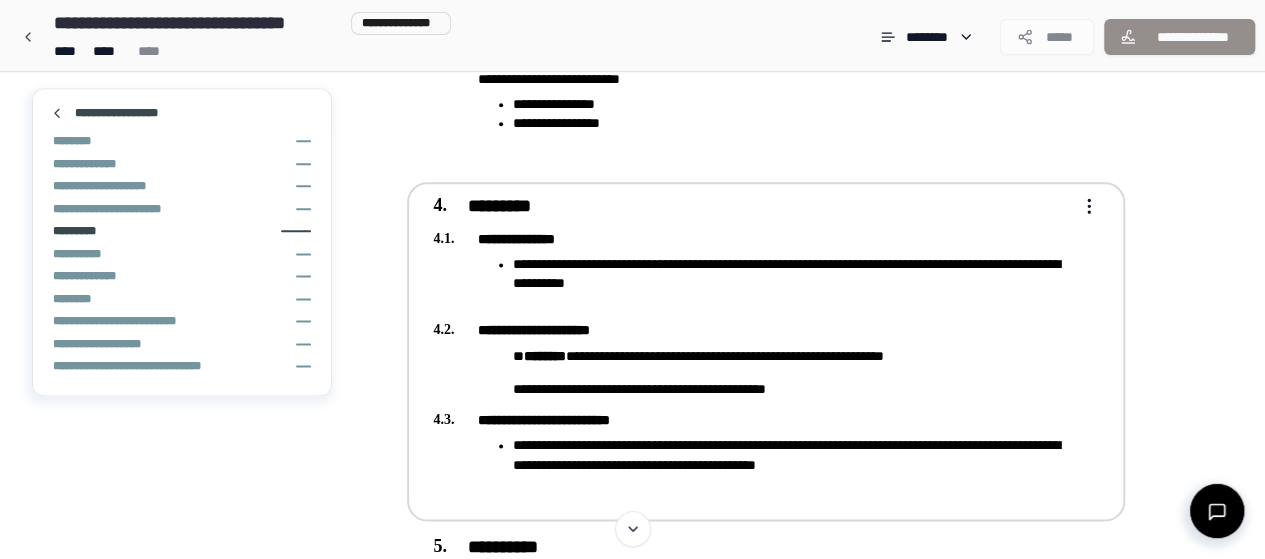 scroll, scrollTop: 1255, scrollLeft: 0, axis: vertical 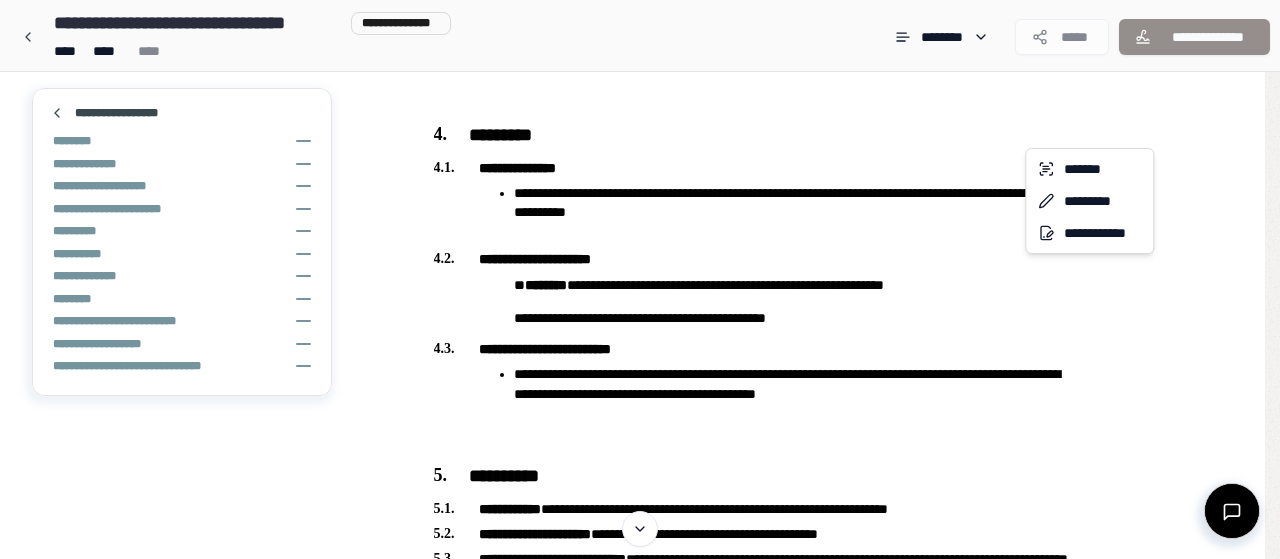 click on "**********" at bounding box center (640, 438) 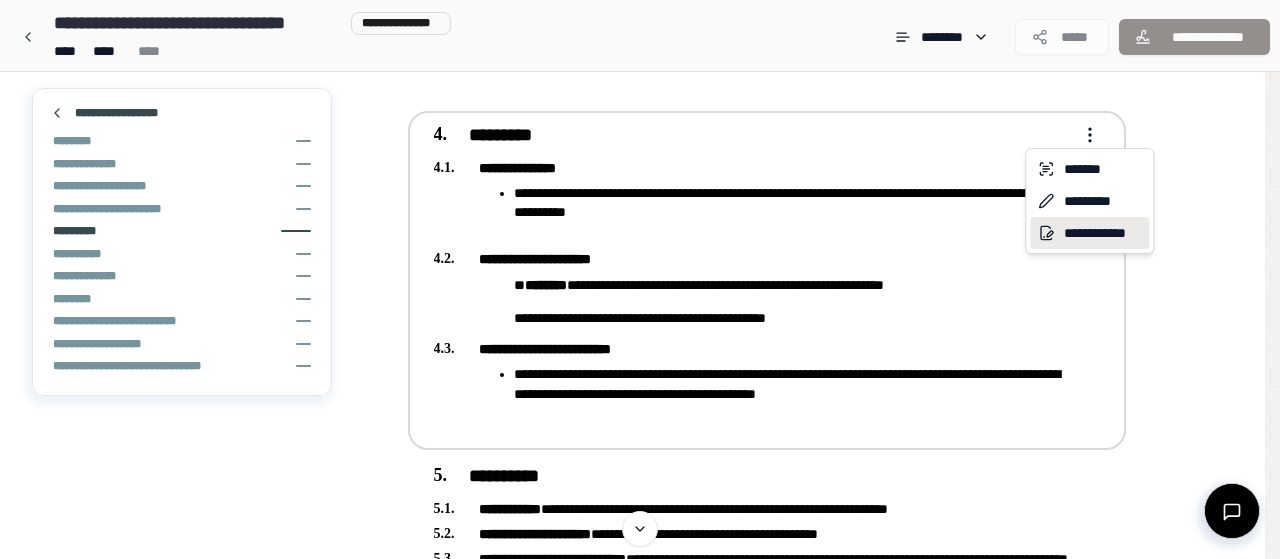 click on "**********" at bounding box center (1089, 233) 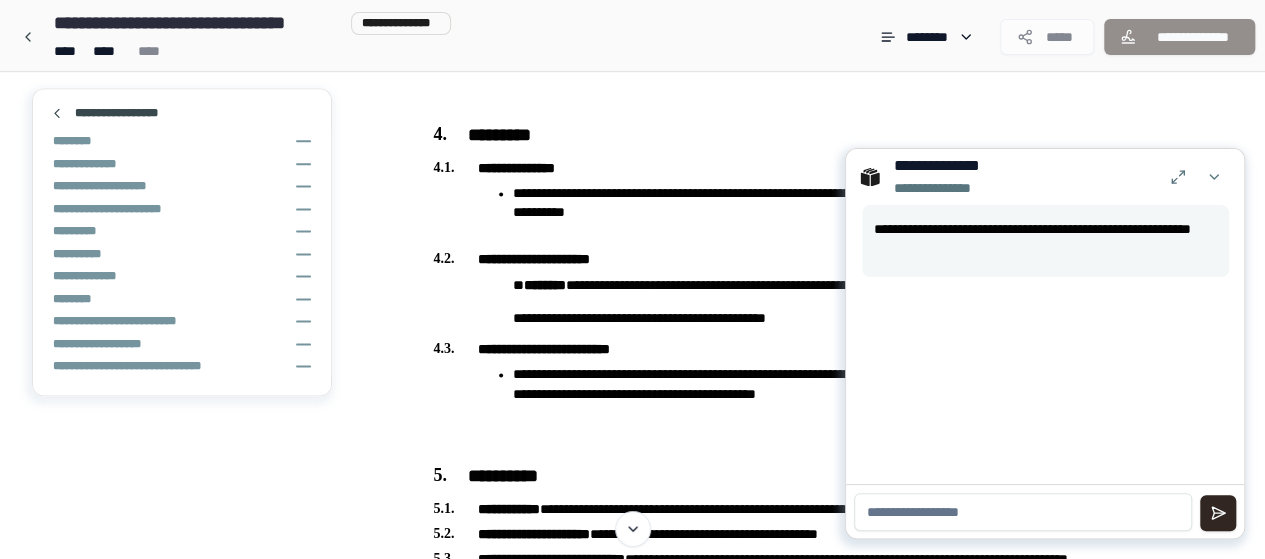 click on "**********" at bounding box center [632, 474] 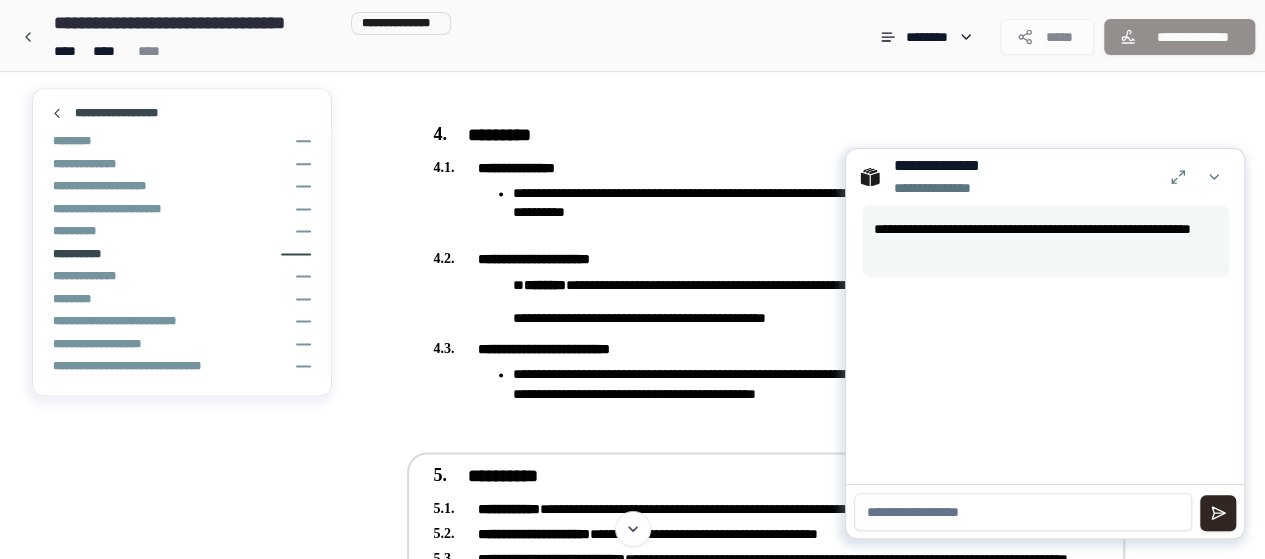 click at bounding box center (1023, 512) 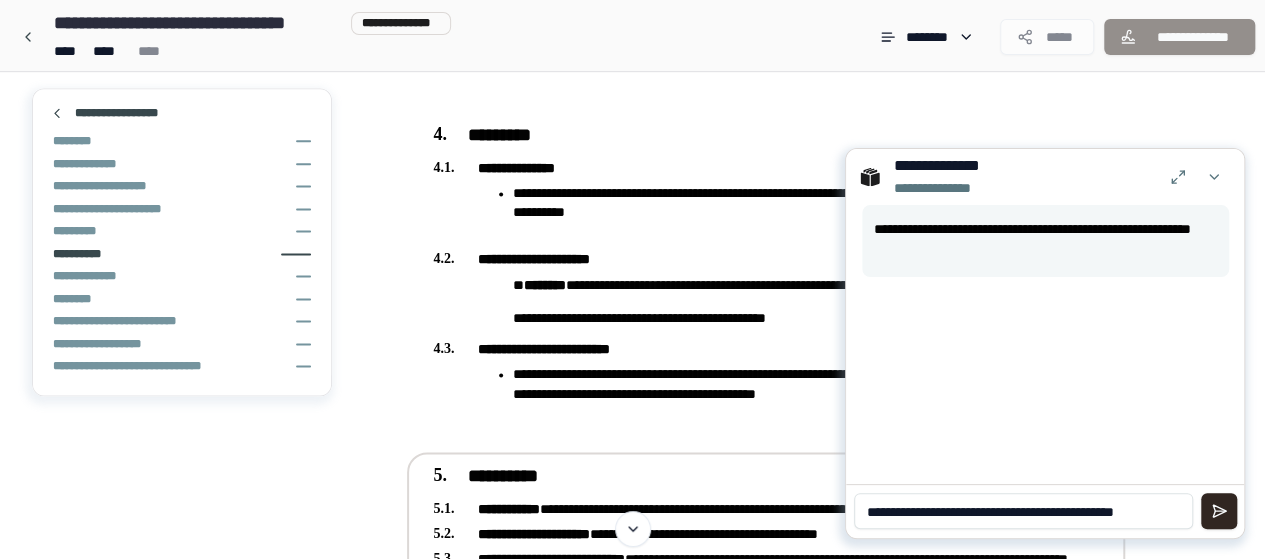 scroll, scrollTop: 0, scrollLeft: 0, axis: both 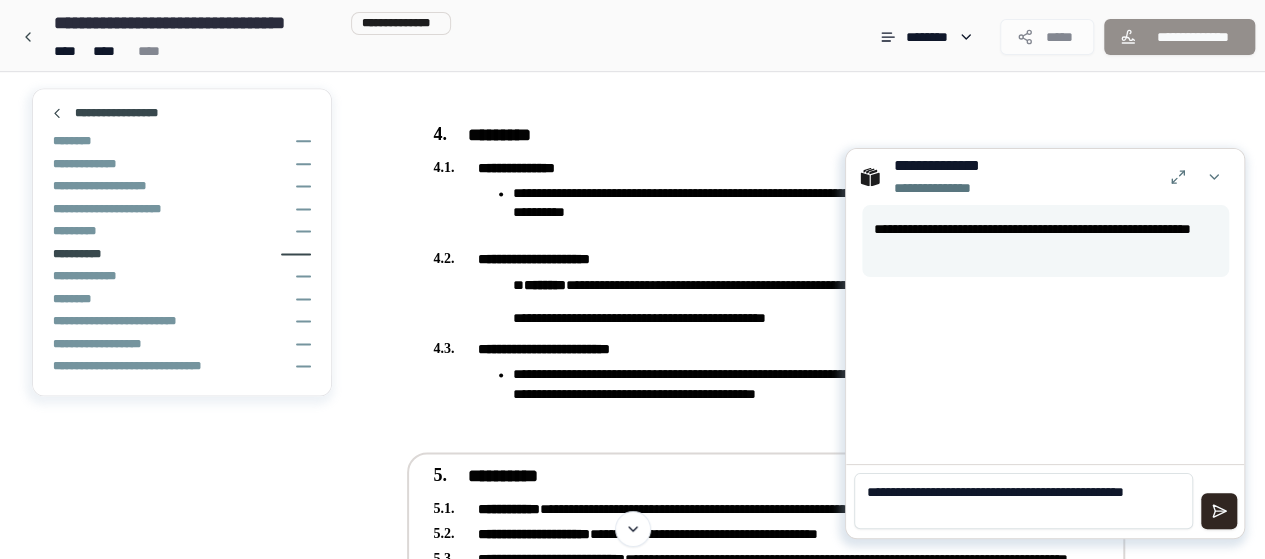 type on "**********" 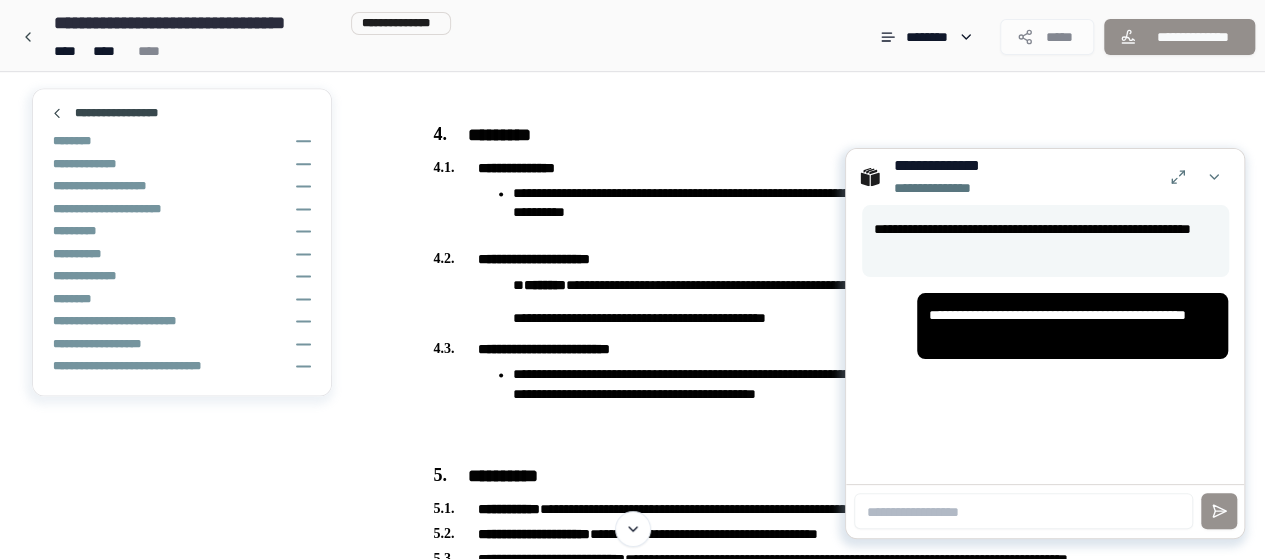click on "**********" at bounding box center [1045, 344] 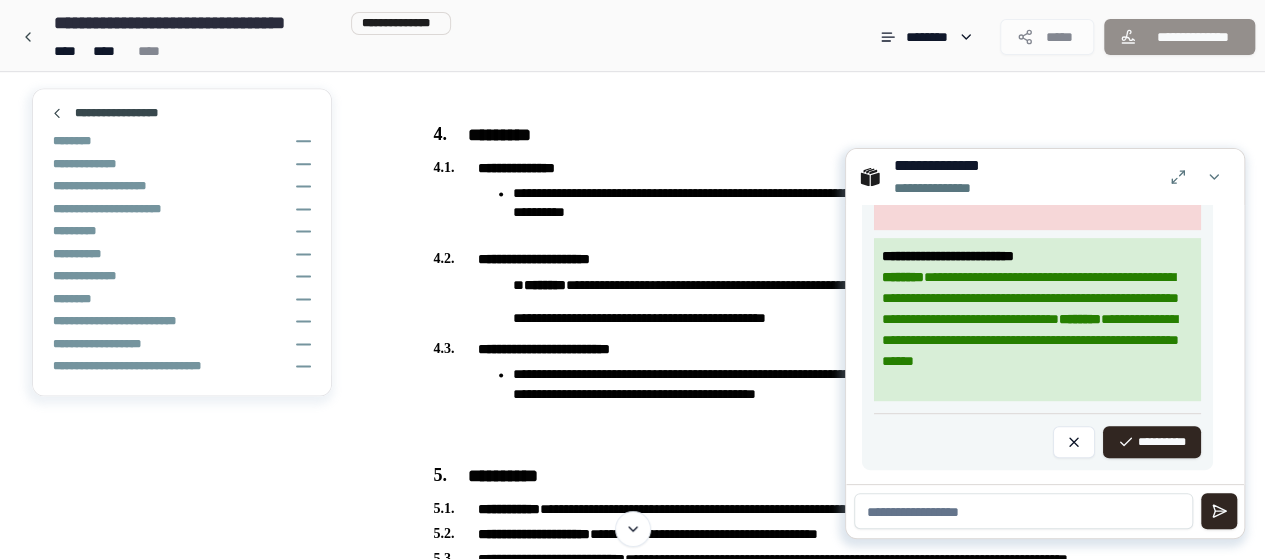 scroll, scrollTop: 557, scrollLeft: 0, axis: vertical 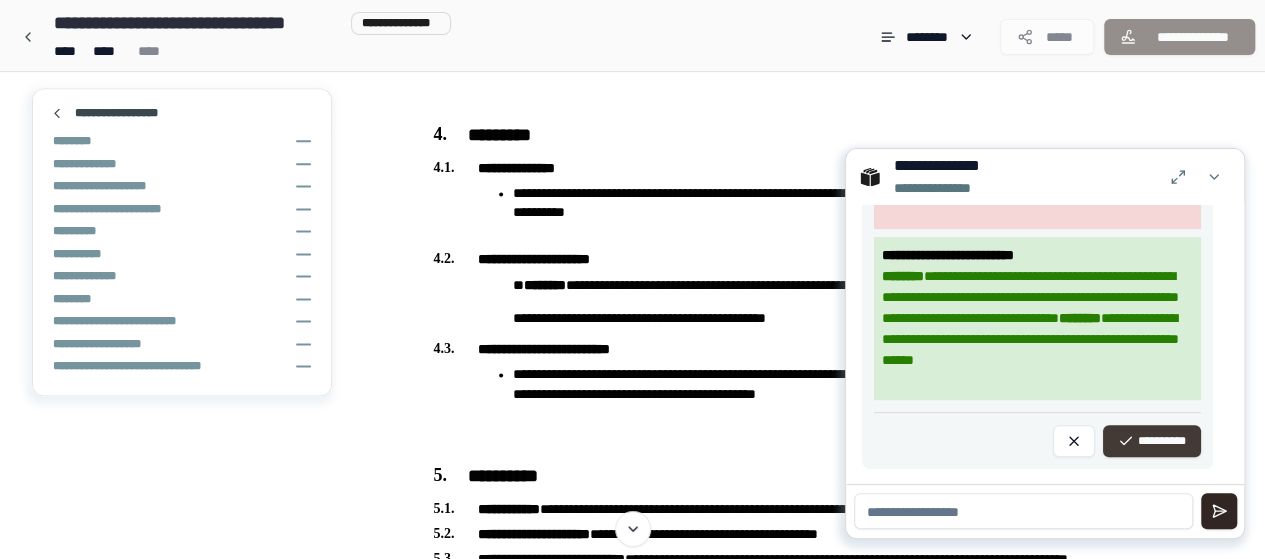 click on "**********" at bounding box center [1152, 441] 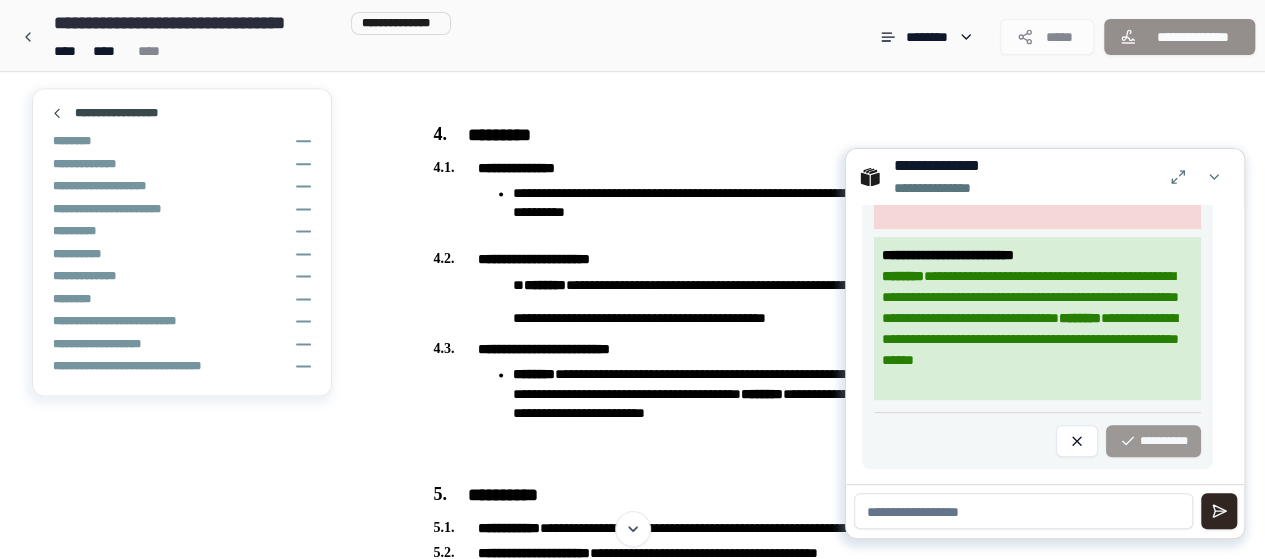 scroll, scrollTop: 162, scrollLeft: 0, axis: vertical 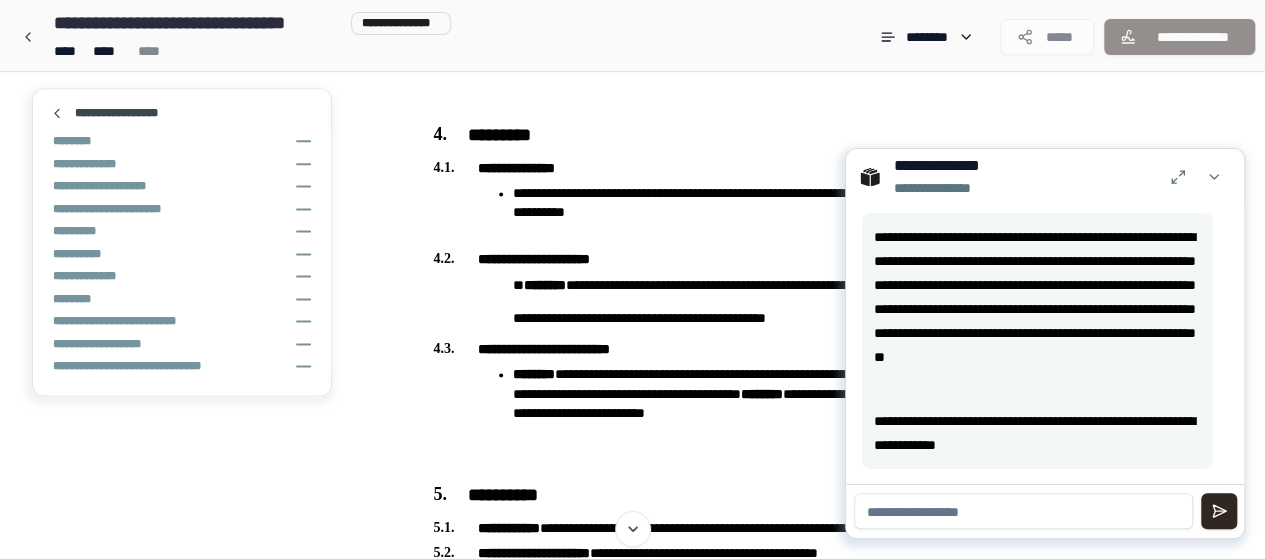 click on "**********" at bounding box center (782, 484) 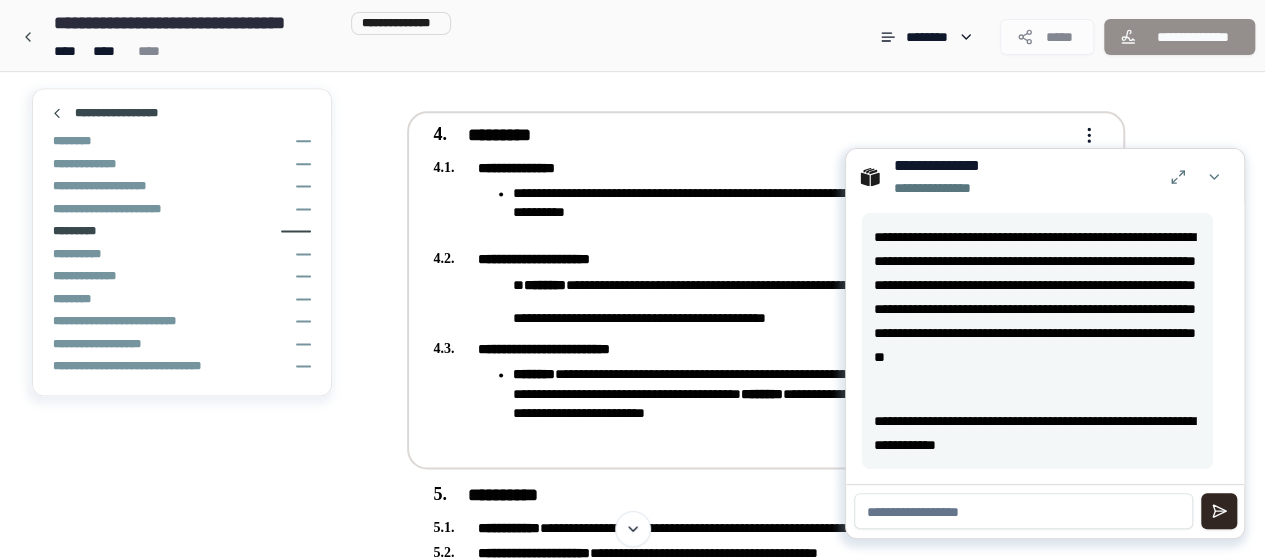 click on "**********" at bounding box center [752, 401] 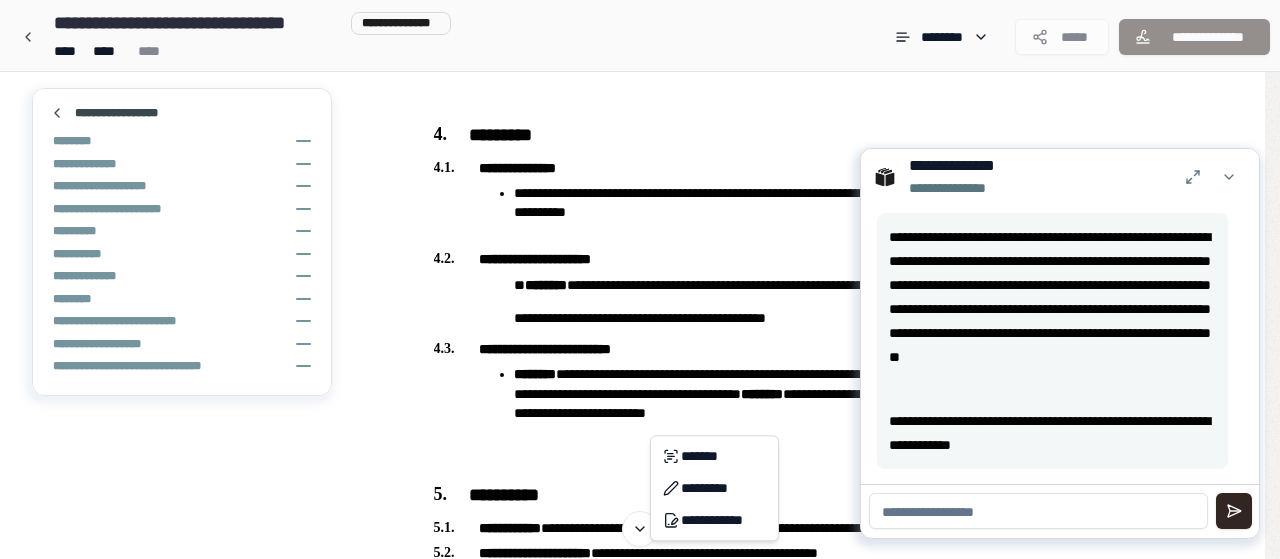 click on "**********" at bounding box center [640, 447] 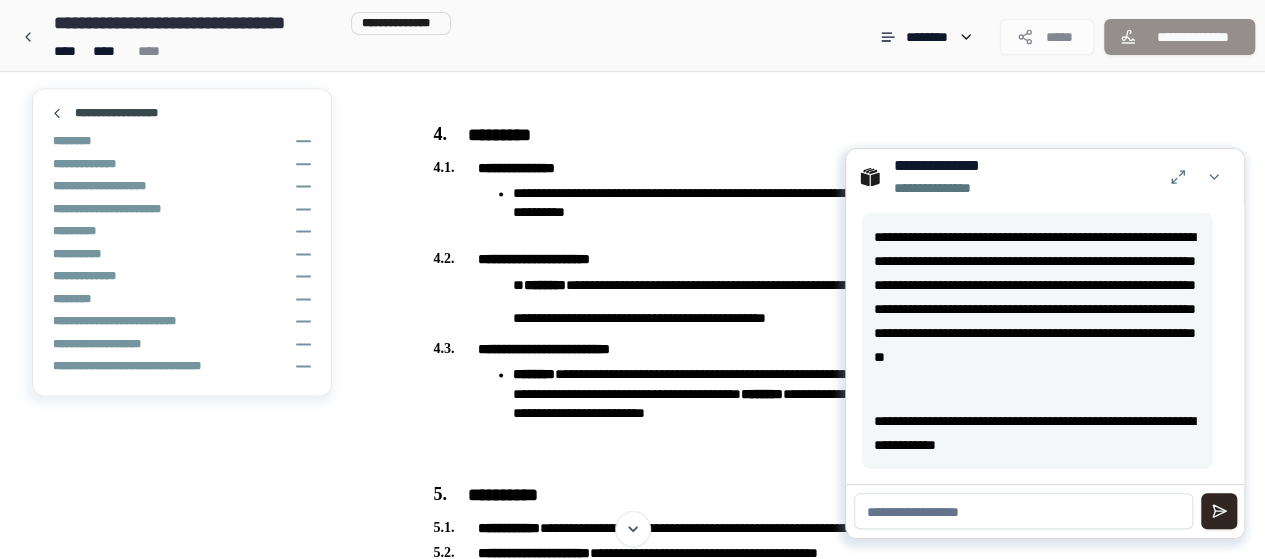 click on "**********" at bounding box center (782, 484) 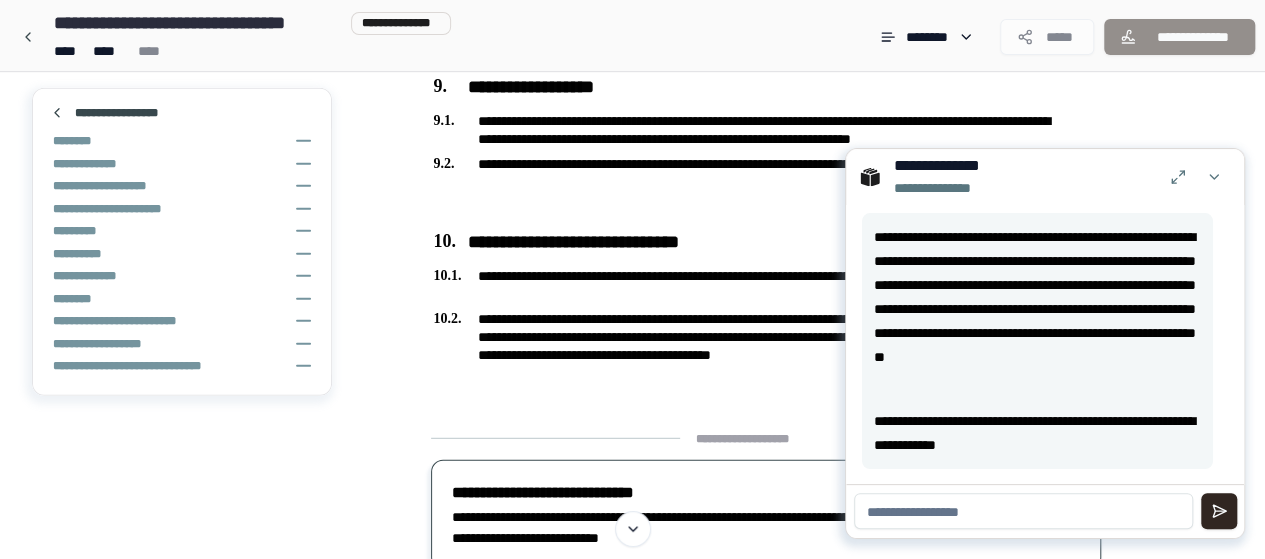 scroll, scrollTop: 2846, scrollLeft: 0, axis: vertical 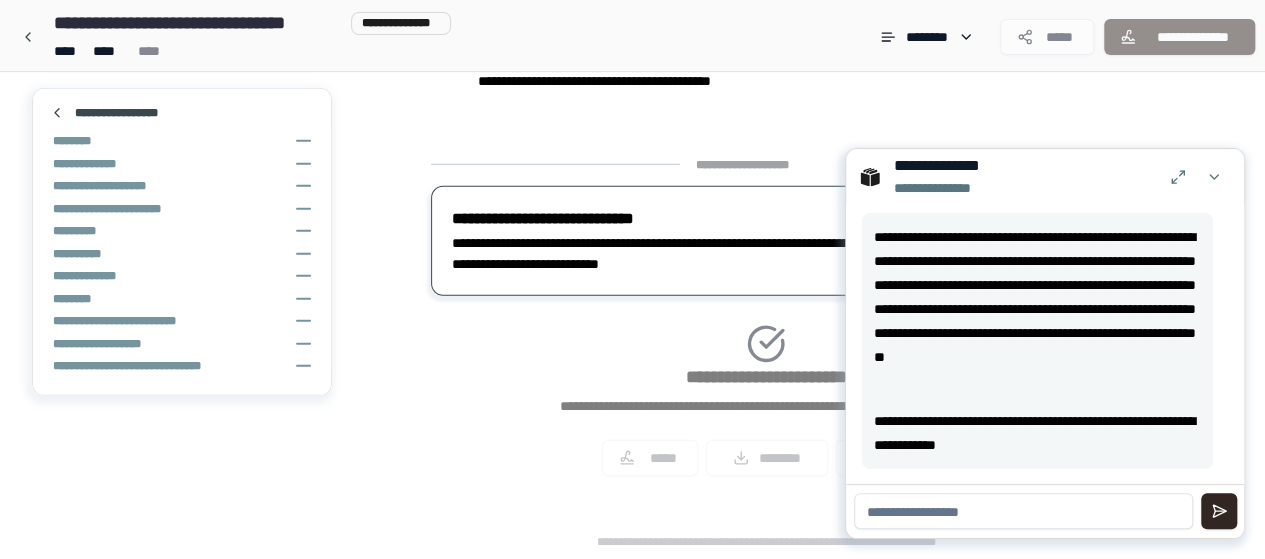 click on "**********" at bounding box center [685, 241] 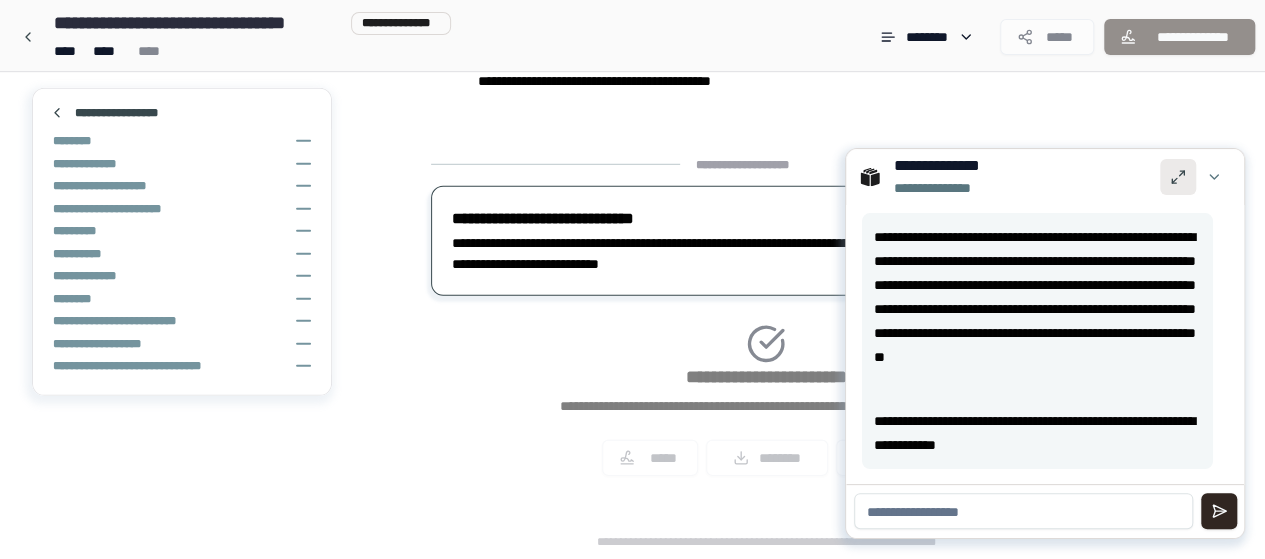 click at bounding box center [1178, 177] 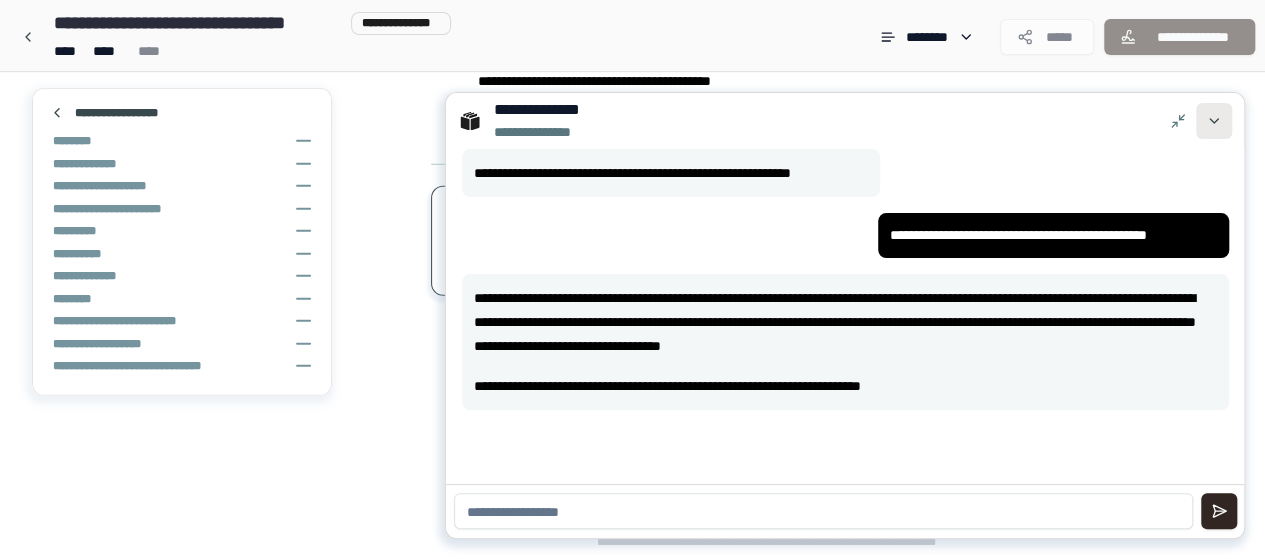 click at bounding box center (1214, 121) 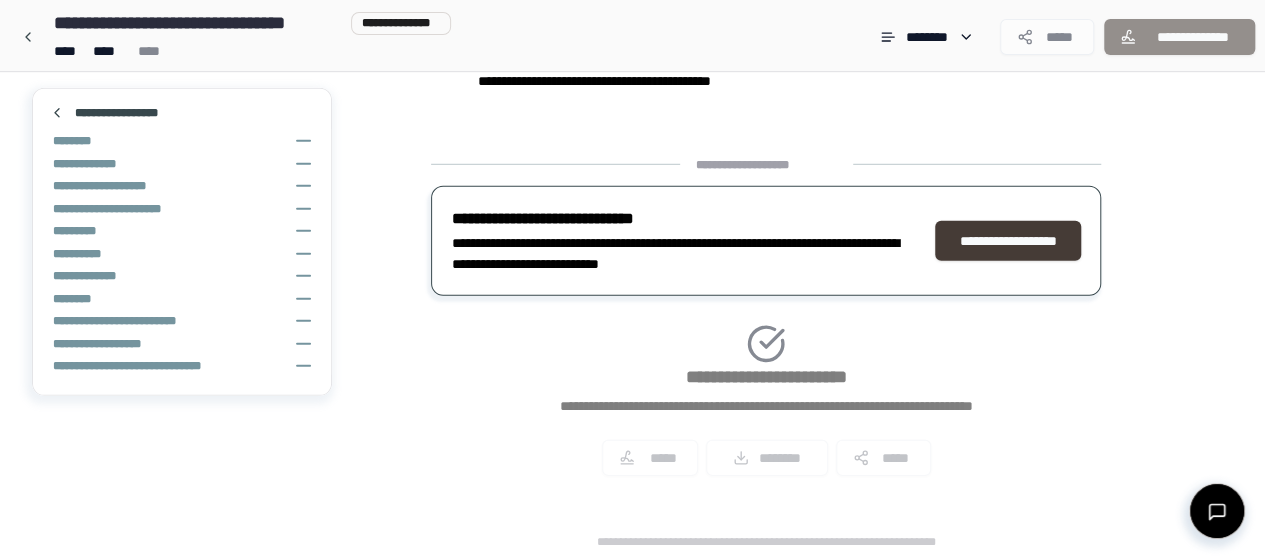 click on "**********" at bounding box center (1008, 241) 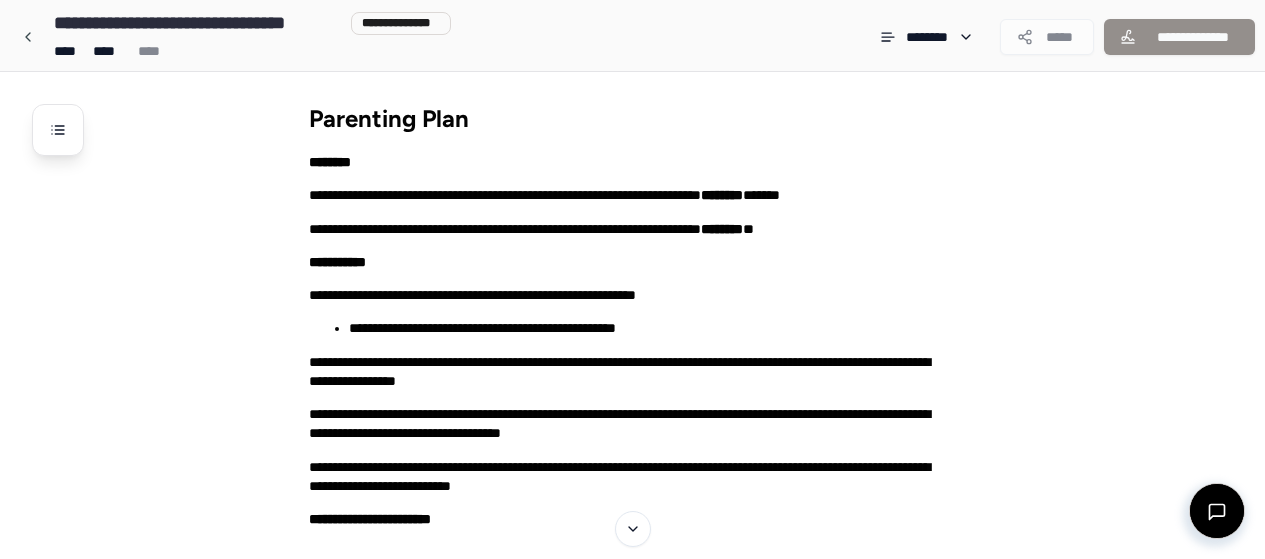scroll, scrollTop: 0, scrollLeft: 0, axis: both 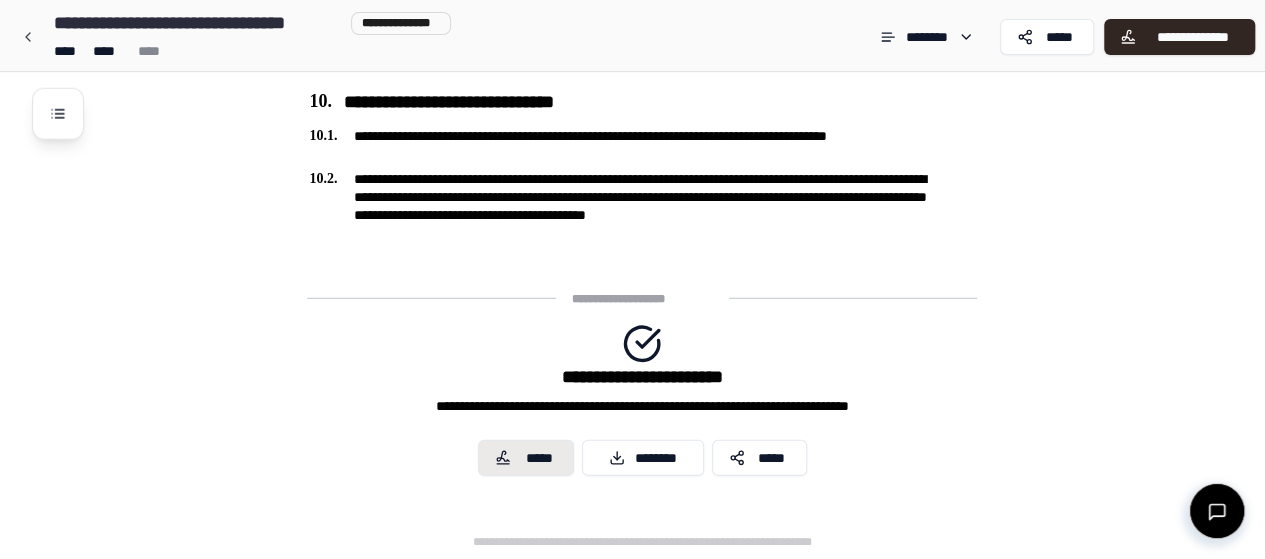 click on "*****" at bounding box center (539, 458) 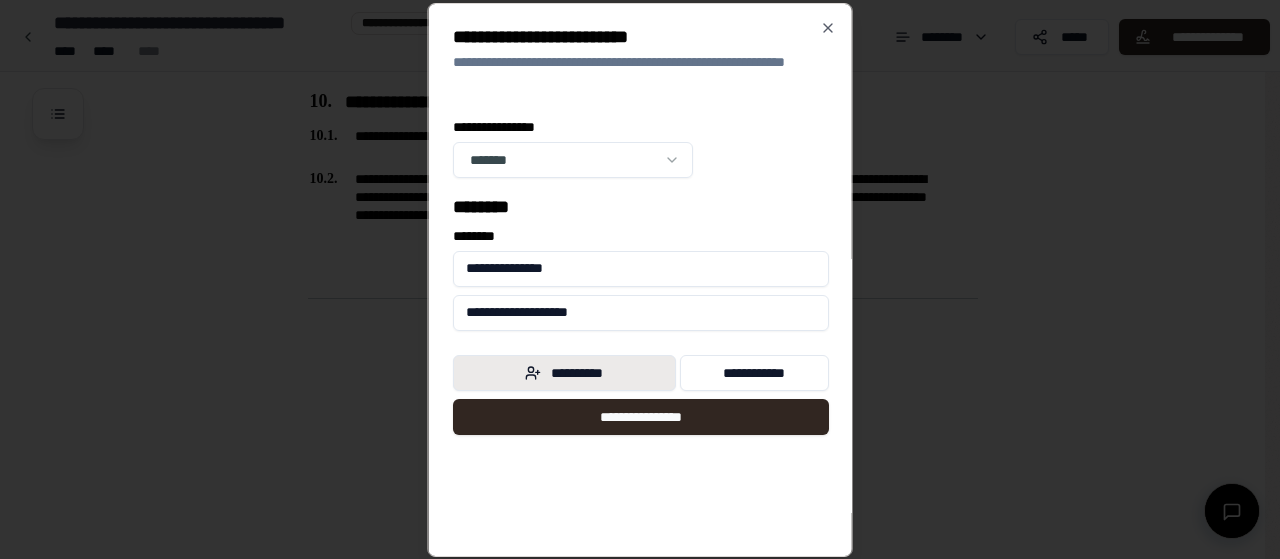 click on "**********" at bounding box center (564, 373) 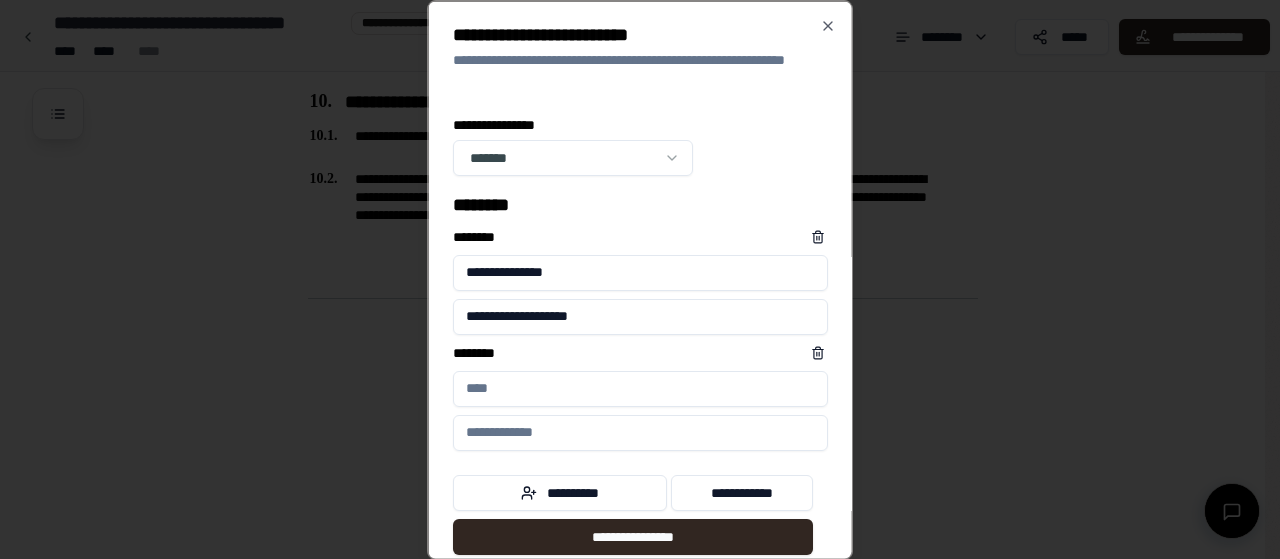 click on "******   *" at bounding box center (640, 388) 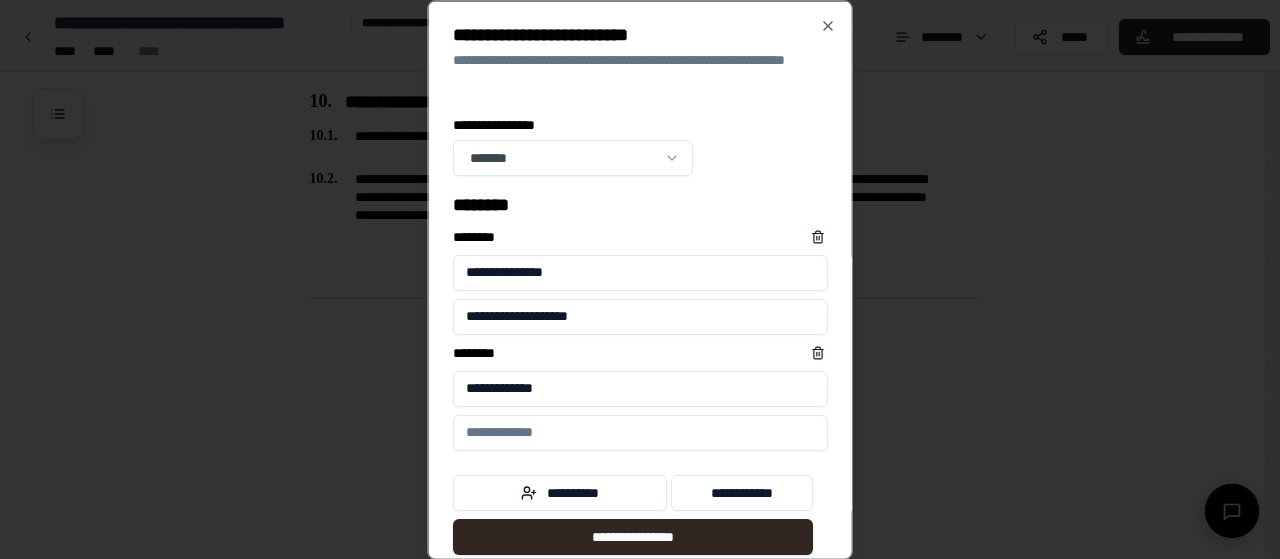 type on "**********" 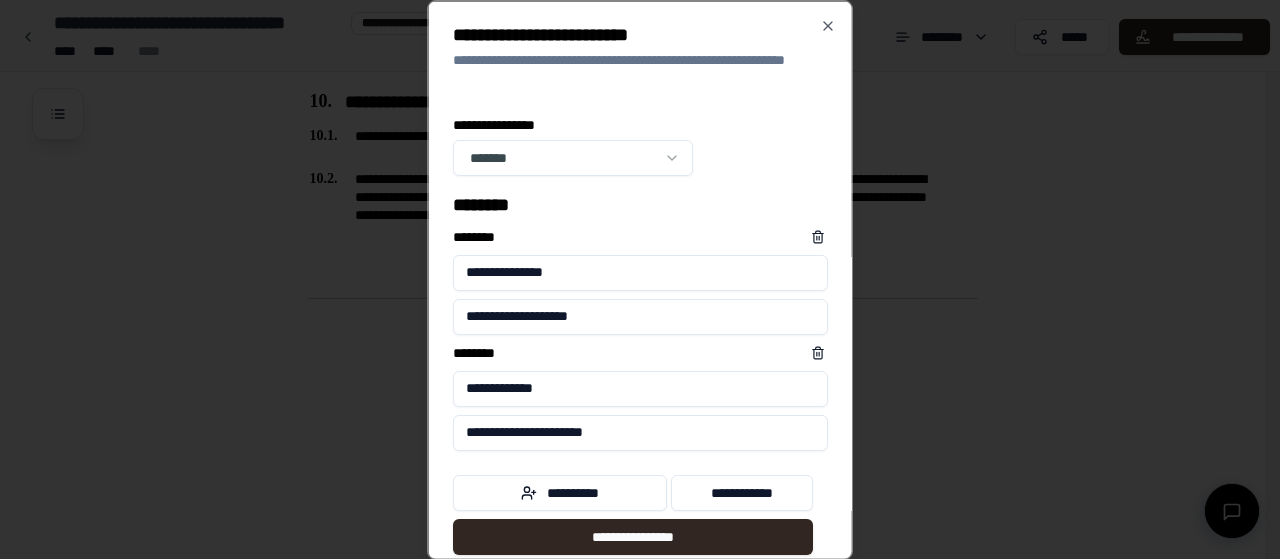 type on "**********" 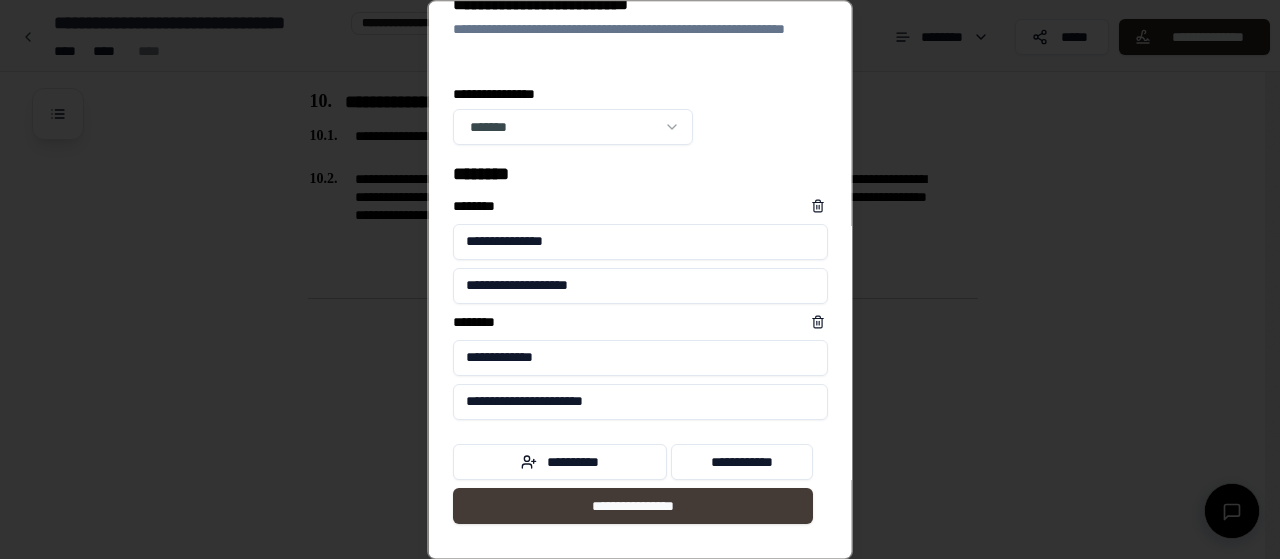 click on "**********" at bounding box center (633, 506) 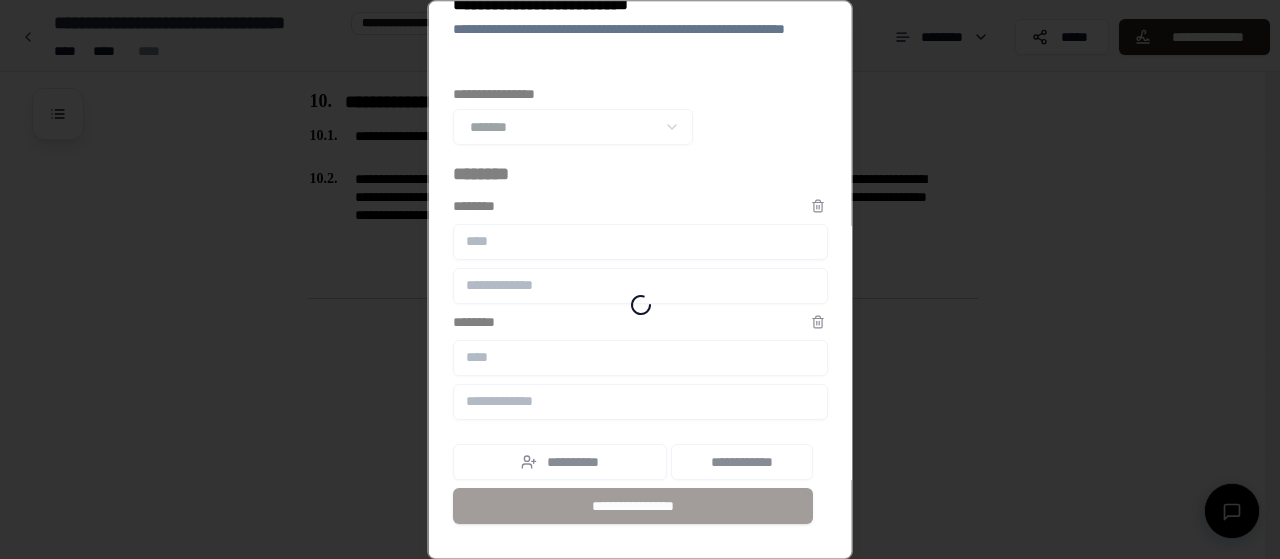 scroll, scrollTop: 2950, scrollLeft: 0, axis: vertical 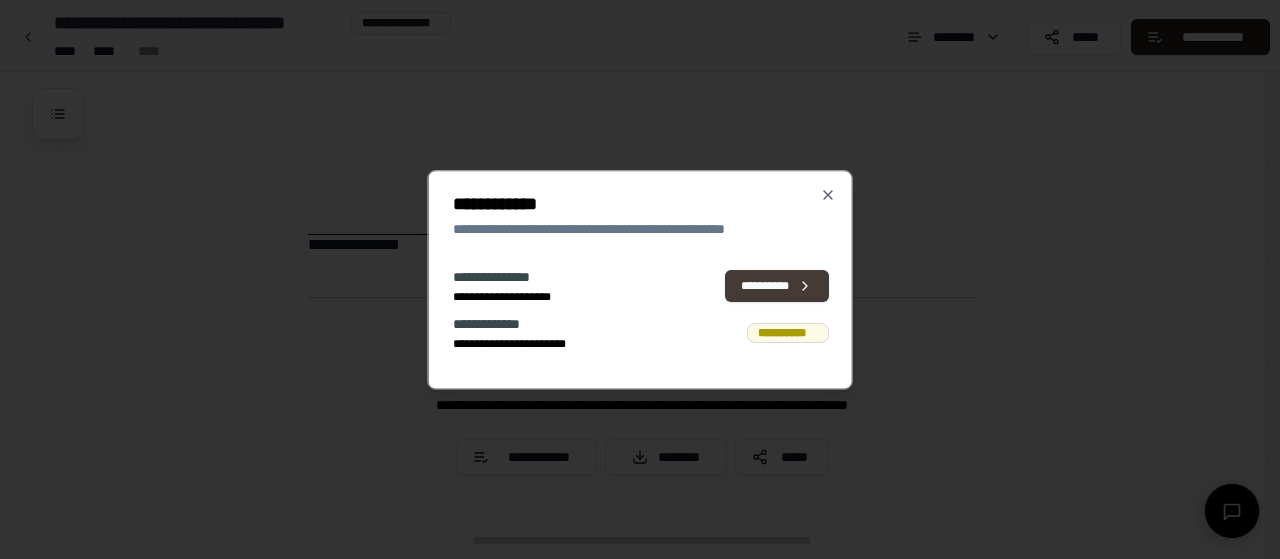 click on "**********" at bounding box center [776, 286] 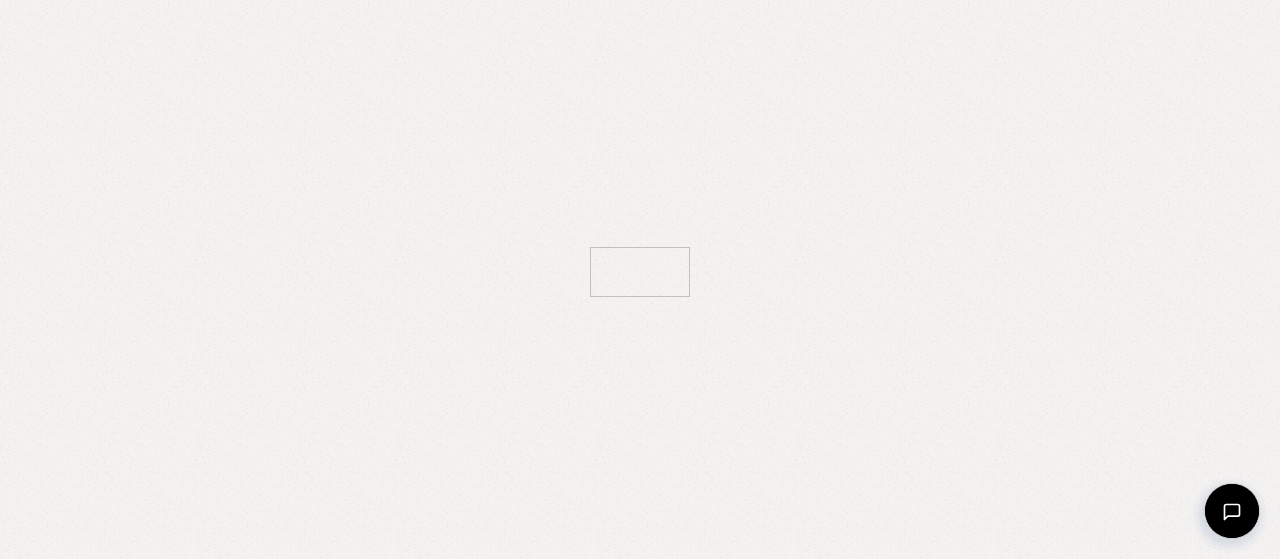 scroll, scrollTop: 0, scrollLeft: 0, axis: both 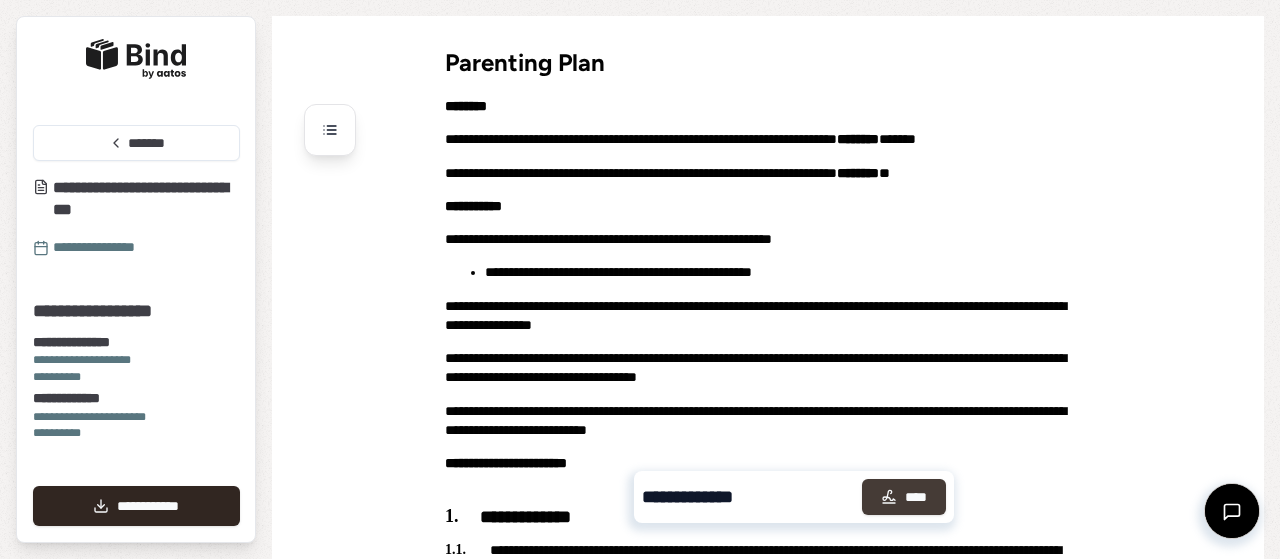 click on "****" at bounding box center (904, 497) 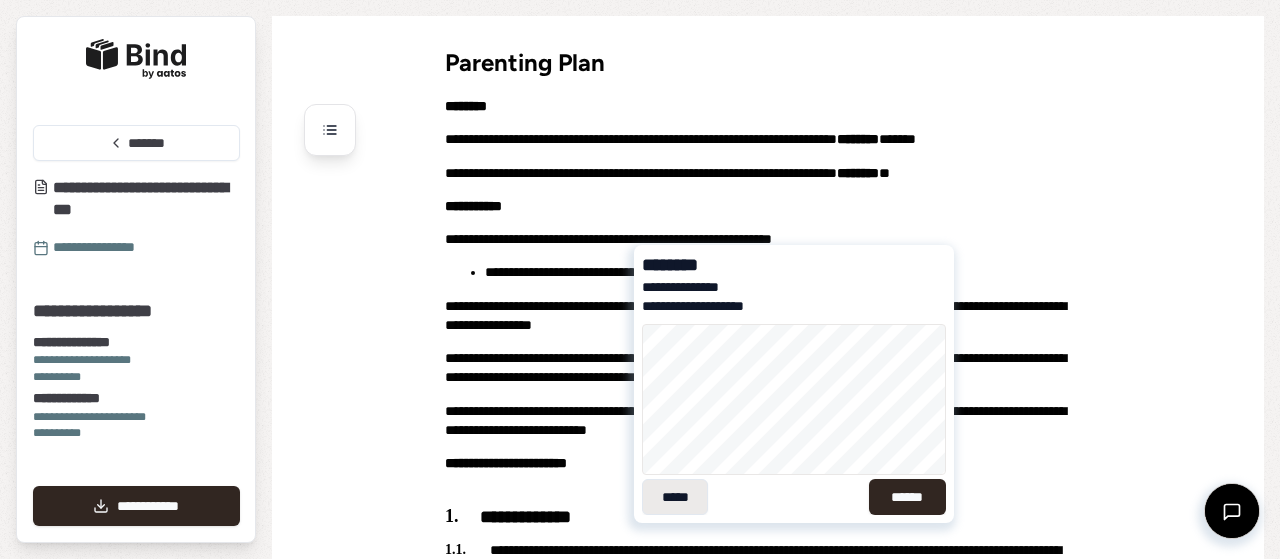 click on "*****" at bounding box center [675, 497] 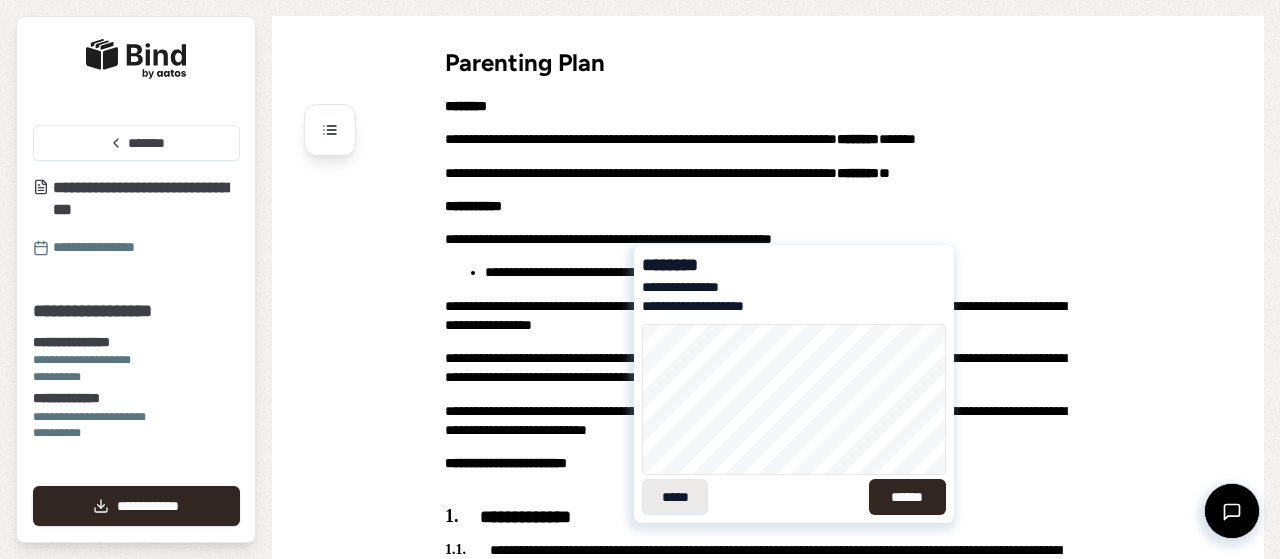 click on "*****" at bounding box center (675, 497) 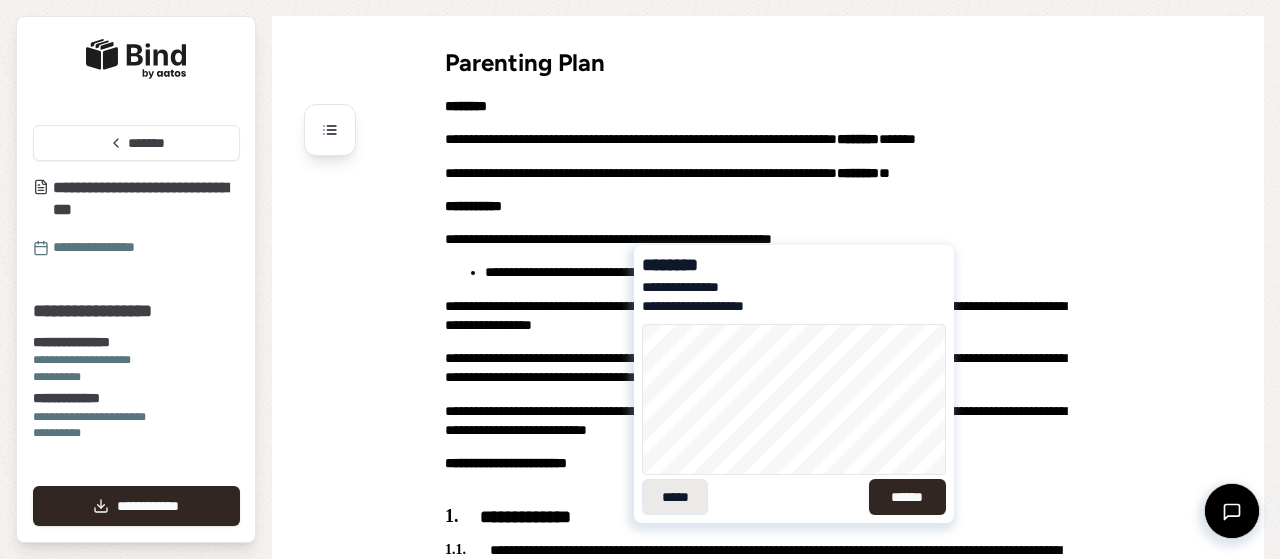 click on "*****" at bounding box center (675, 497) 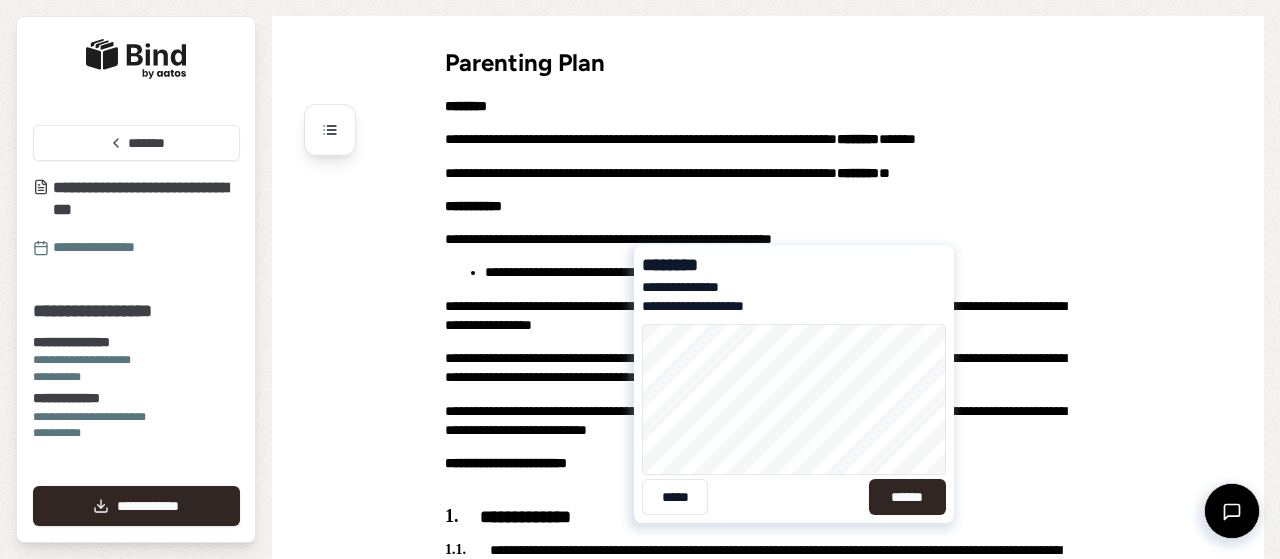 click on "***** ******" at bounding box center (794, 419) 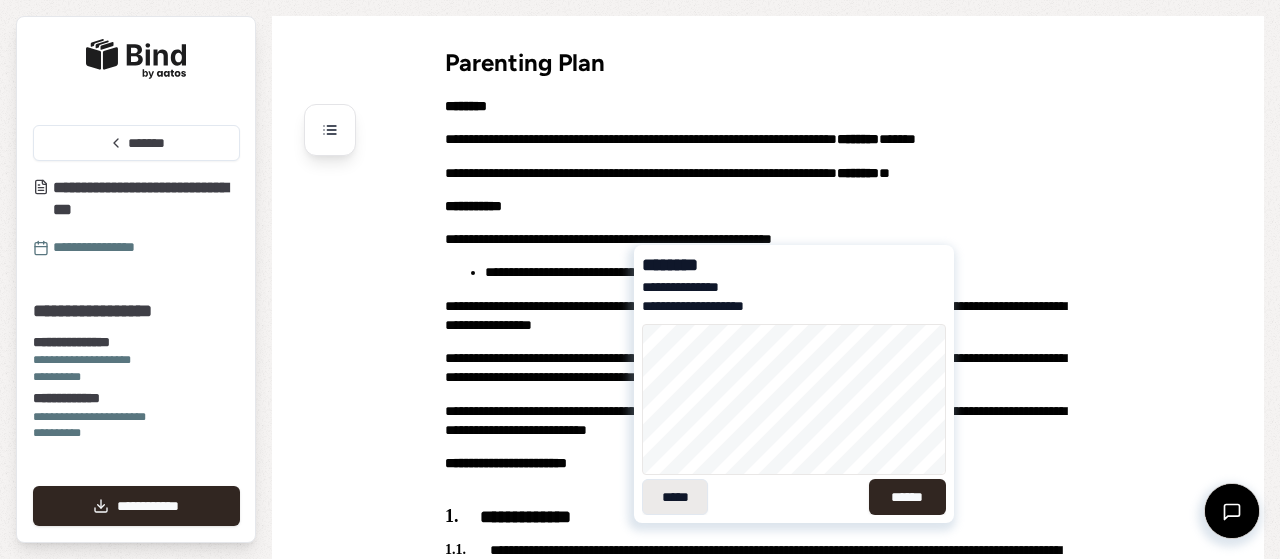 click on "*****" at bounding box center [675, 497] 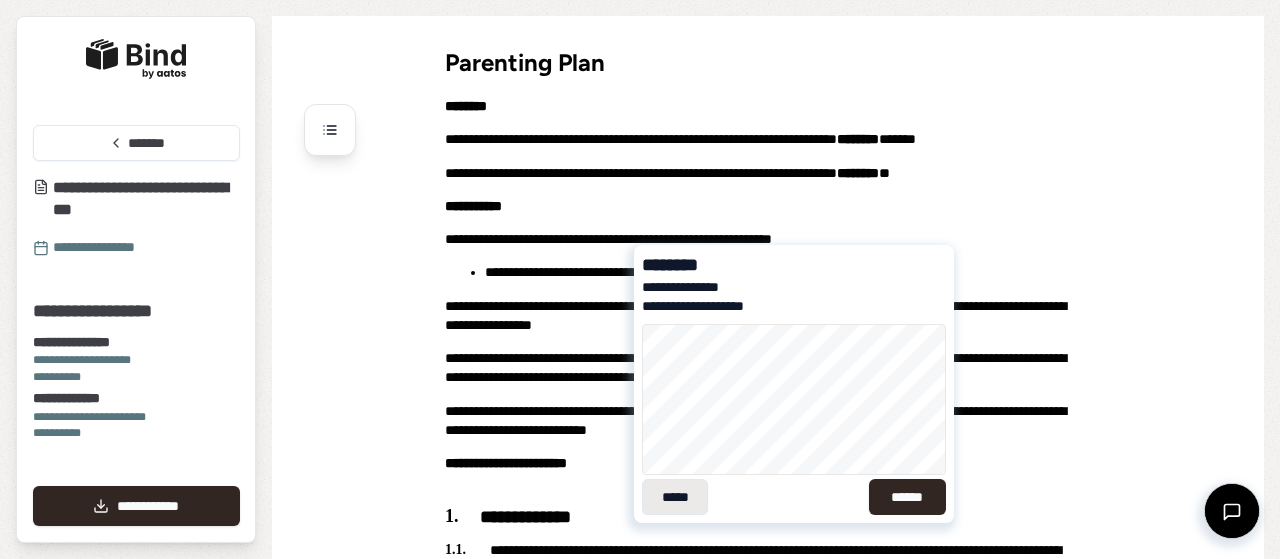 click on "*****" at bounding box center (675, 497) 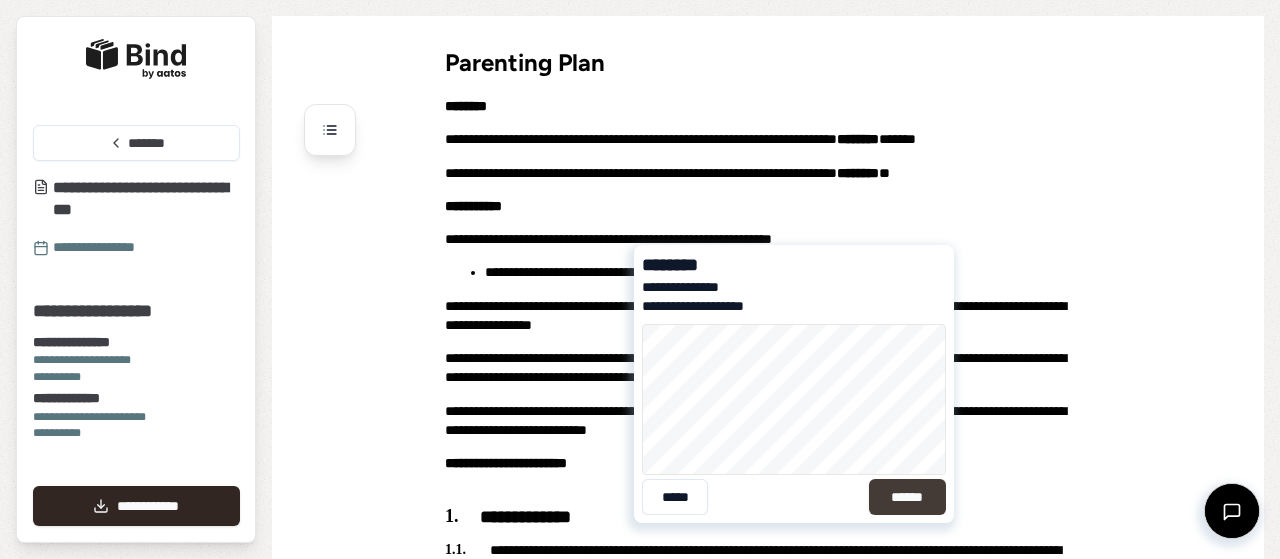 click on "******" at bounding box center [907, 497] 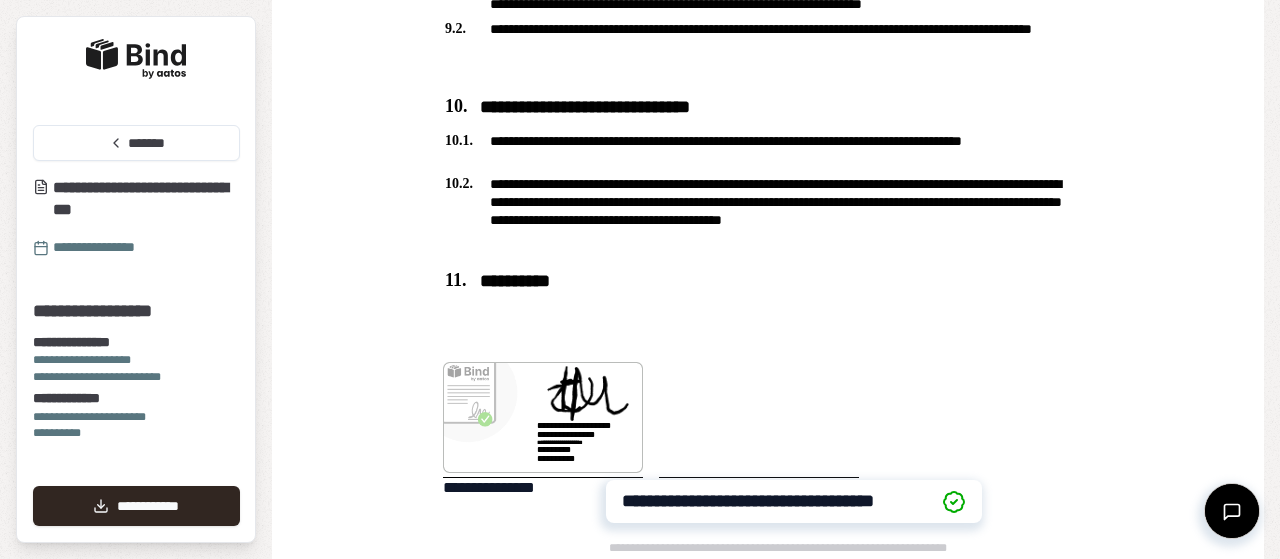 scroll, scrollTop: 2657, scrollLeft: 0, axis: vertical 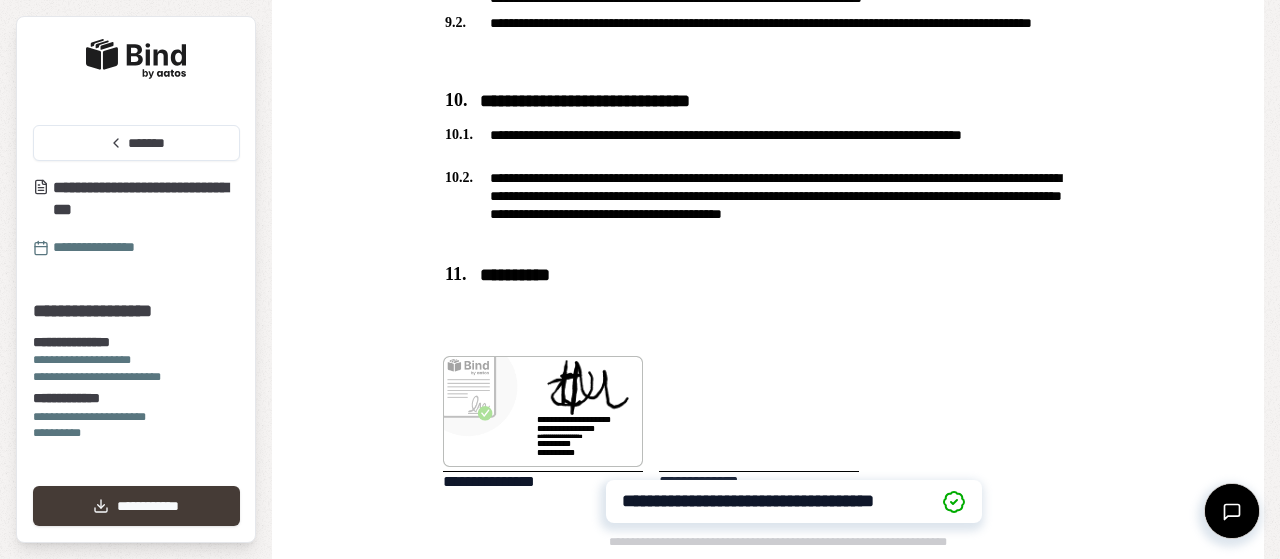 click on "**********" at bounding box center (136, 506) 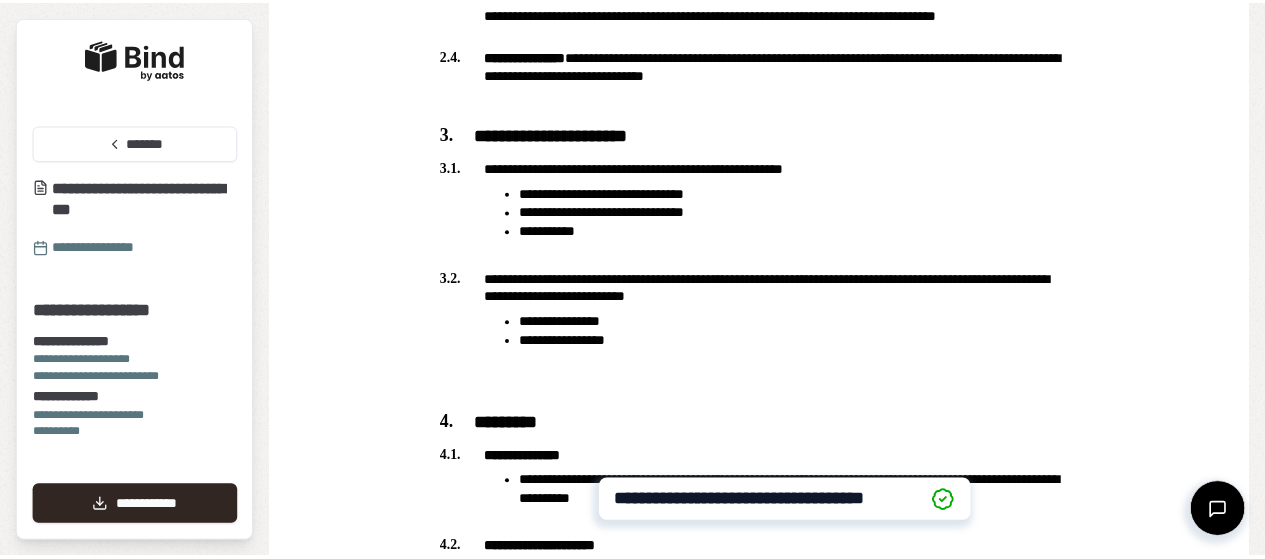 scroll, scrollTop: 0, scrollLeft: 0, axis: both 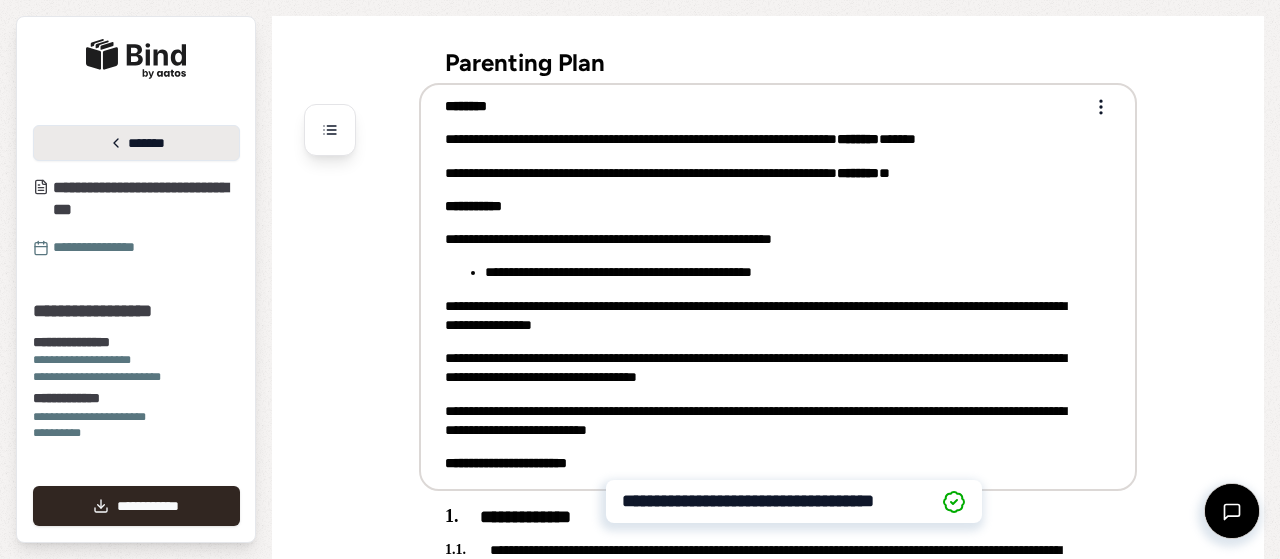 click on "*******" at bounding box center (136, 143) 